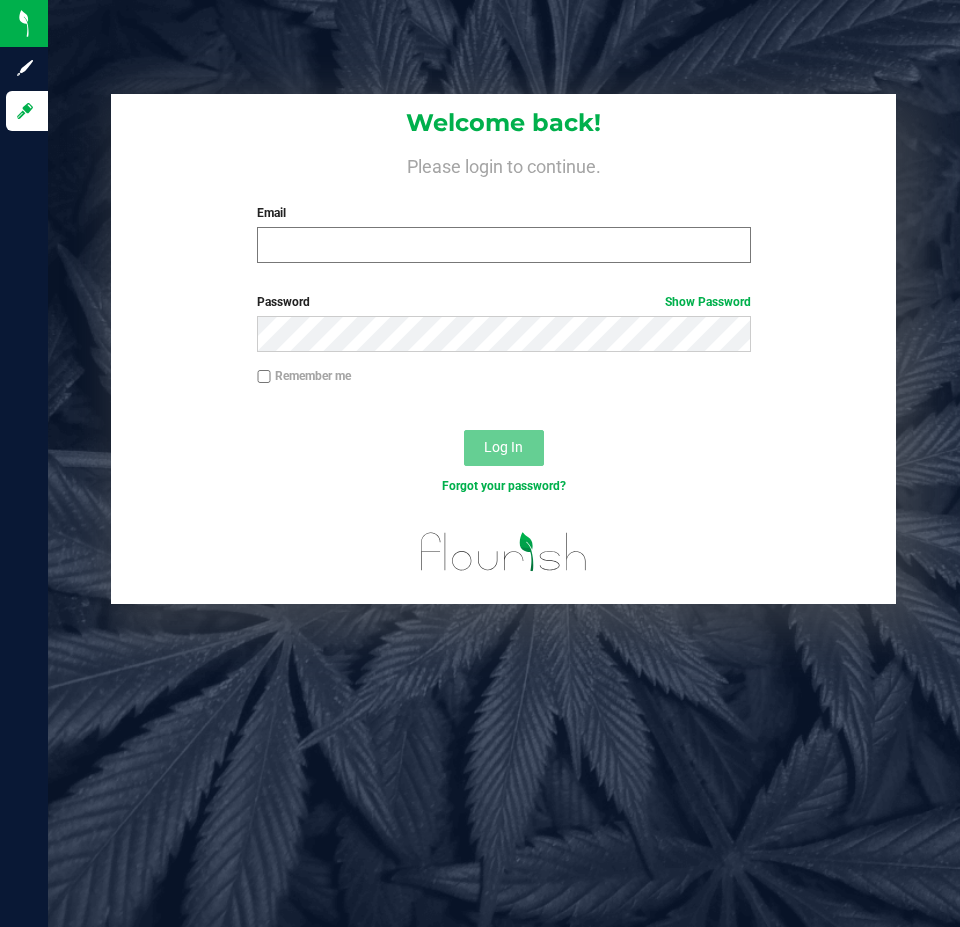 scroll, scrollTop: 0, scrollLeft: 0, axis: both 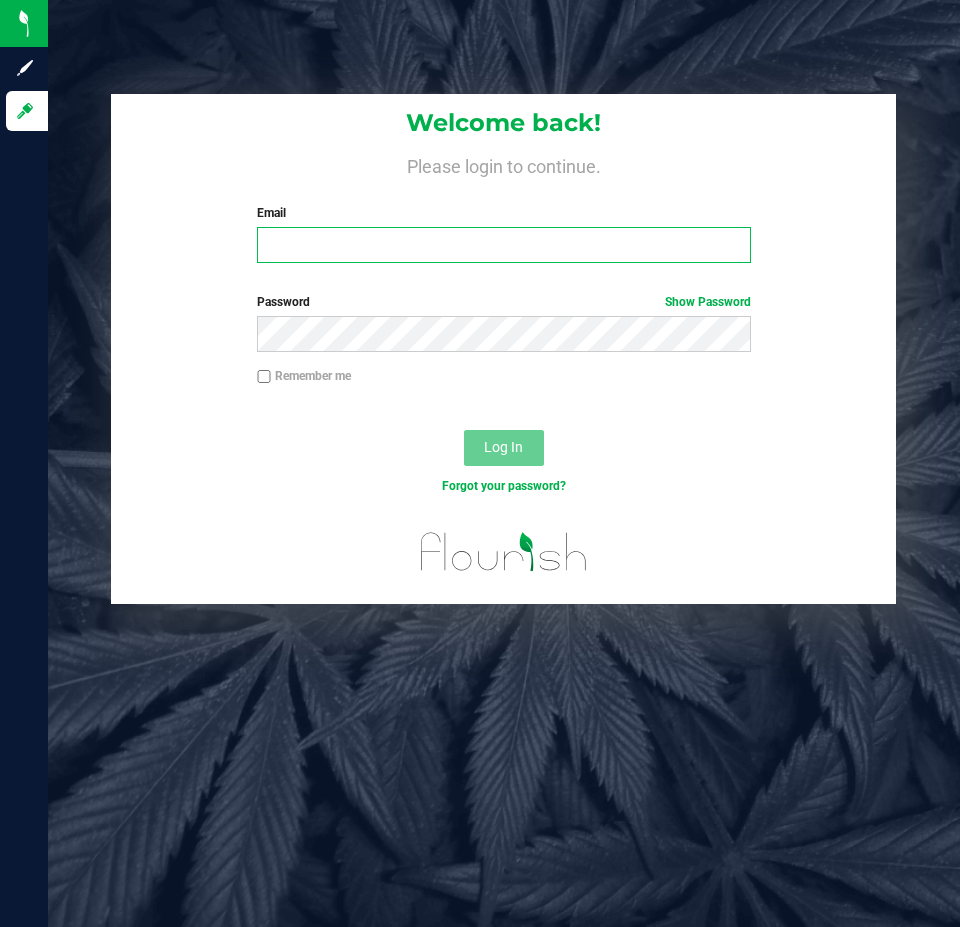 click on "Email" at bounding box center (503, 245) 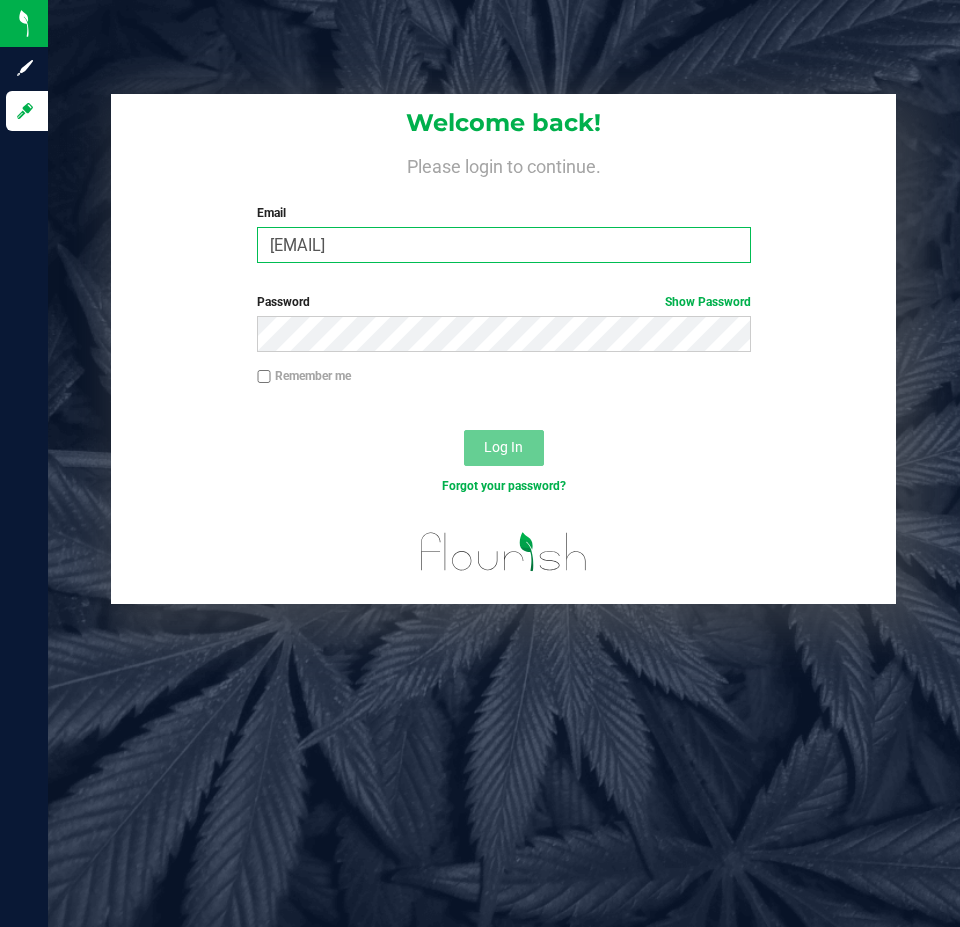 type on "[EMAIL]" 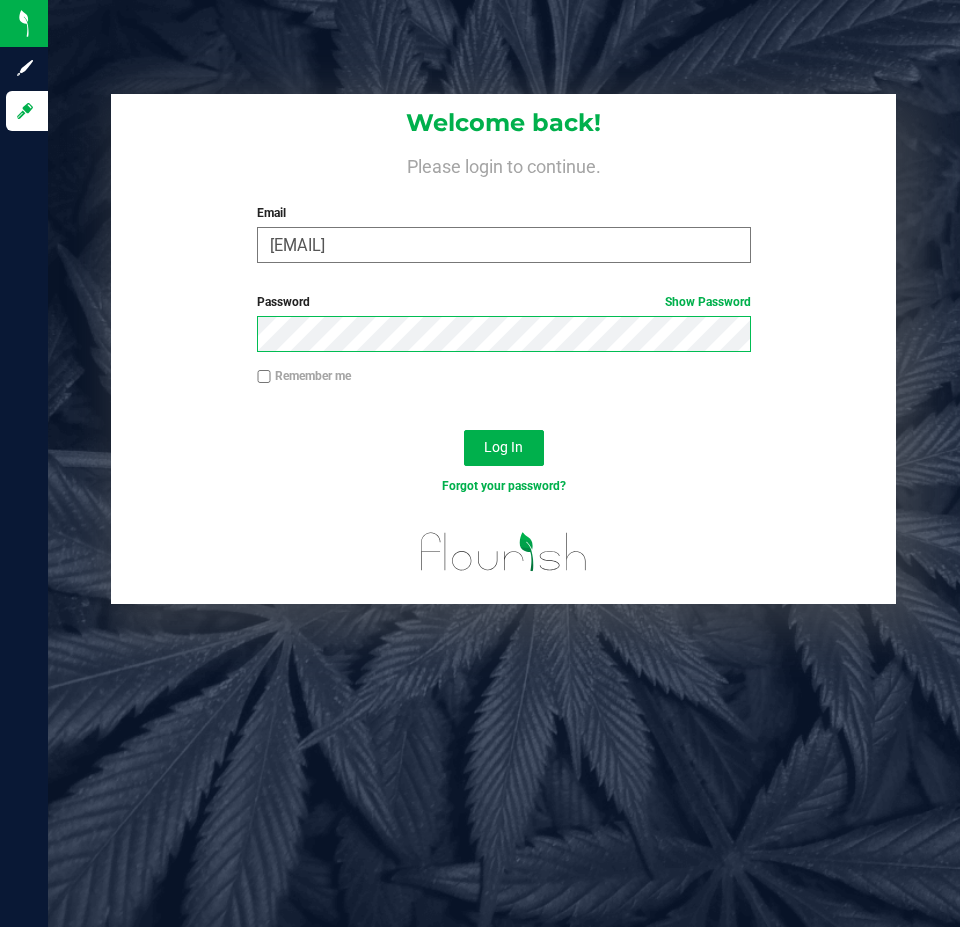click on "Log In" at bounding box center [504, 448] 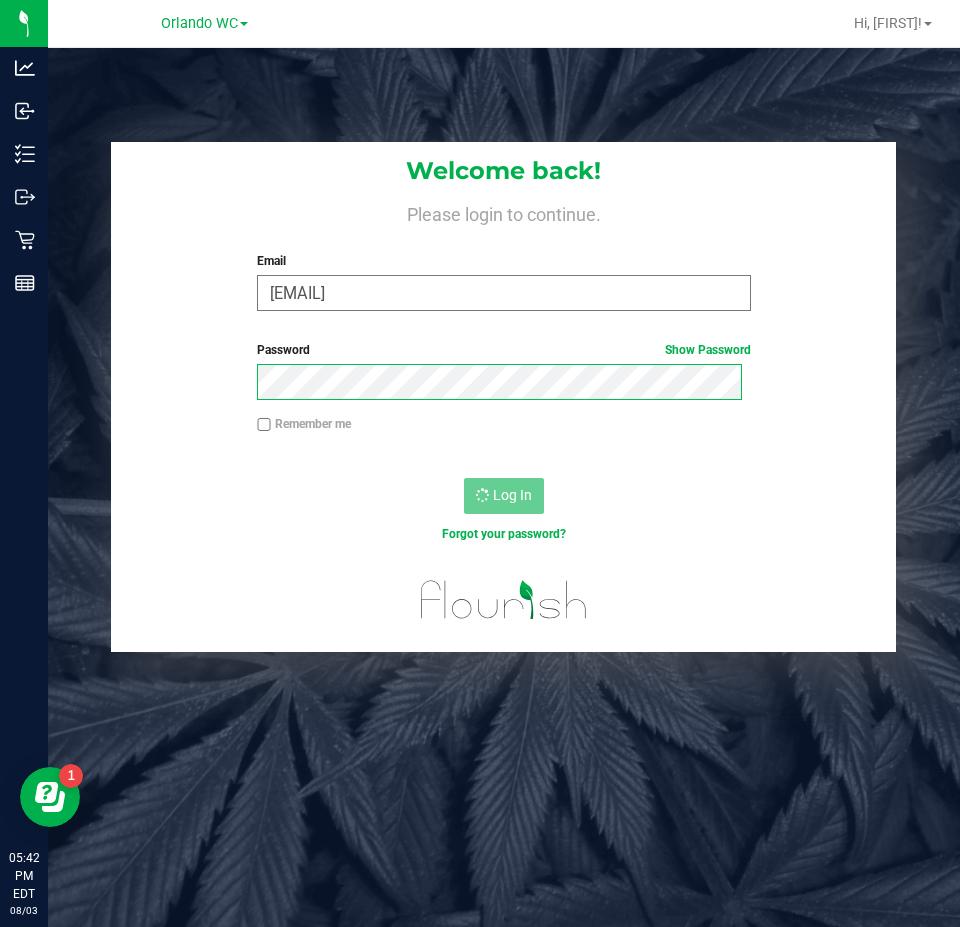 scroll, scrollTop: 0, scrollLeft: 0, axis: both 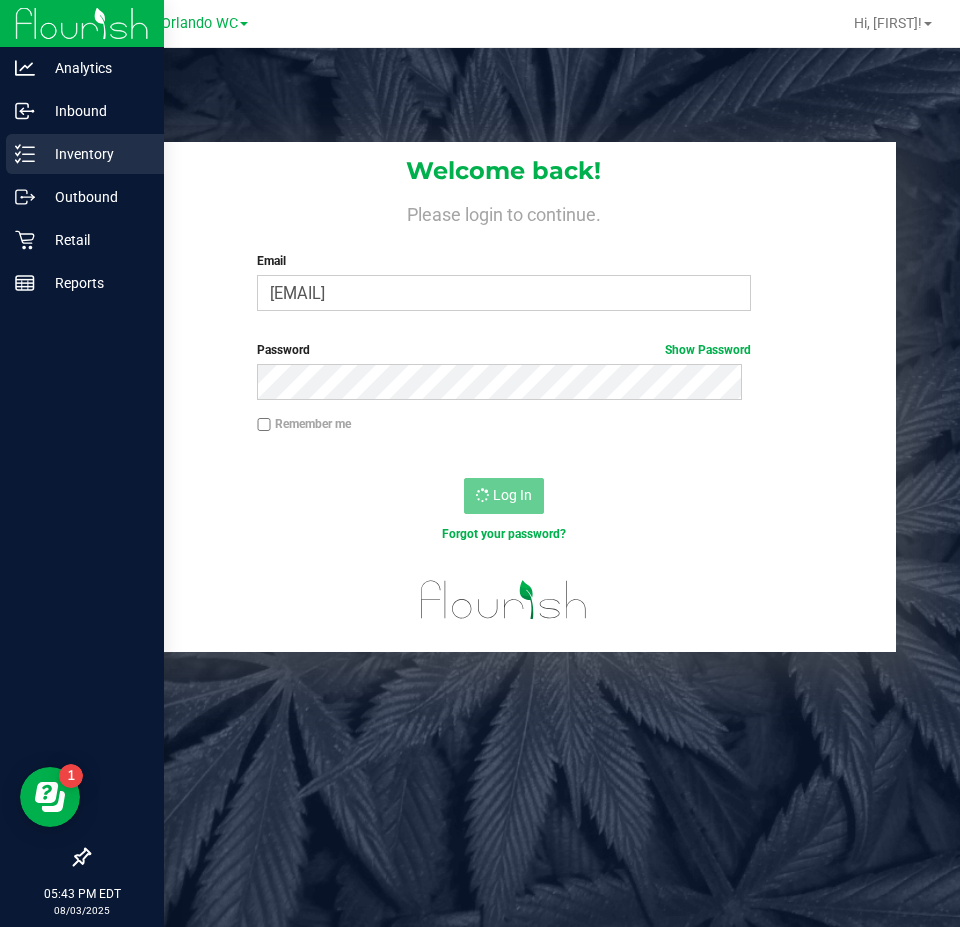 click 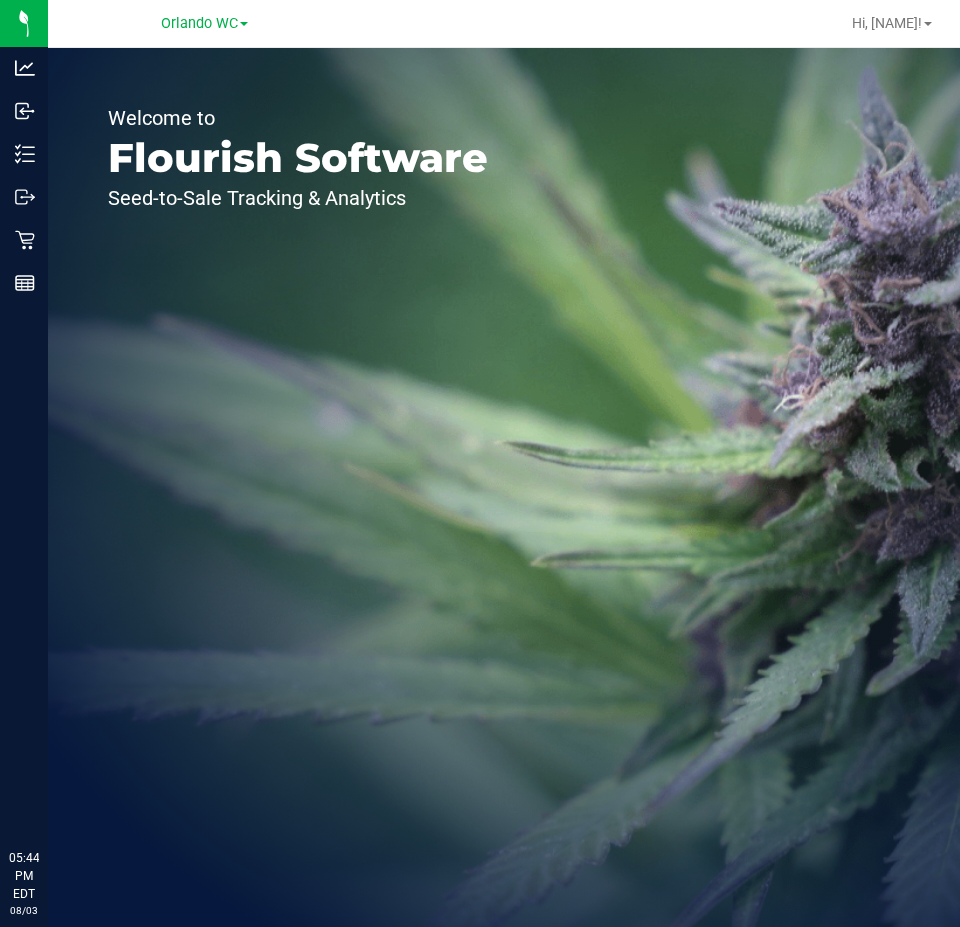 scroll, scrollTop: 0, scrollLeft: 0, axis: both 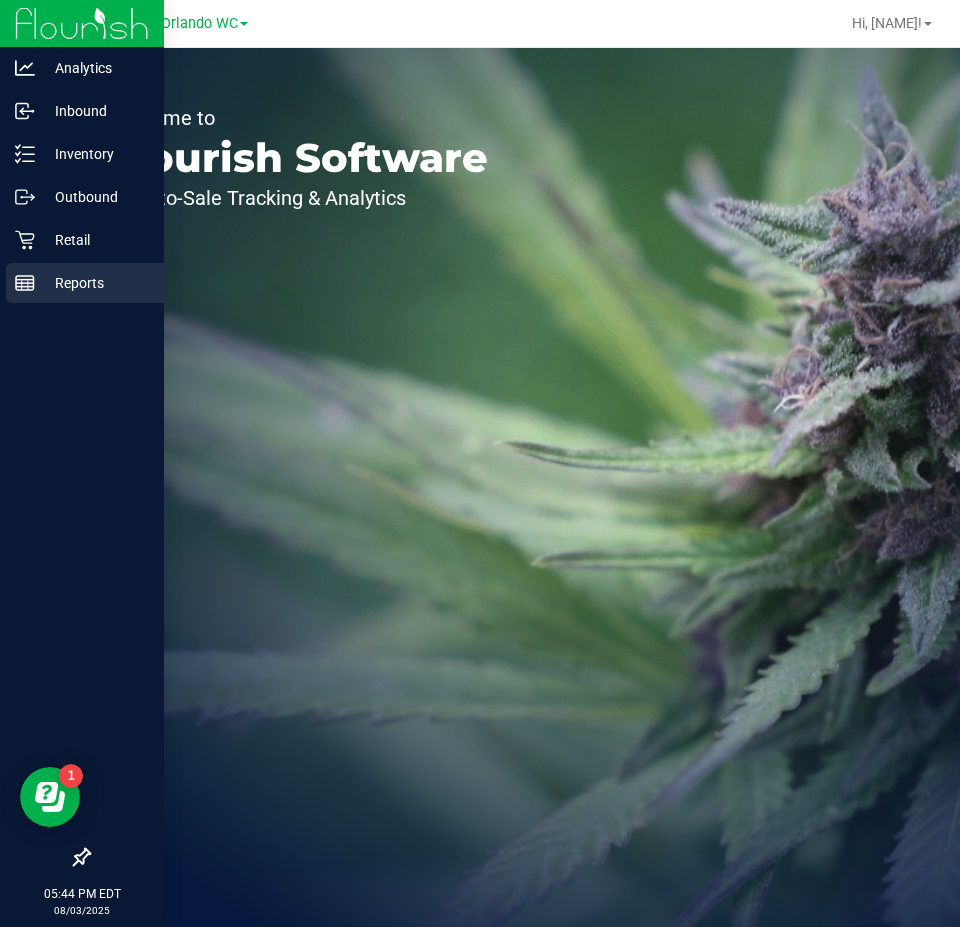click on "Reports" at bounding box center [95, 283] 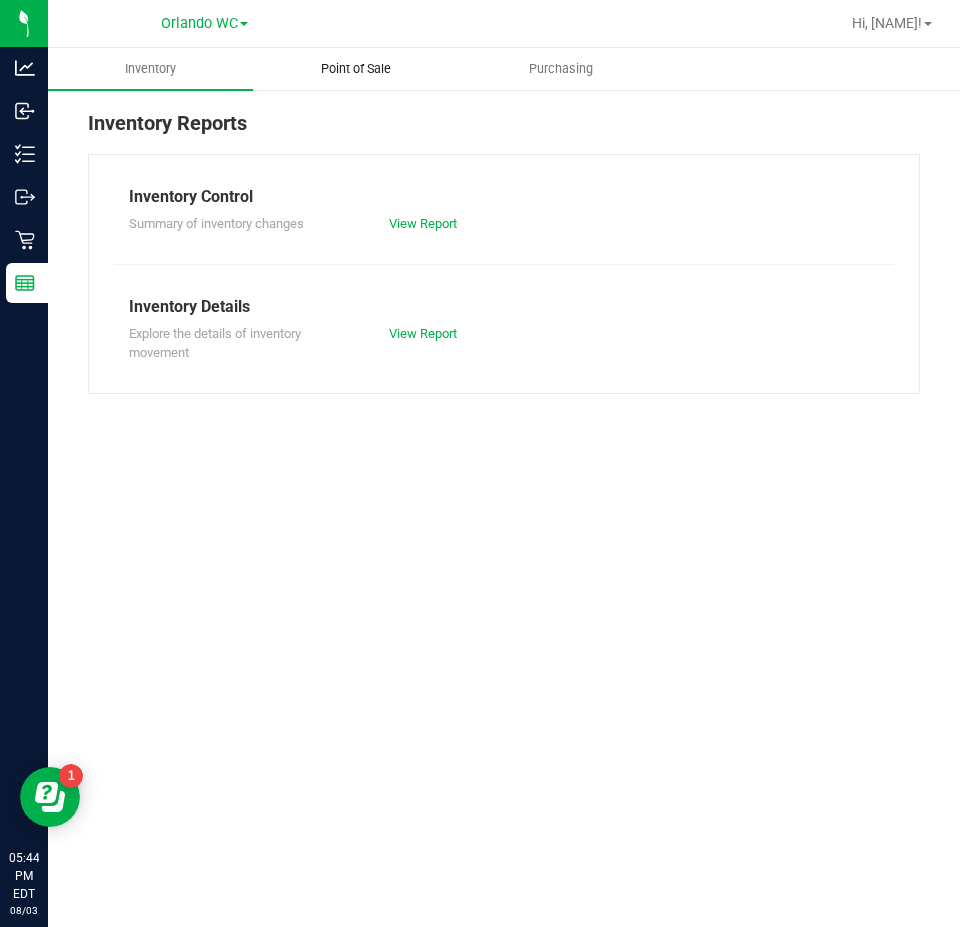 click on "Point of Sale" at bounding box center [355, 69] 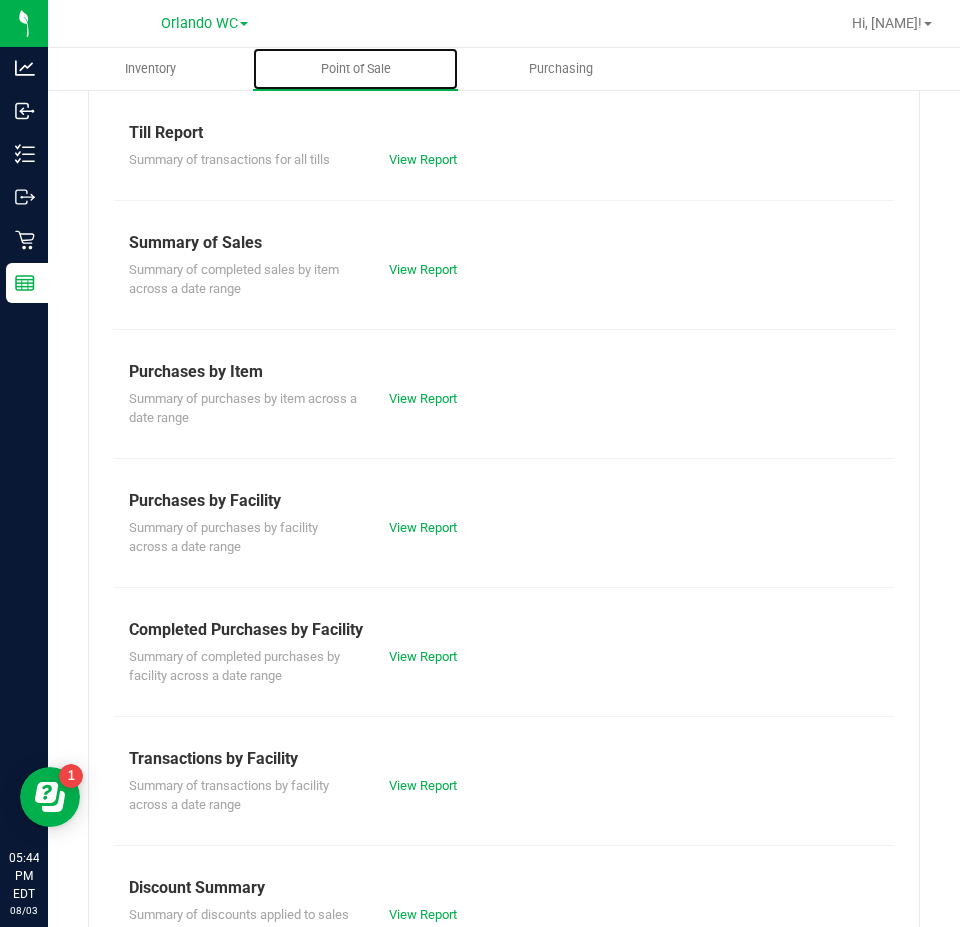 scroll, scrollTop: 100, scrollLeft: 0, axis: vertical 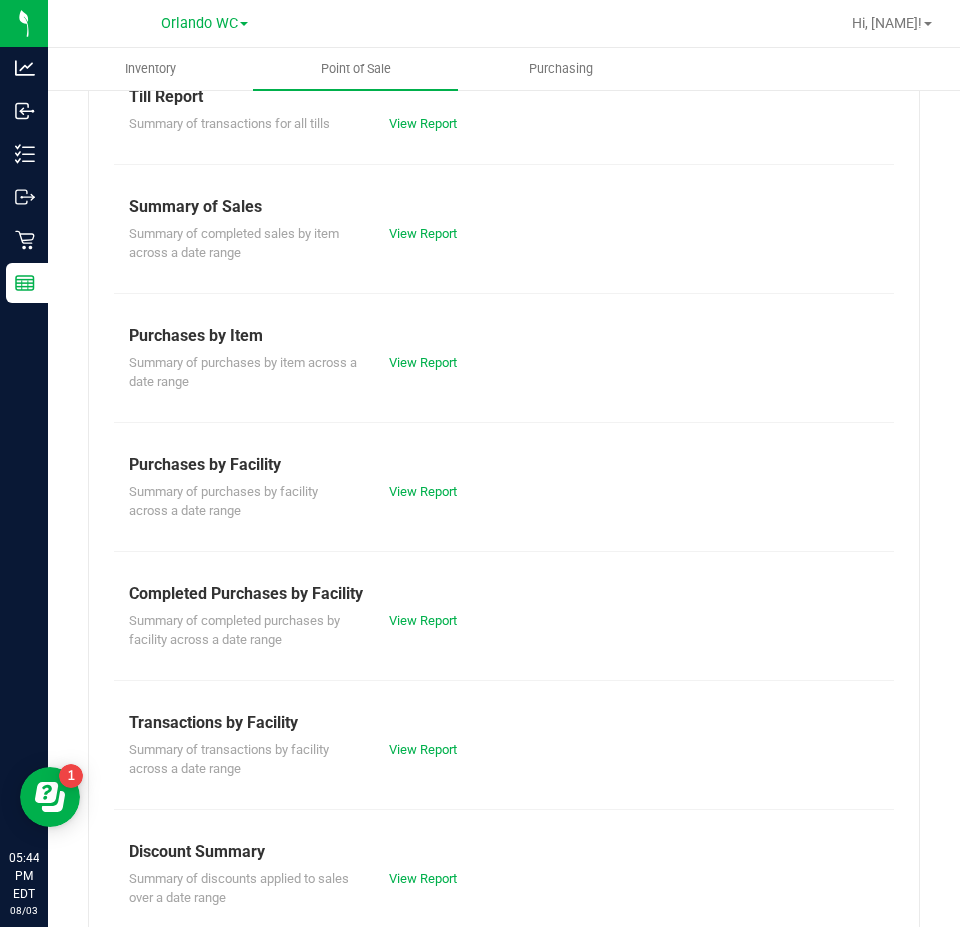 click on "View Report" at bounding box center (439, 750) 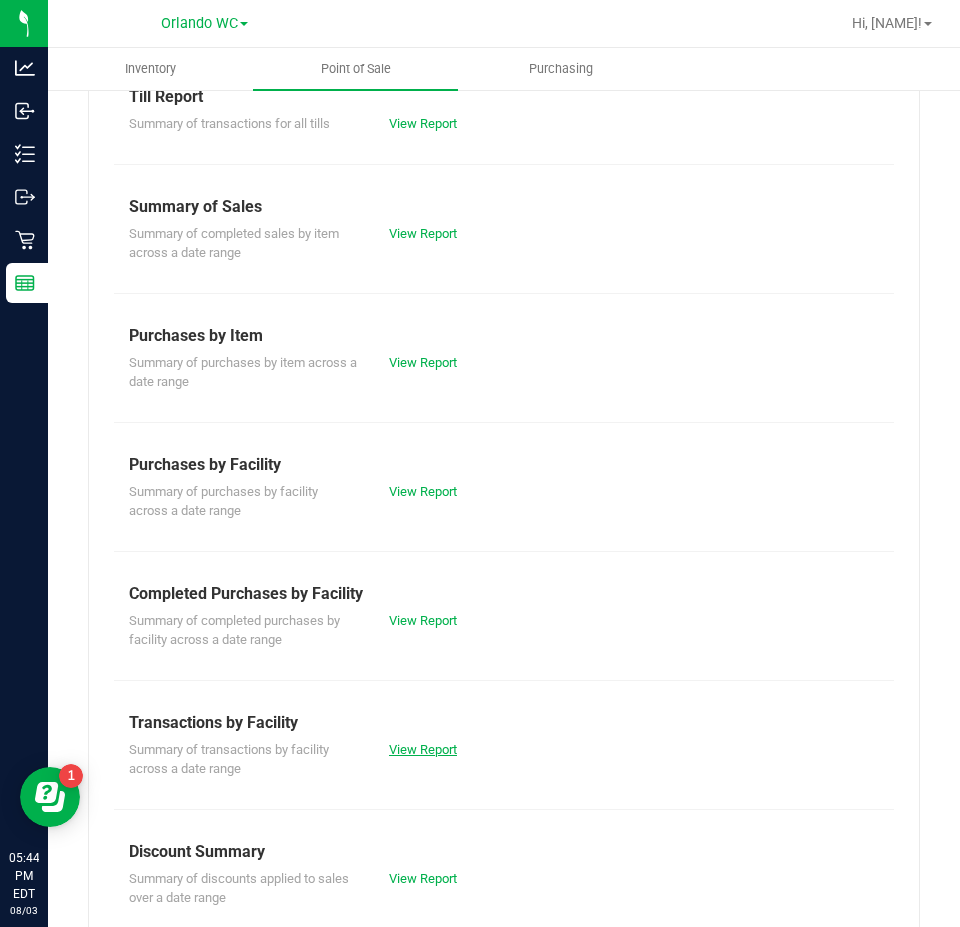 click on "View Report" at bounding box center [423, 749] 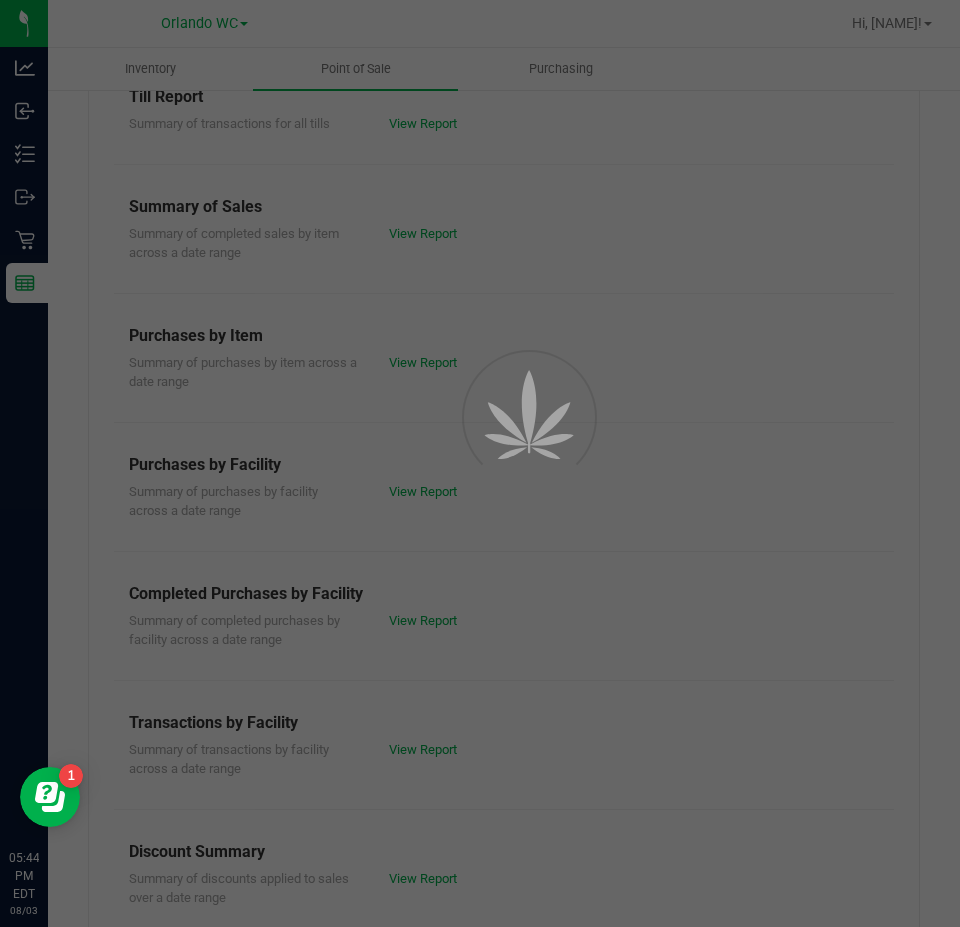 scroll, scrollTop: 0, scrollLeft: 0, axis: both 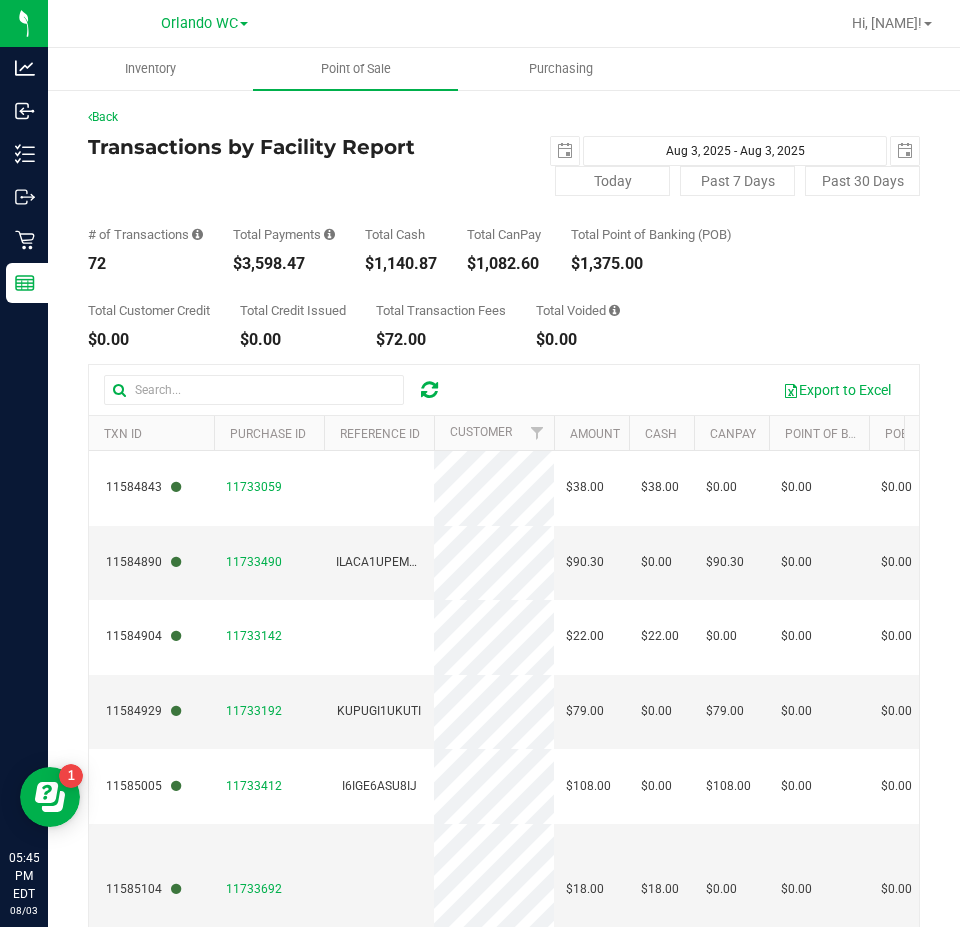 click at bounding box center [429, 390] 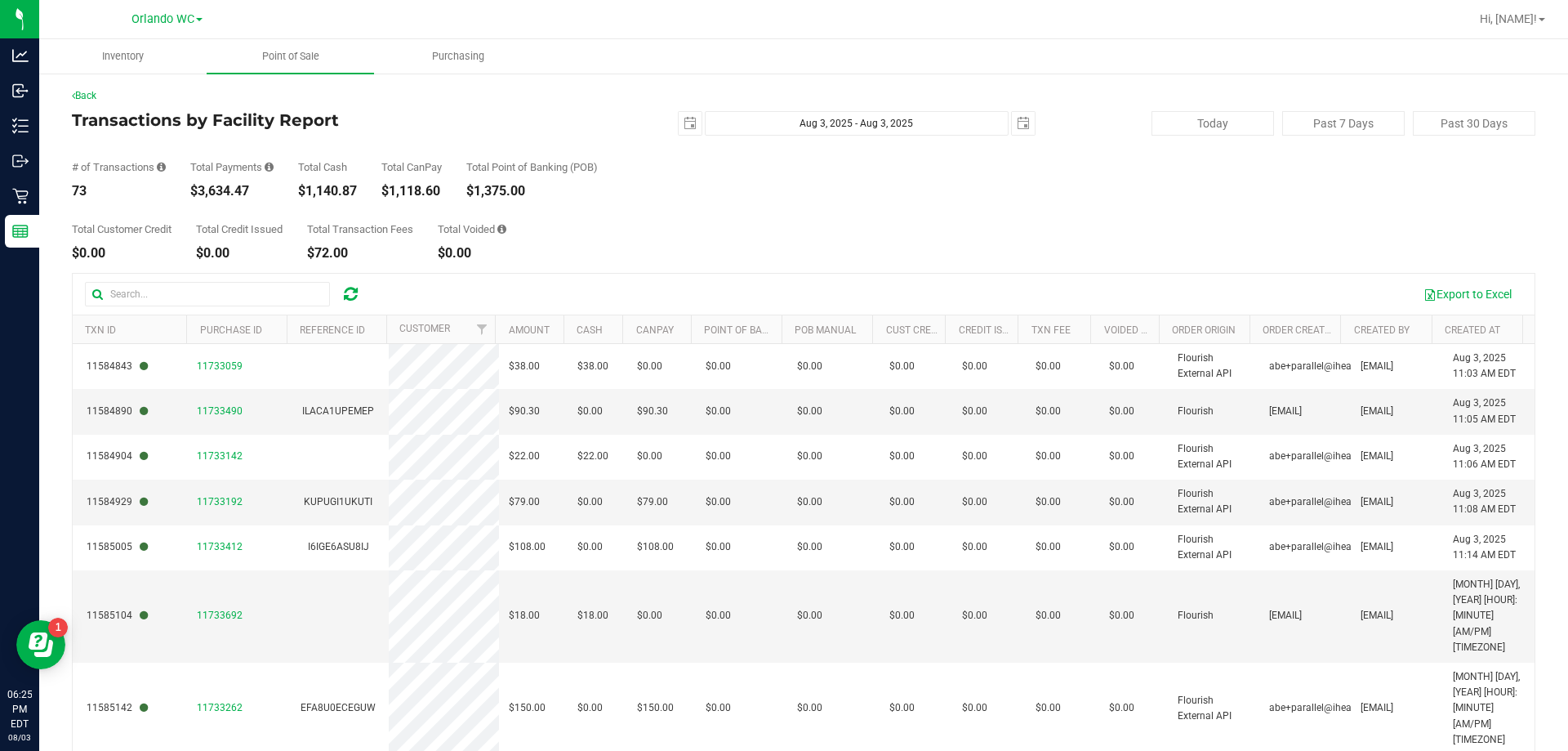 click at bounding box center (350, 294) 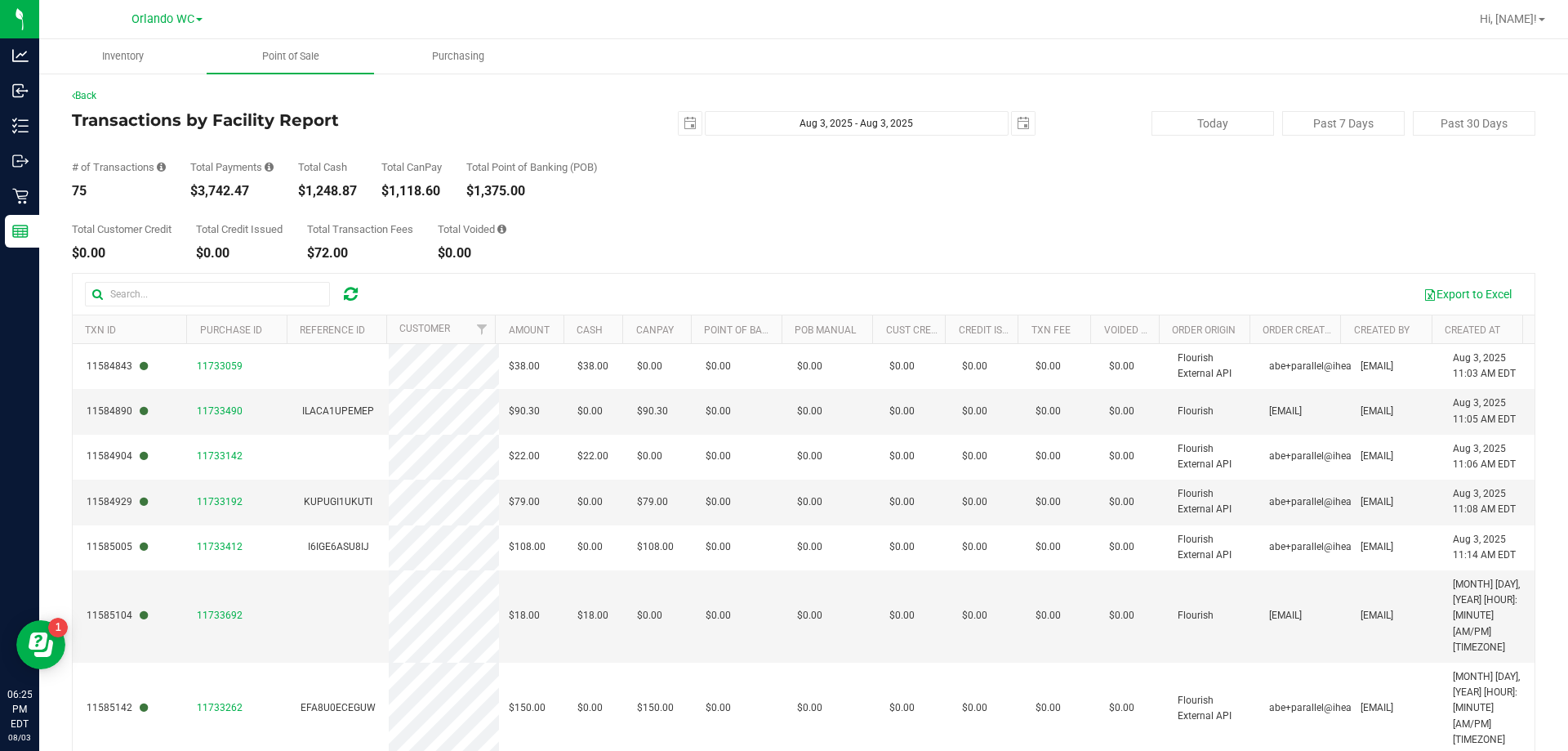 click at bounding box center (350, 294) 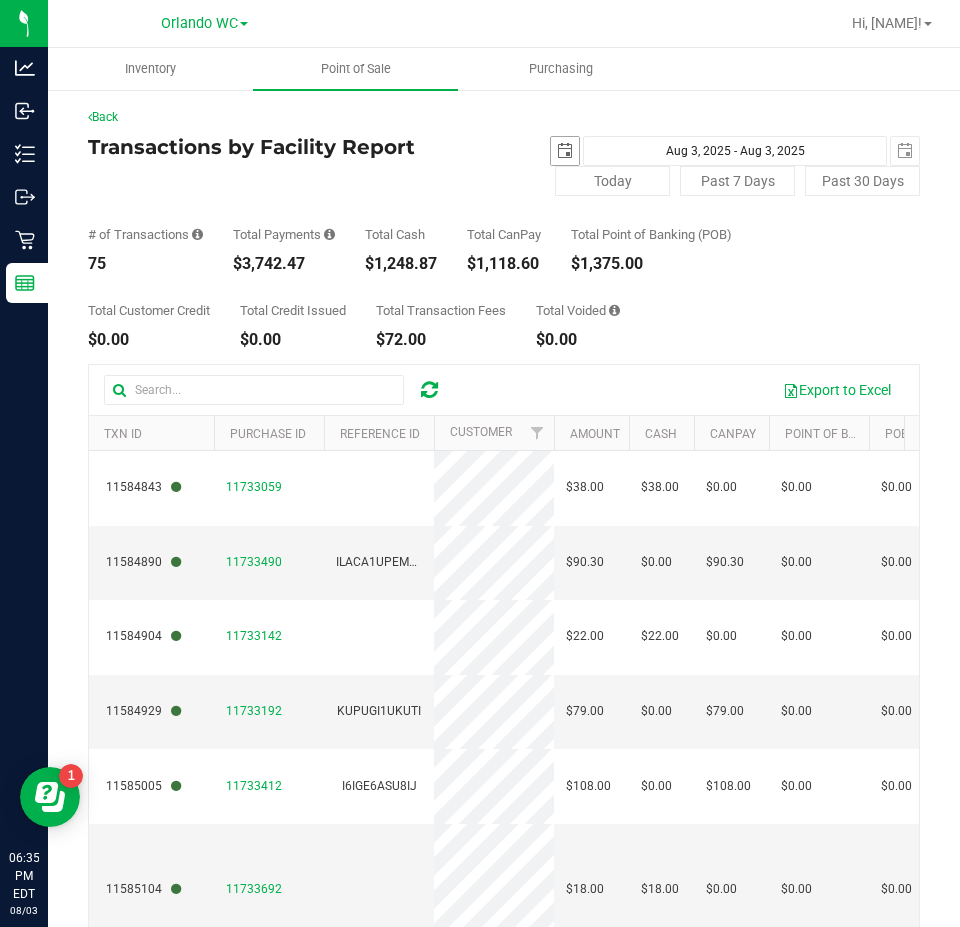 click at bounding box center [565, 151] 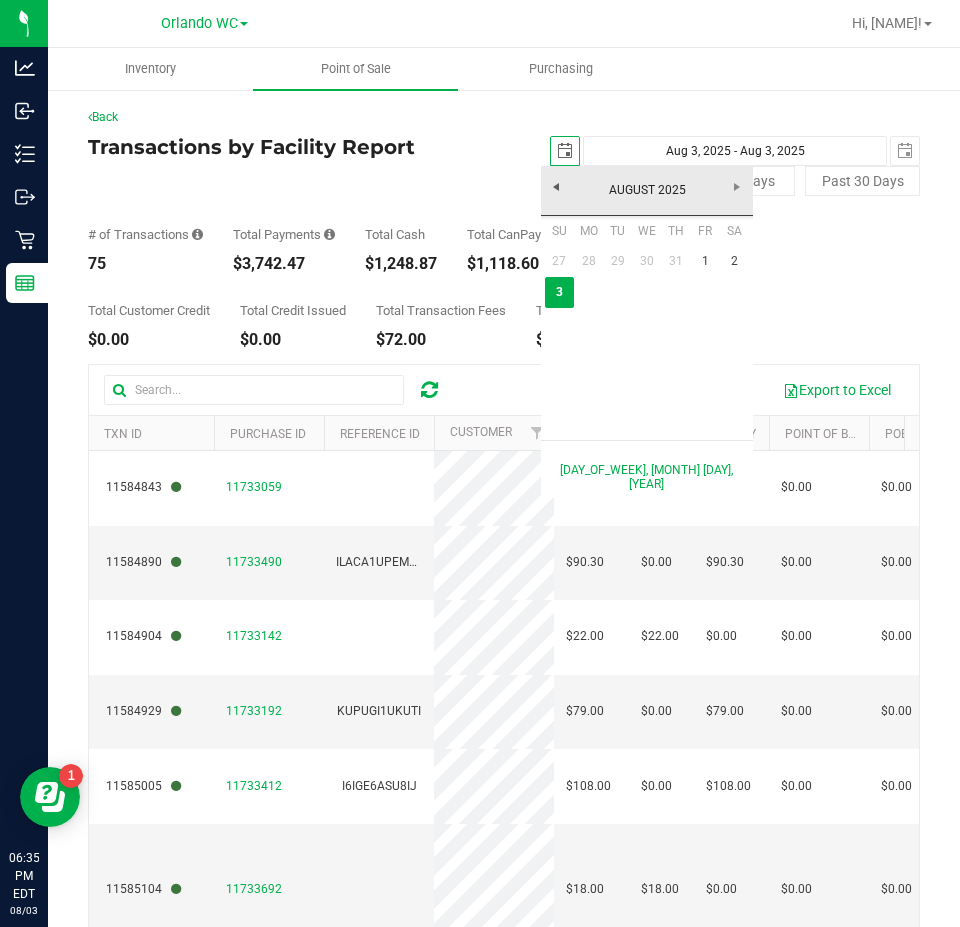 scroll, scrollTop: 0, scrollLeft: 50, axis: horizontal 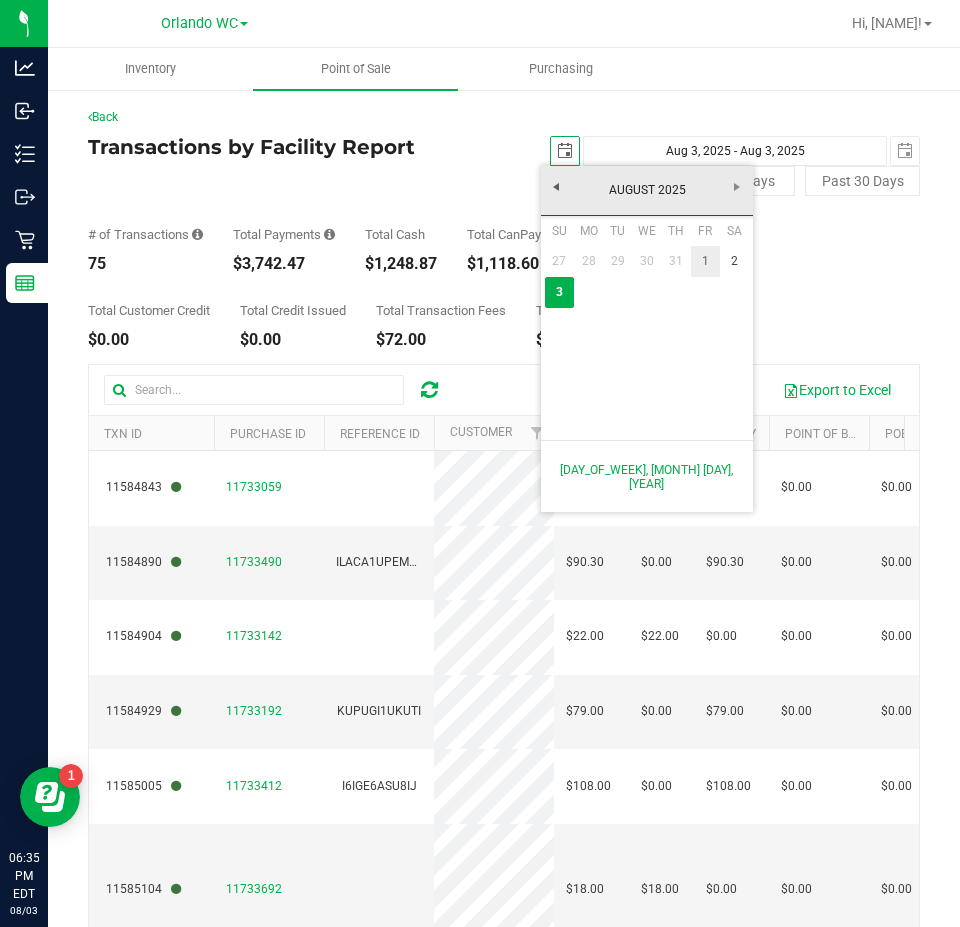 click on "1" at bounding box center (705, 261) 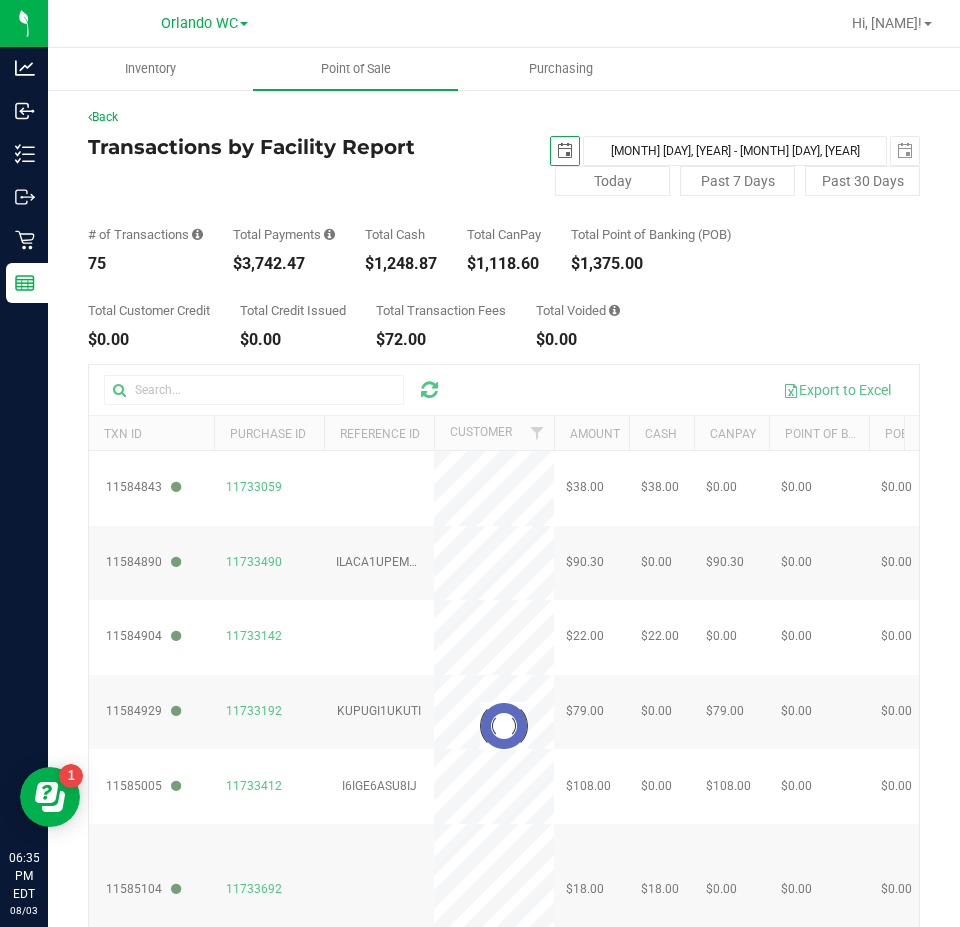 click at bounding box center [565, 151] 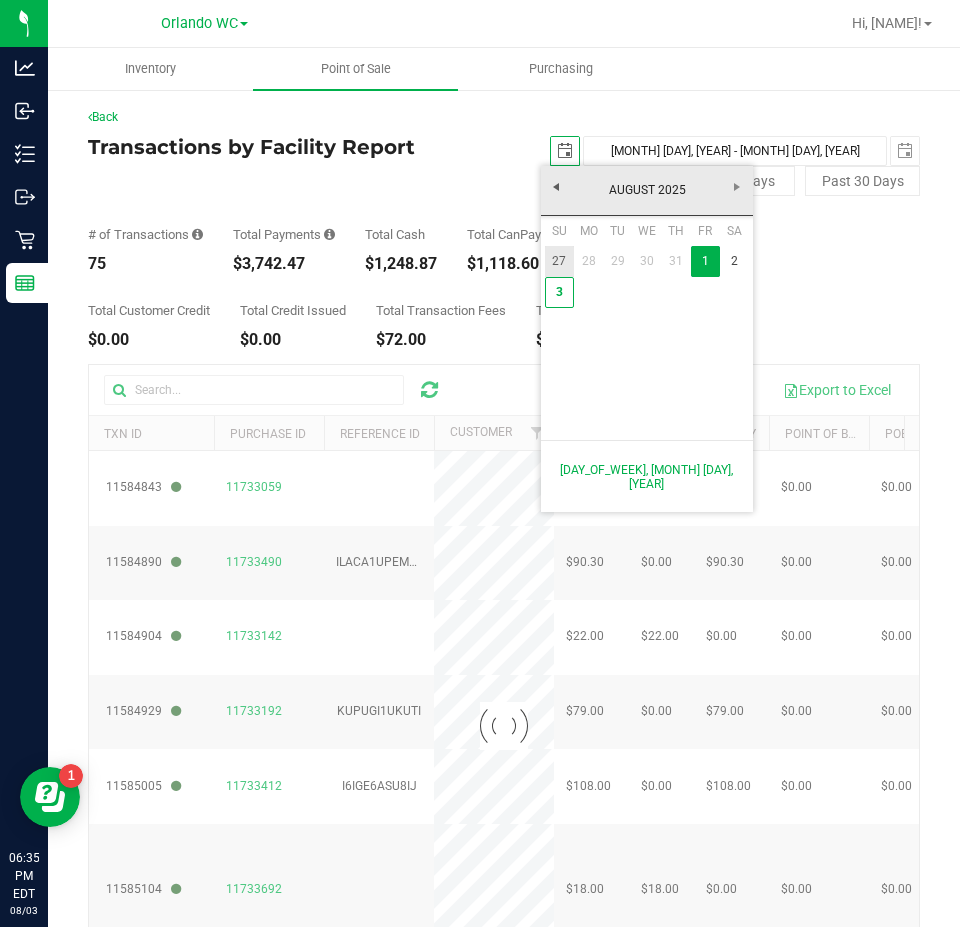 click on "27" at bounding box center [559, 261] 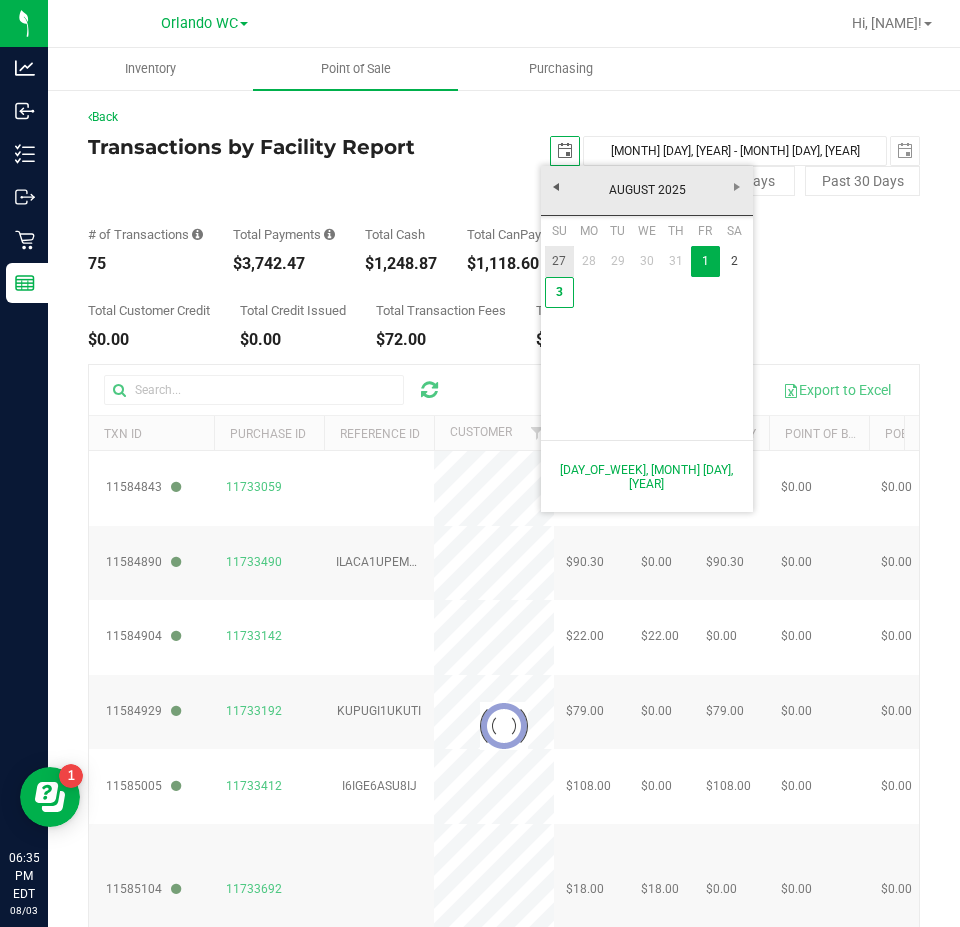 type on "Jul 27, 2025 - Aug 3, 2025" 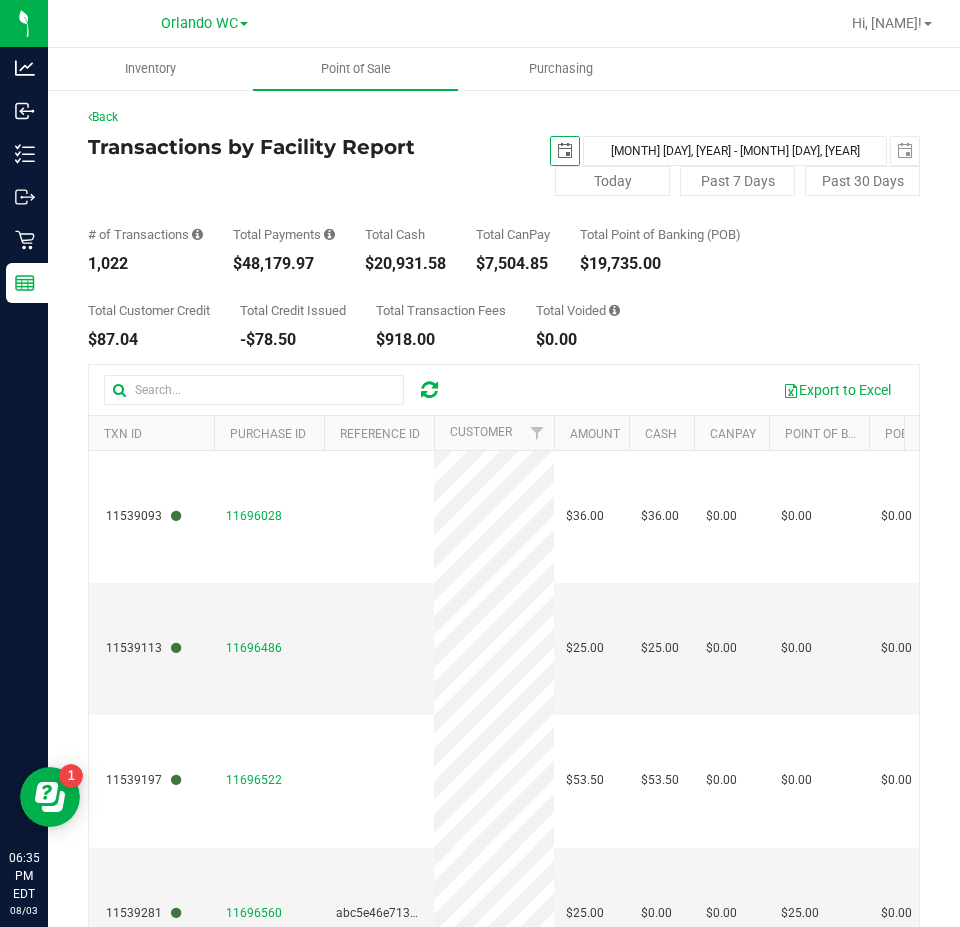 click at bounding box center (565, 151) 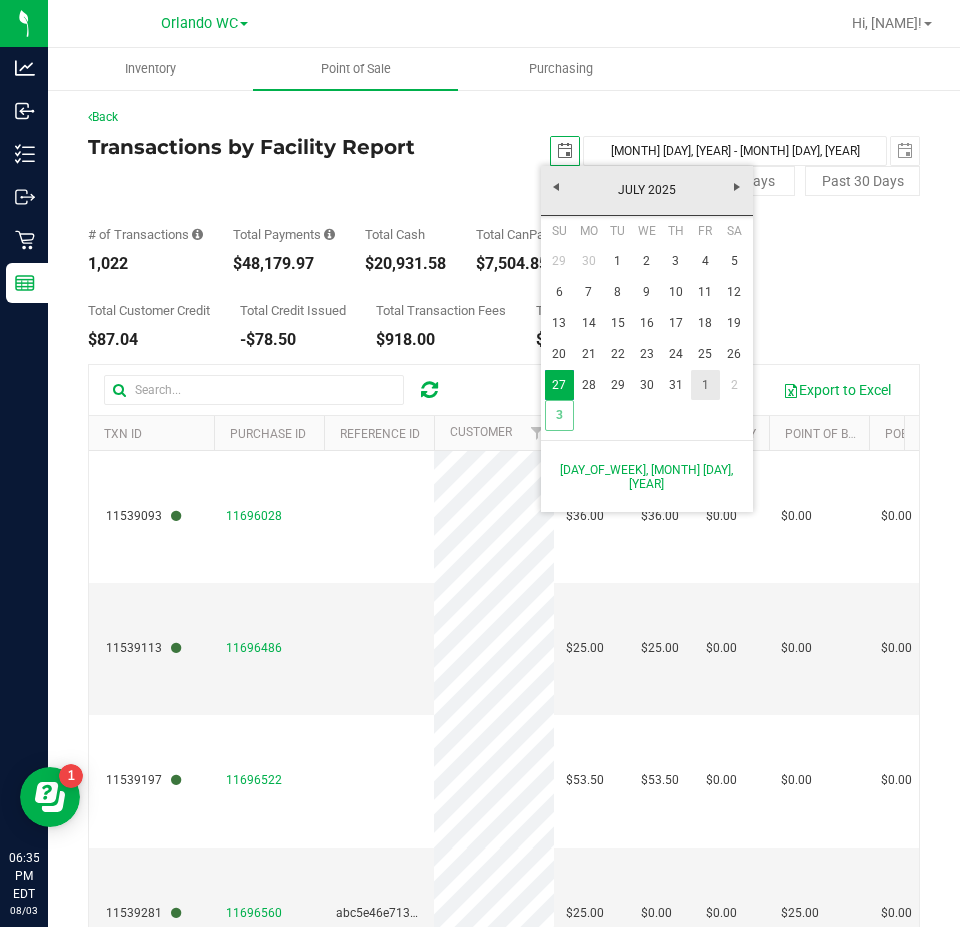click on "1" at bounding box center (705, 385) 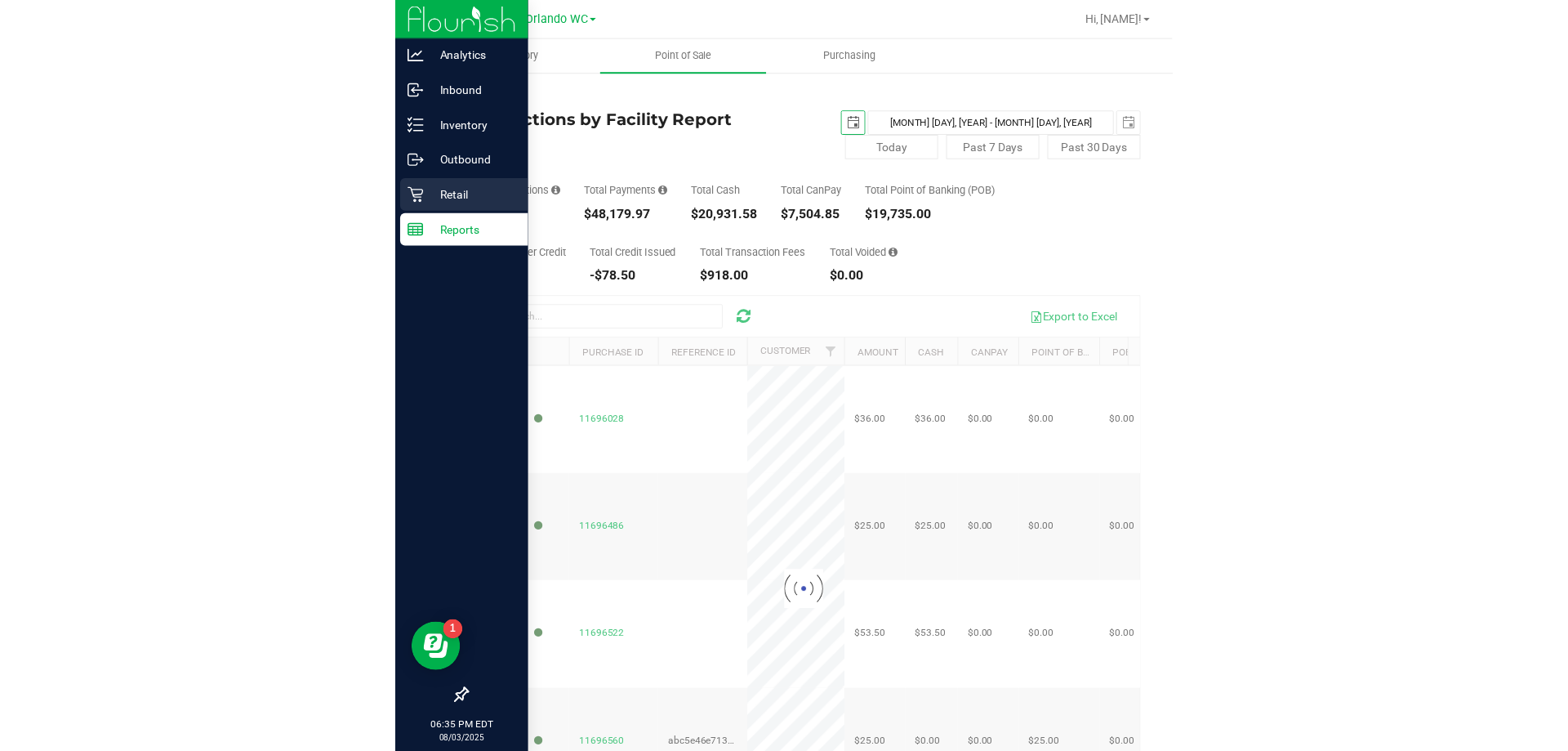 scroll, scrollTop: 0, scrollLeft: 0, axis: both 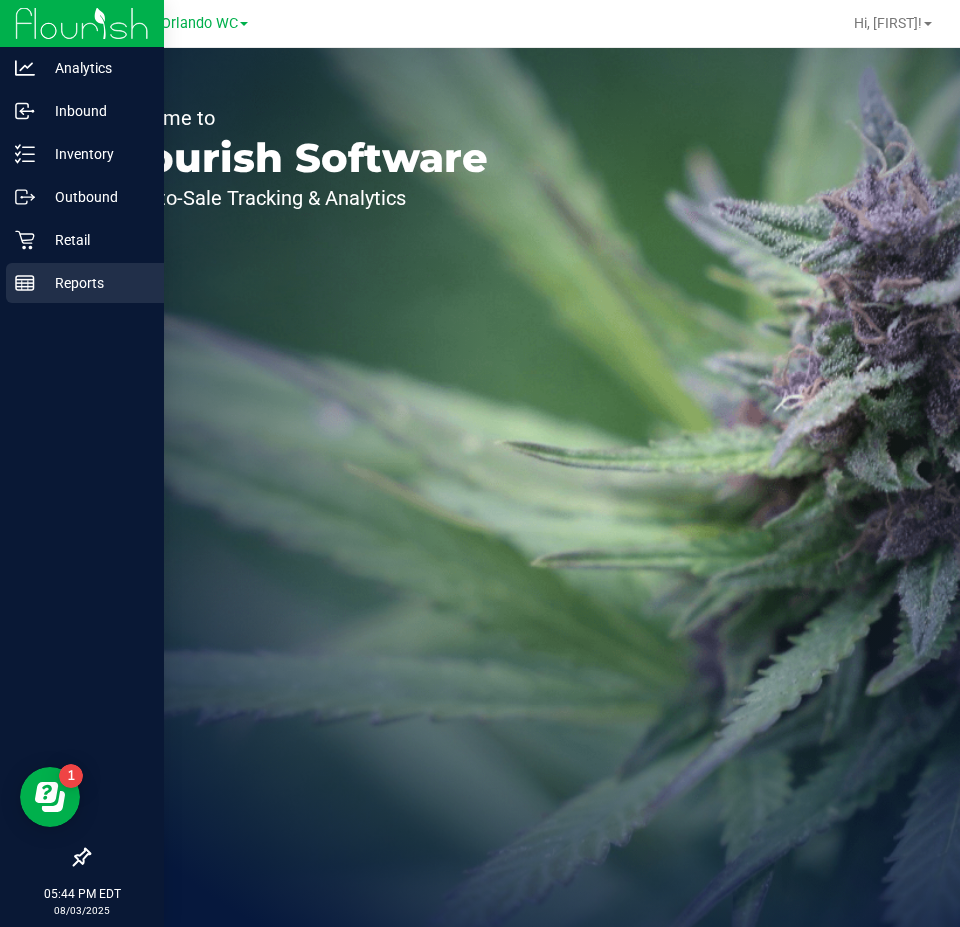 click on "Reports" at bounding box center (85, 283) 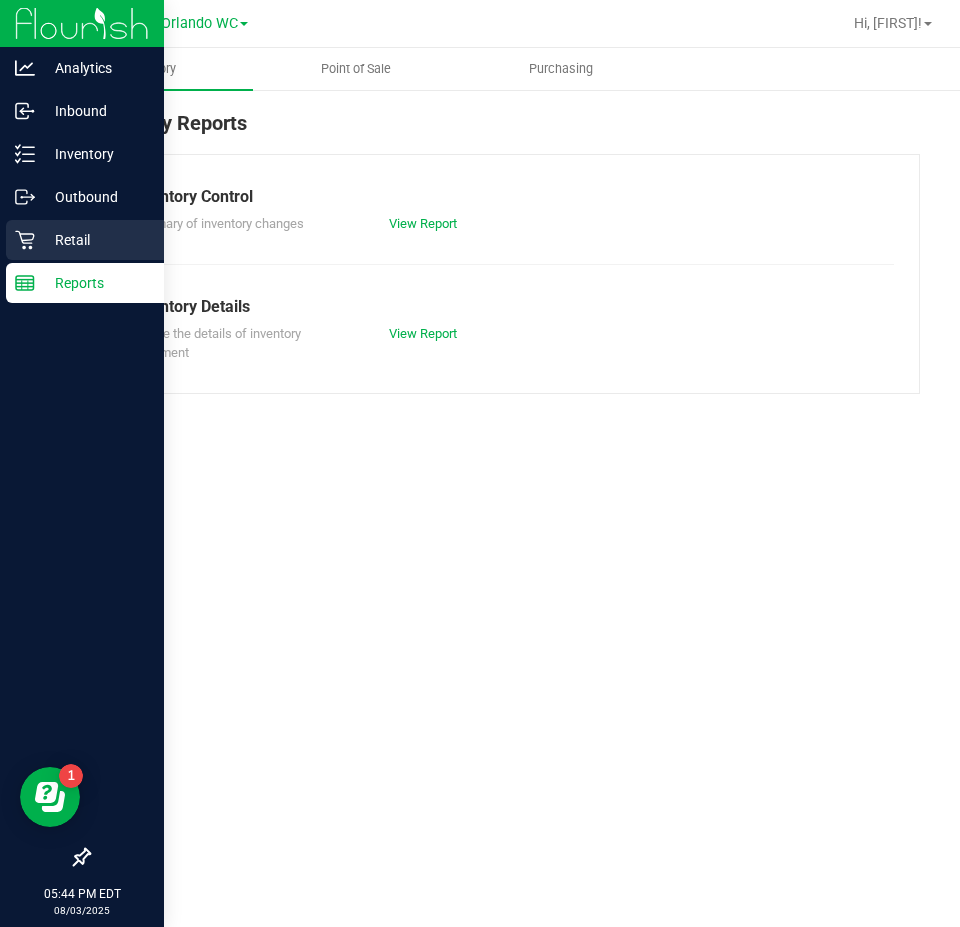 click 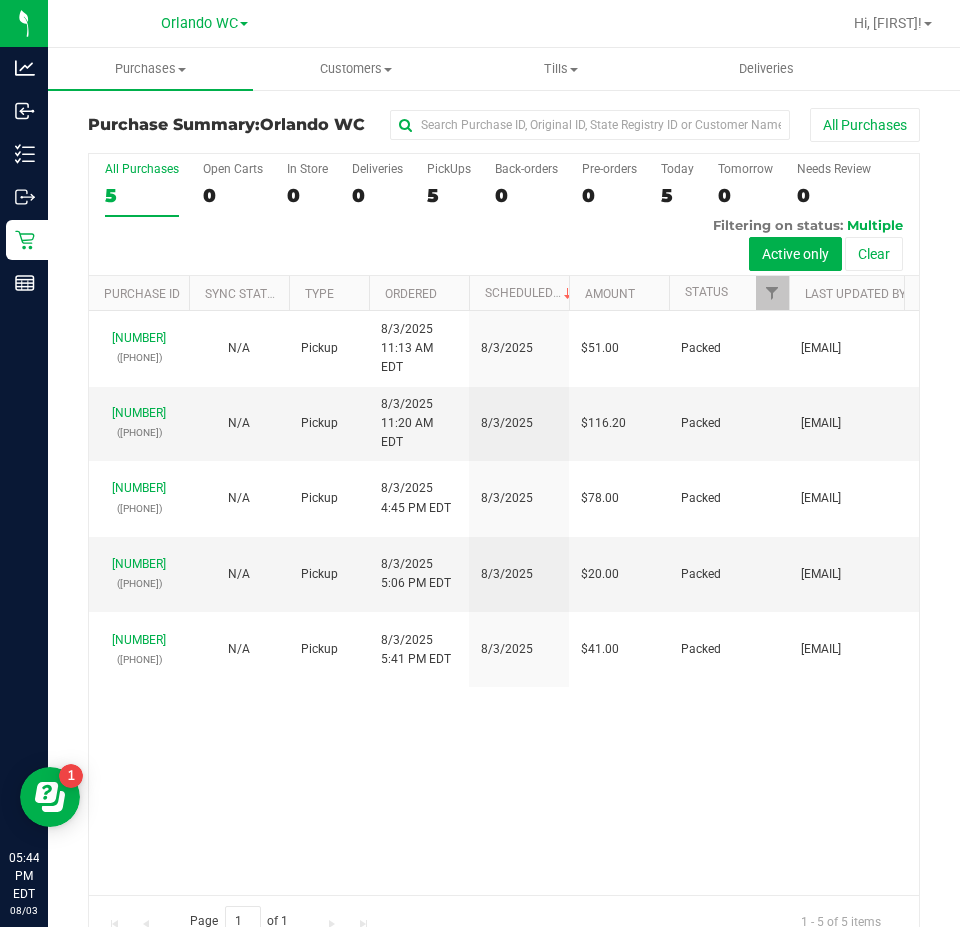 click on "All Purchases
5" at bounding box center [142, 189] 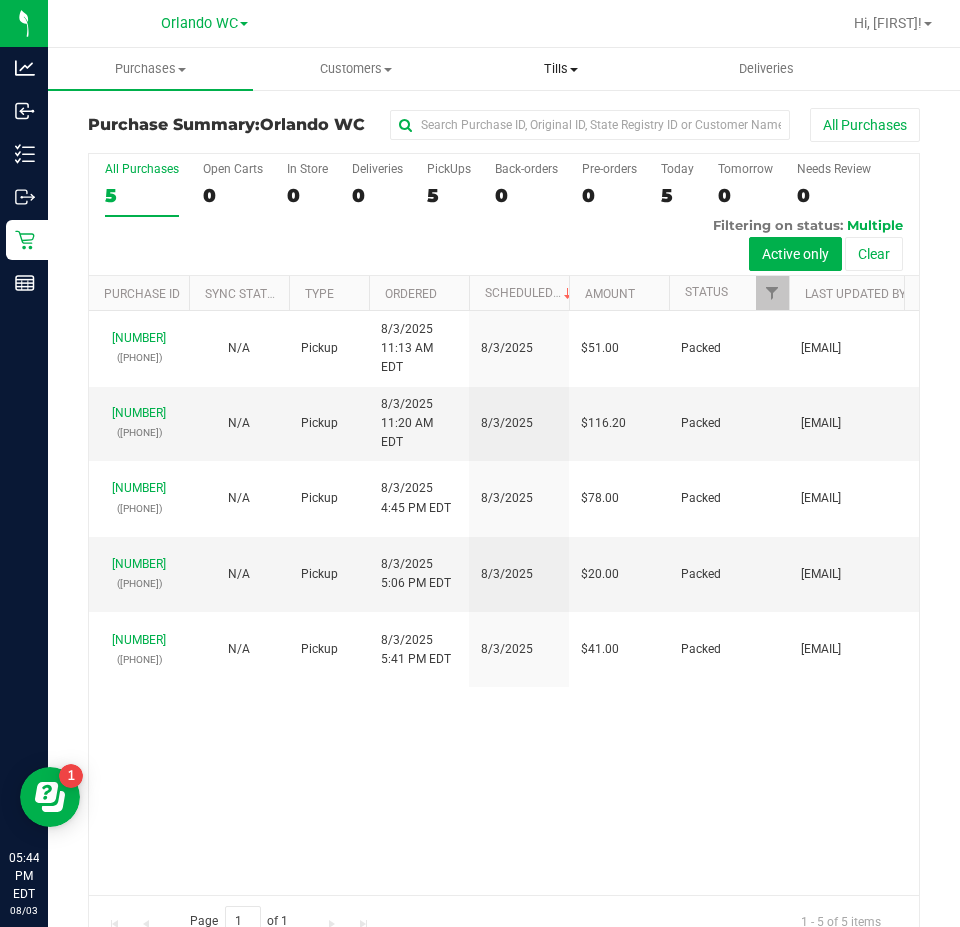 click on "Tills" at bounding box center (560, 69) 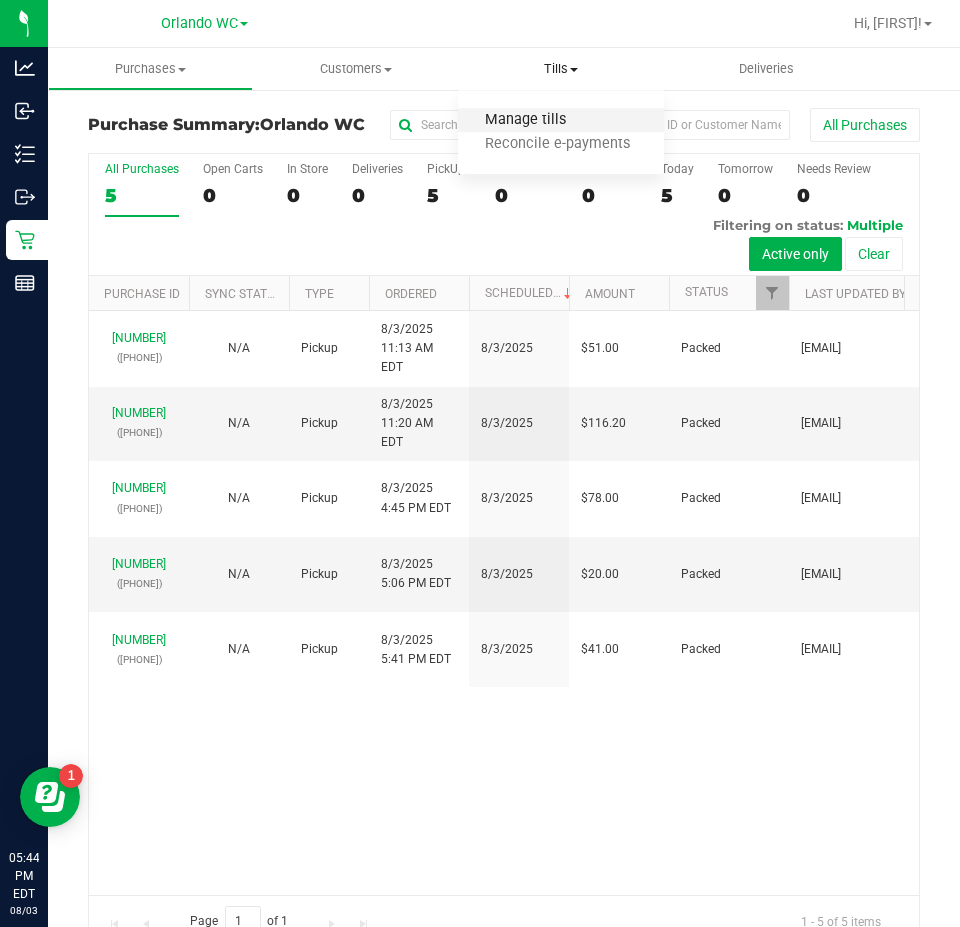click on "Manage tills" at bounding box center [525, 120] 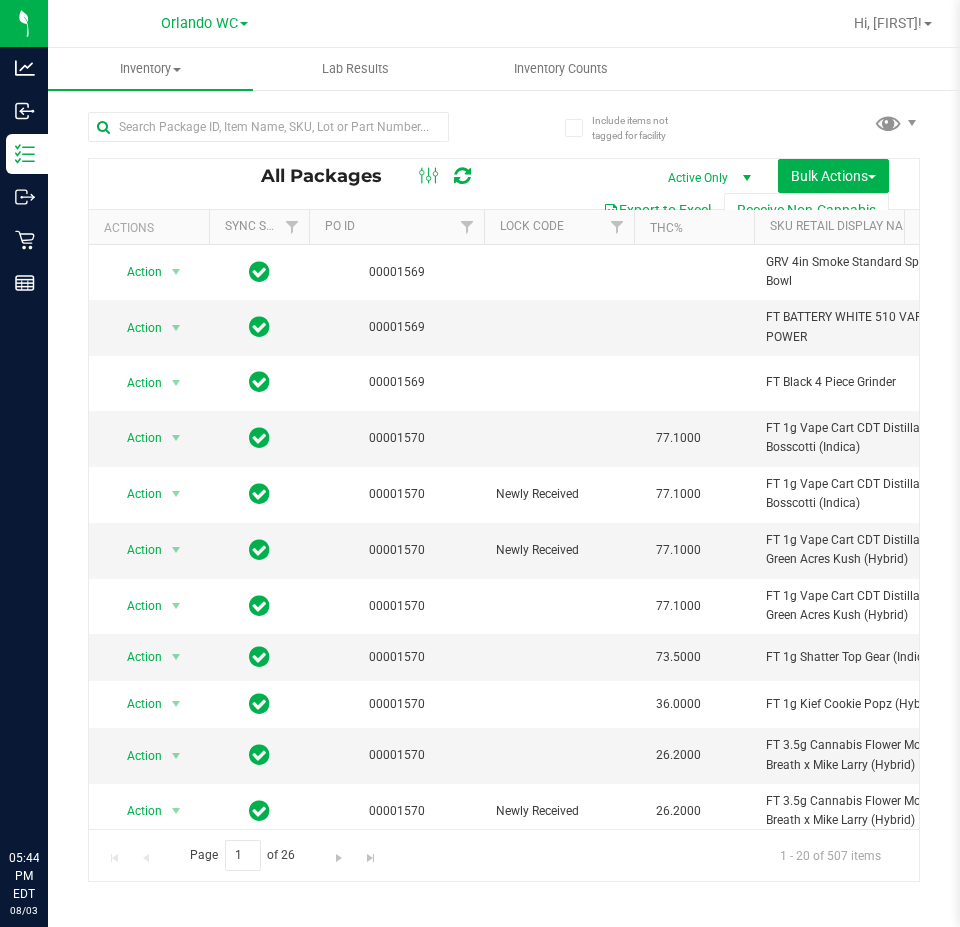 scroll, scrollTop: 0, scrollLeft: 0, axis: both 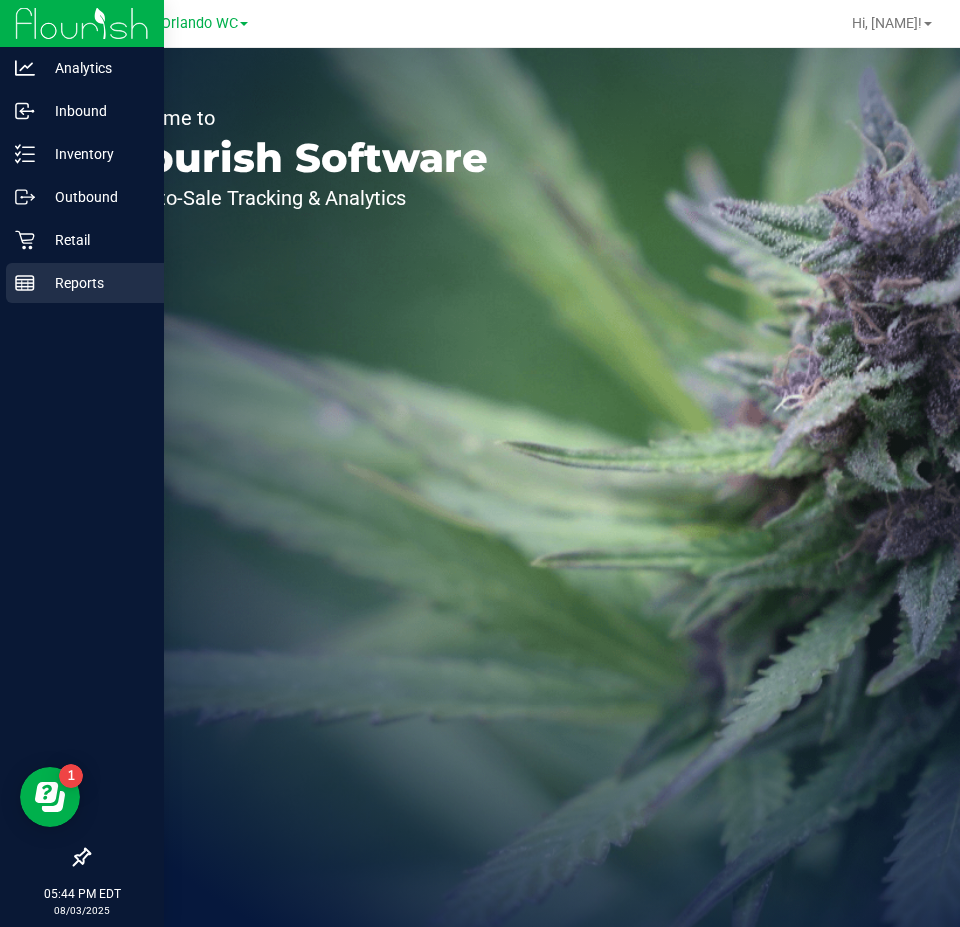 click on "Reports" at bounding box center (95, 283) 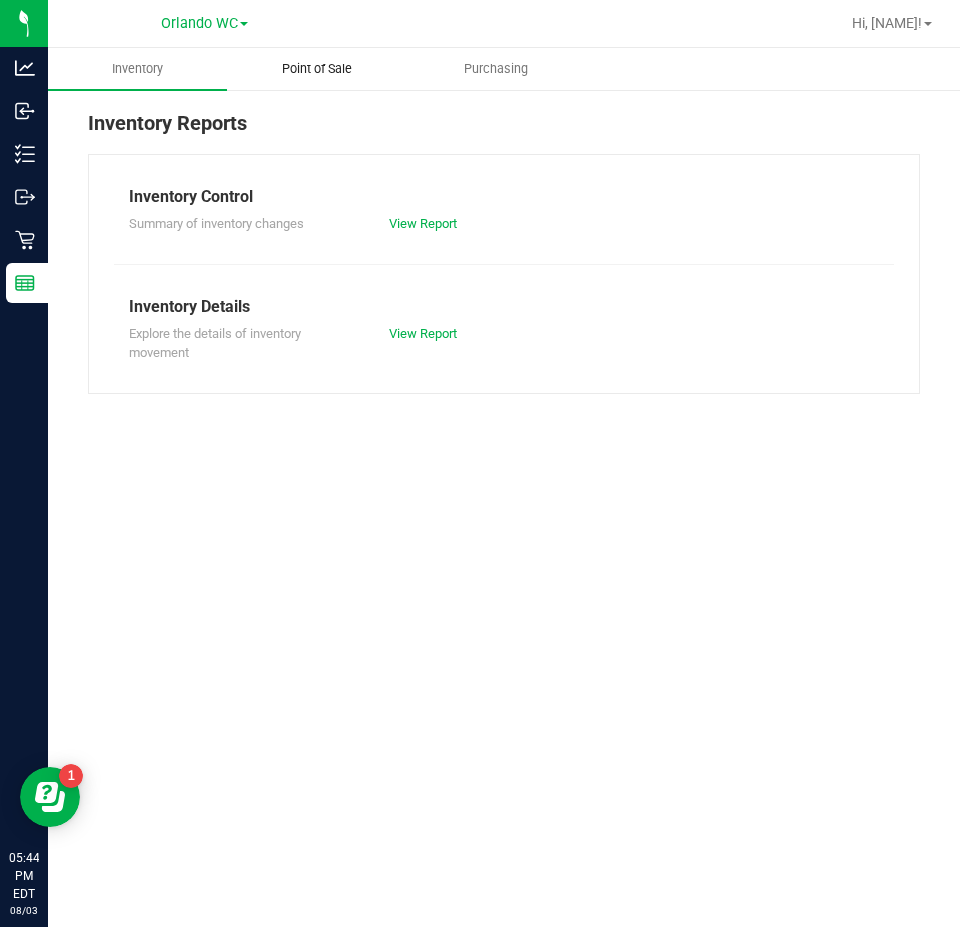 click on "Point of Sale" at bounding box center (316, 69) 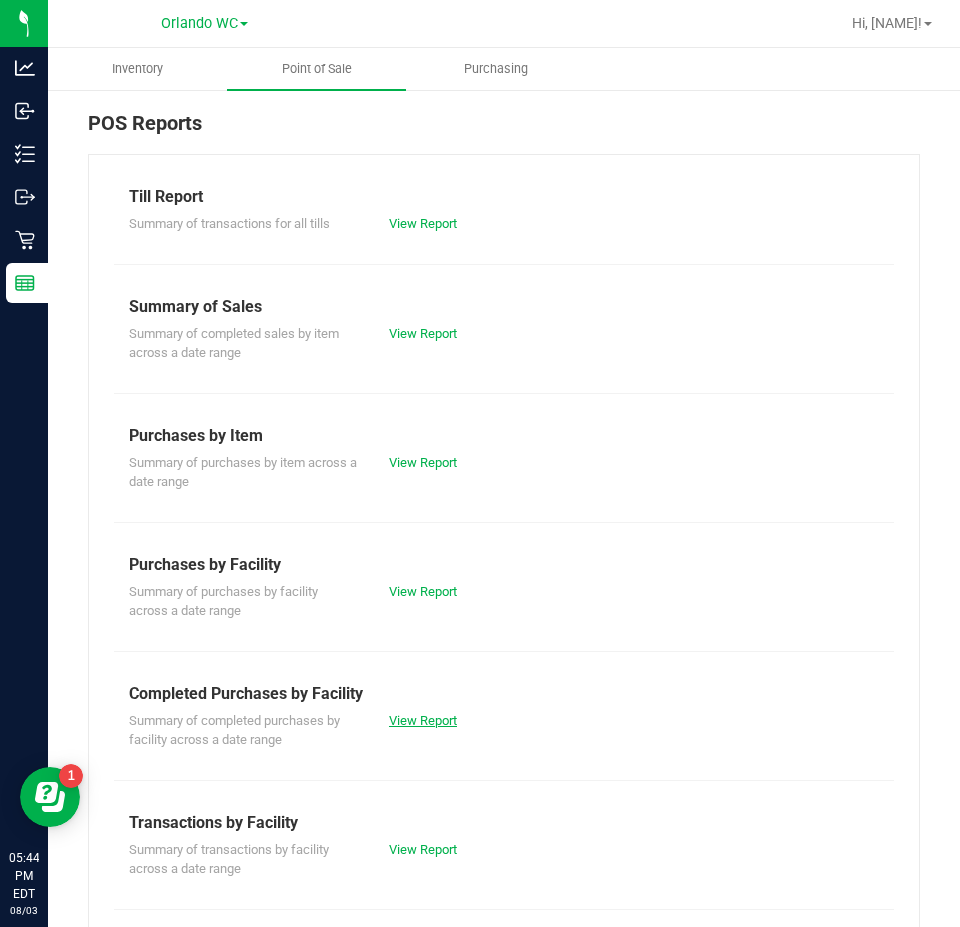 click on "View Report" at bounding box center (423, 720) 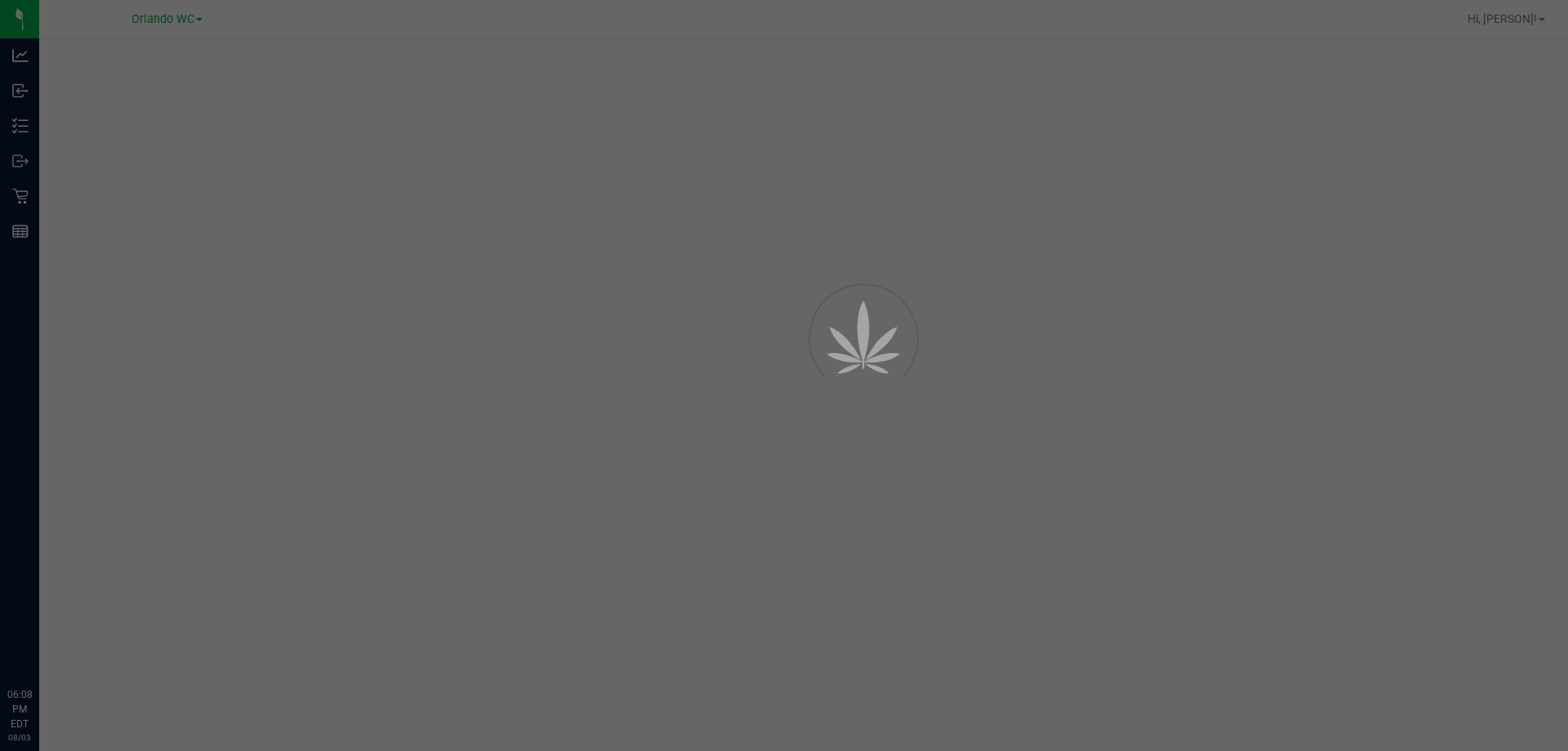 scroll, scrollTop: 0, scrollLeft: 0, axis: both 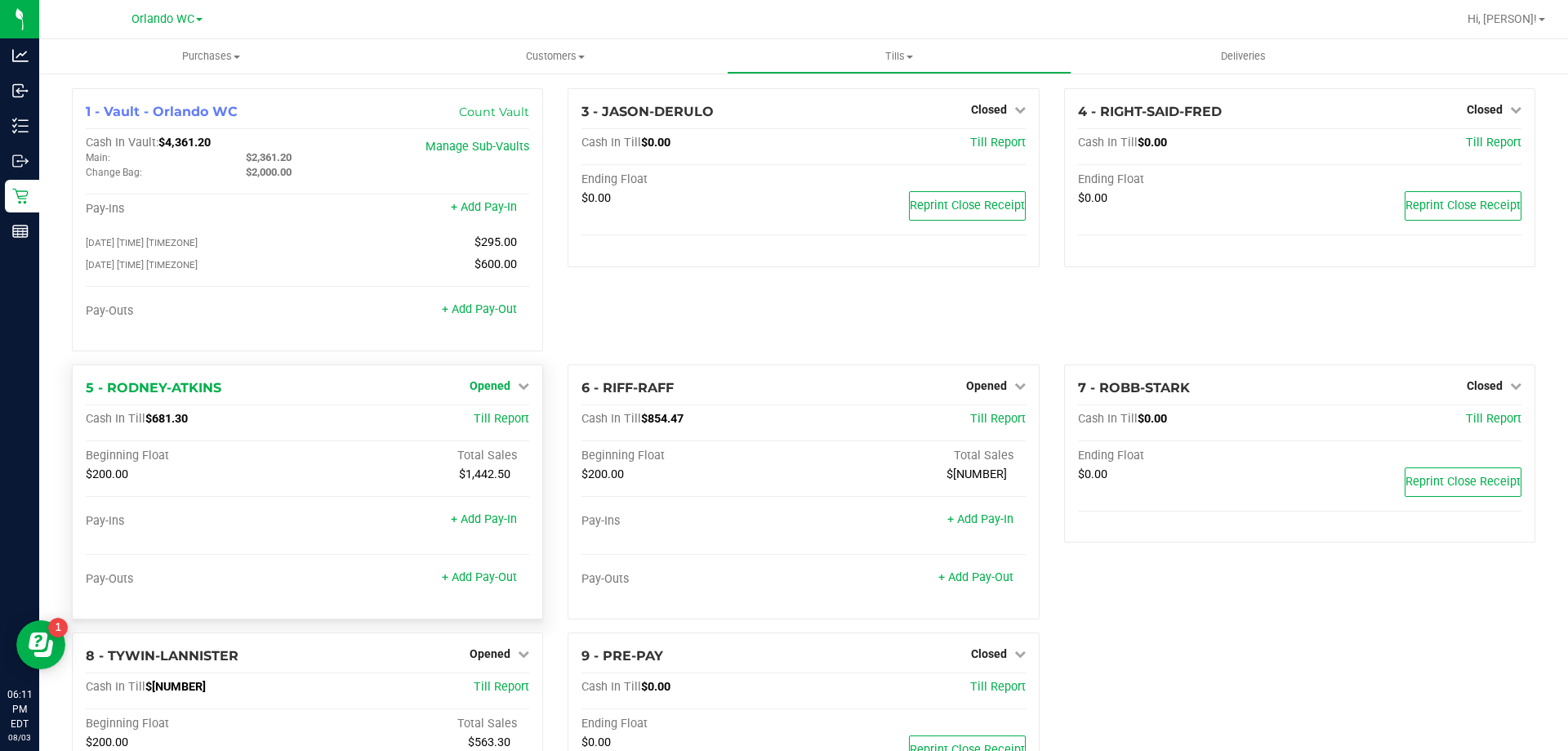 click on "Opened" at bounding box center (490, 386) 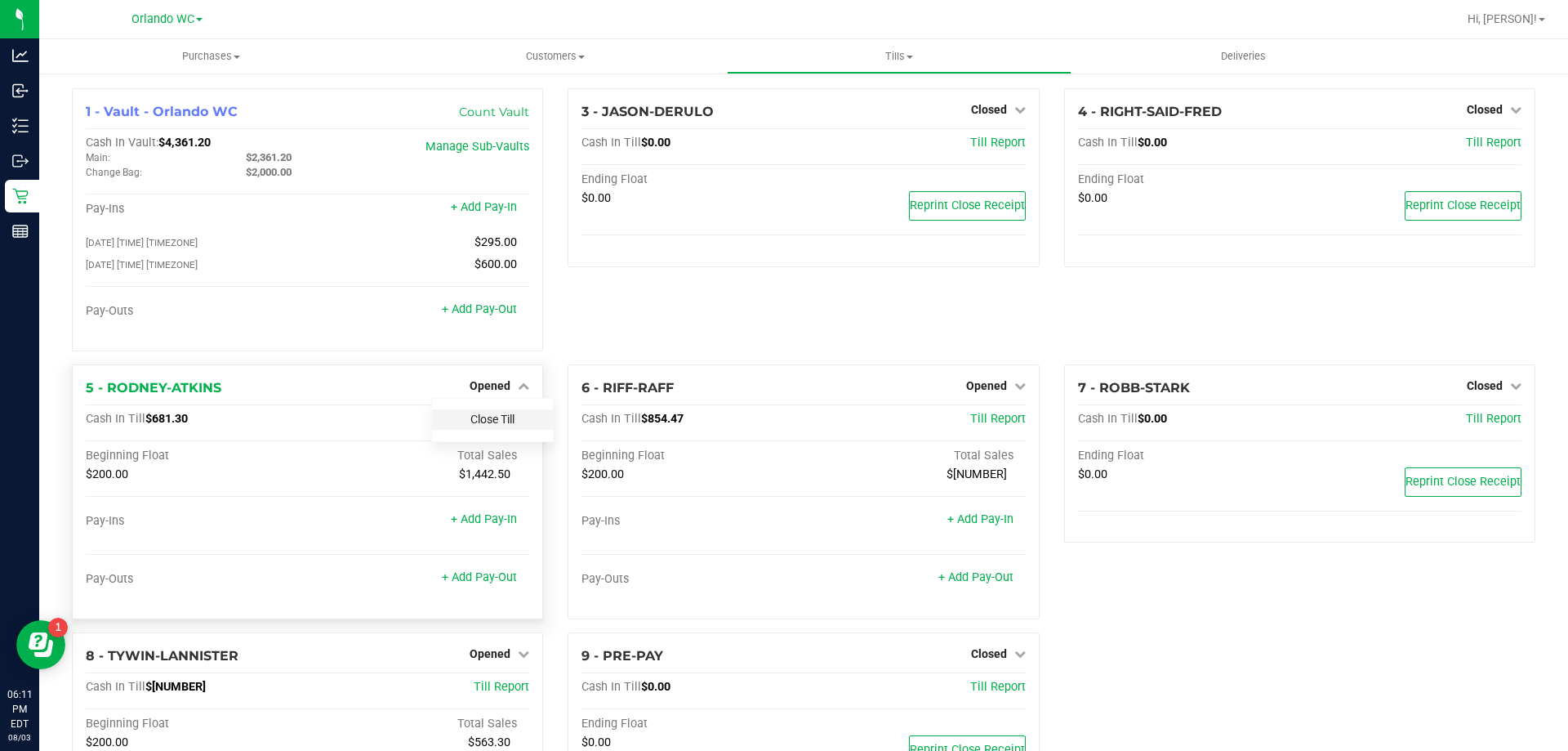 click on "Close Till" at bounding box center [492, 419] 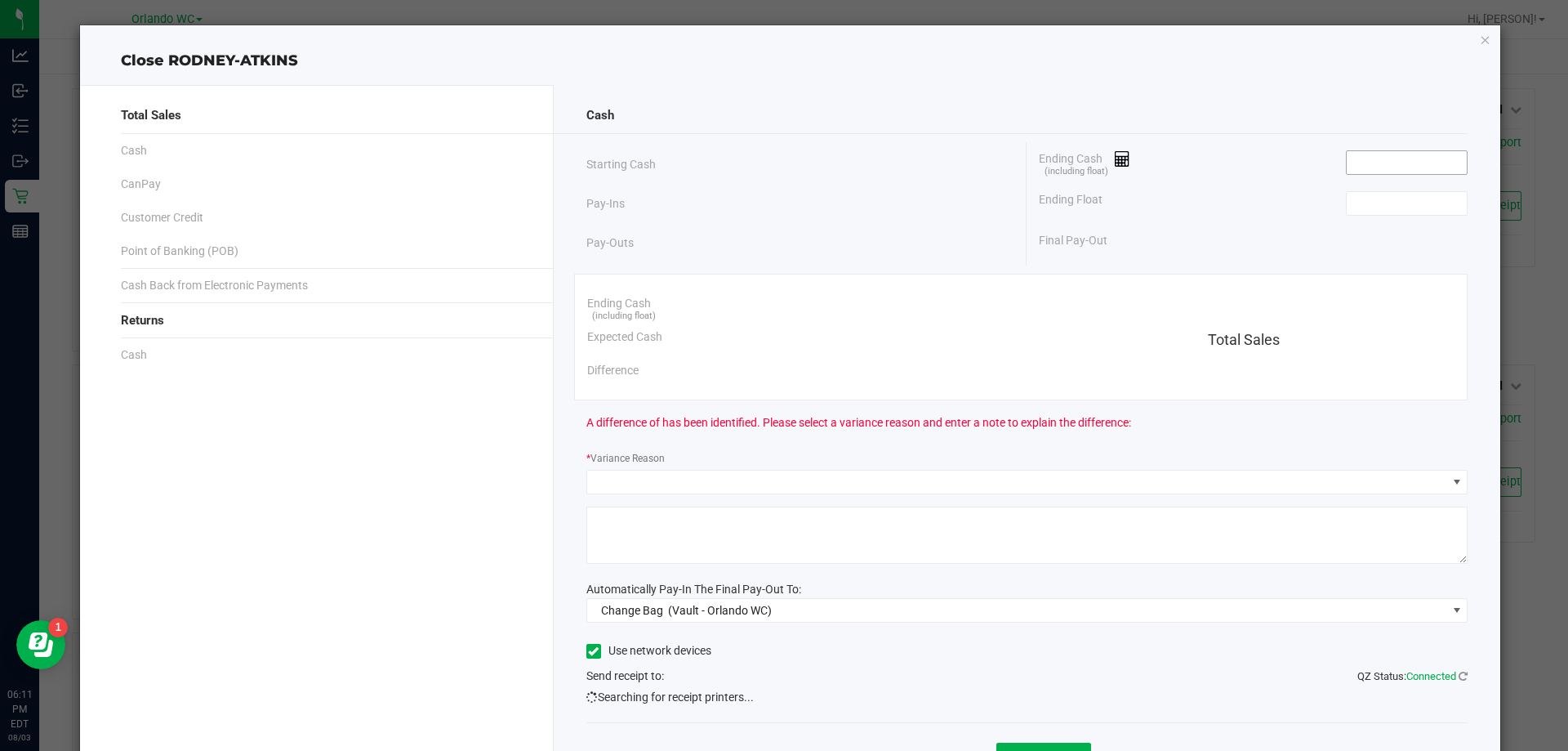 click at bounding box center [1406, 163] 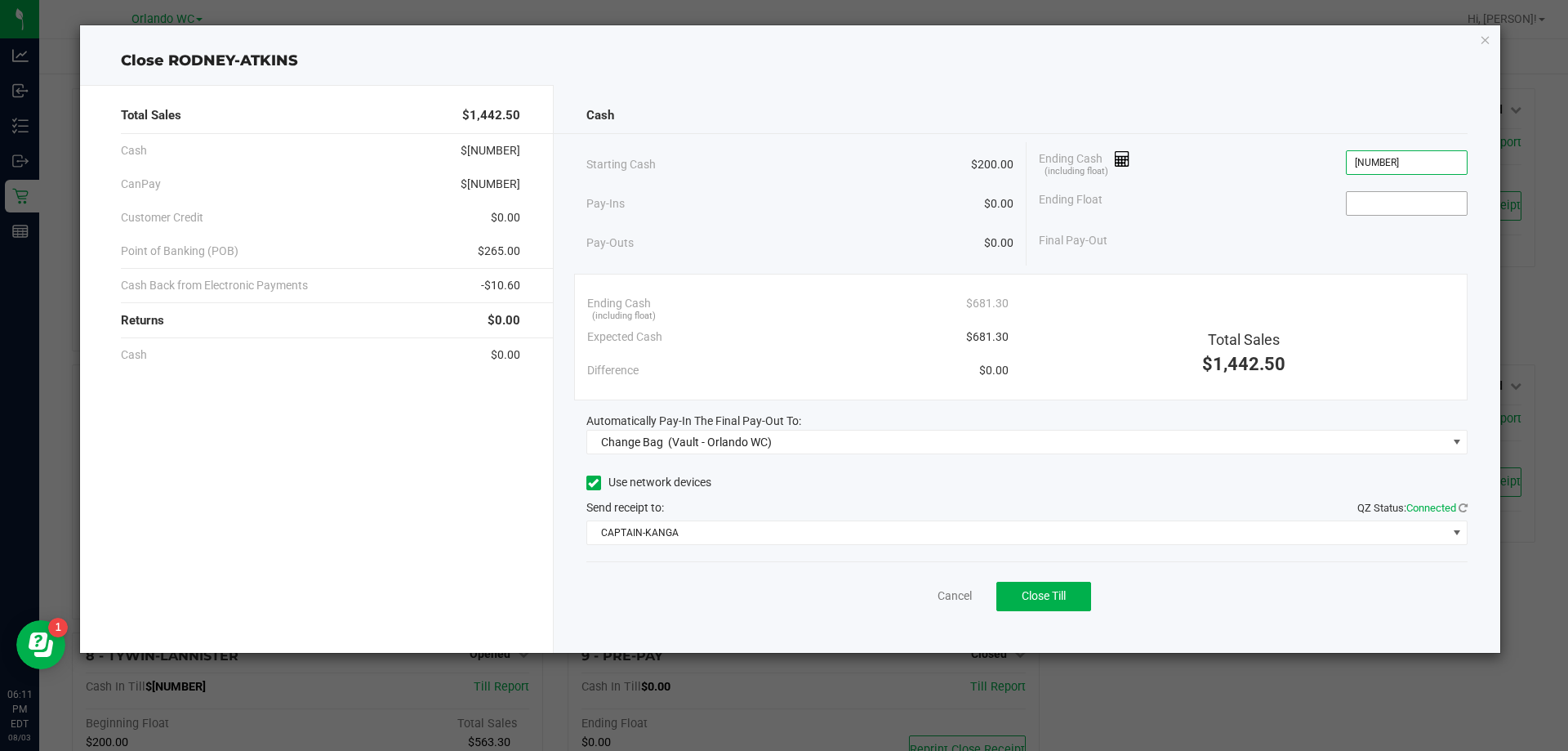 type on "$681.30" 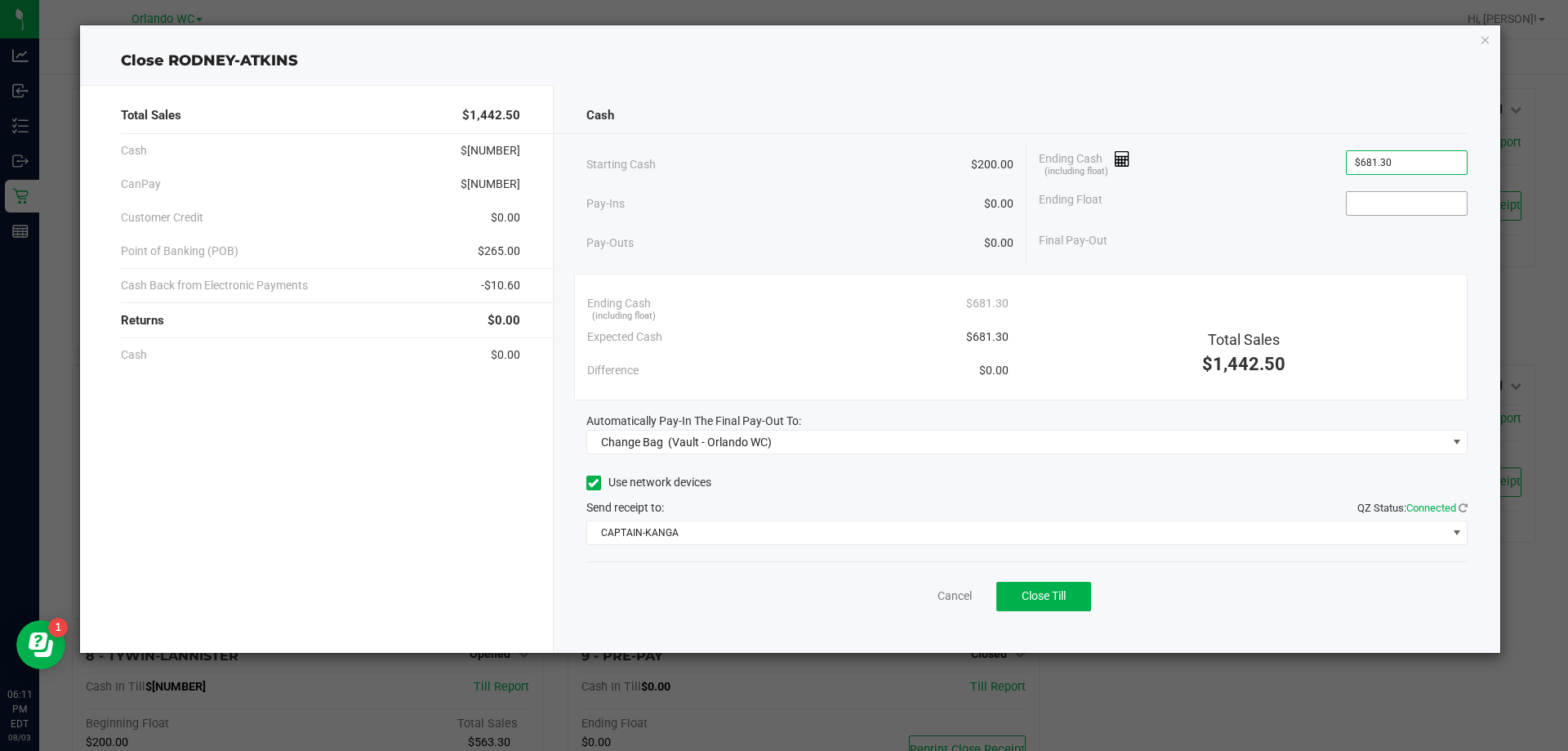 click at bounding box center [1406, 203] 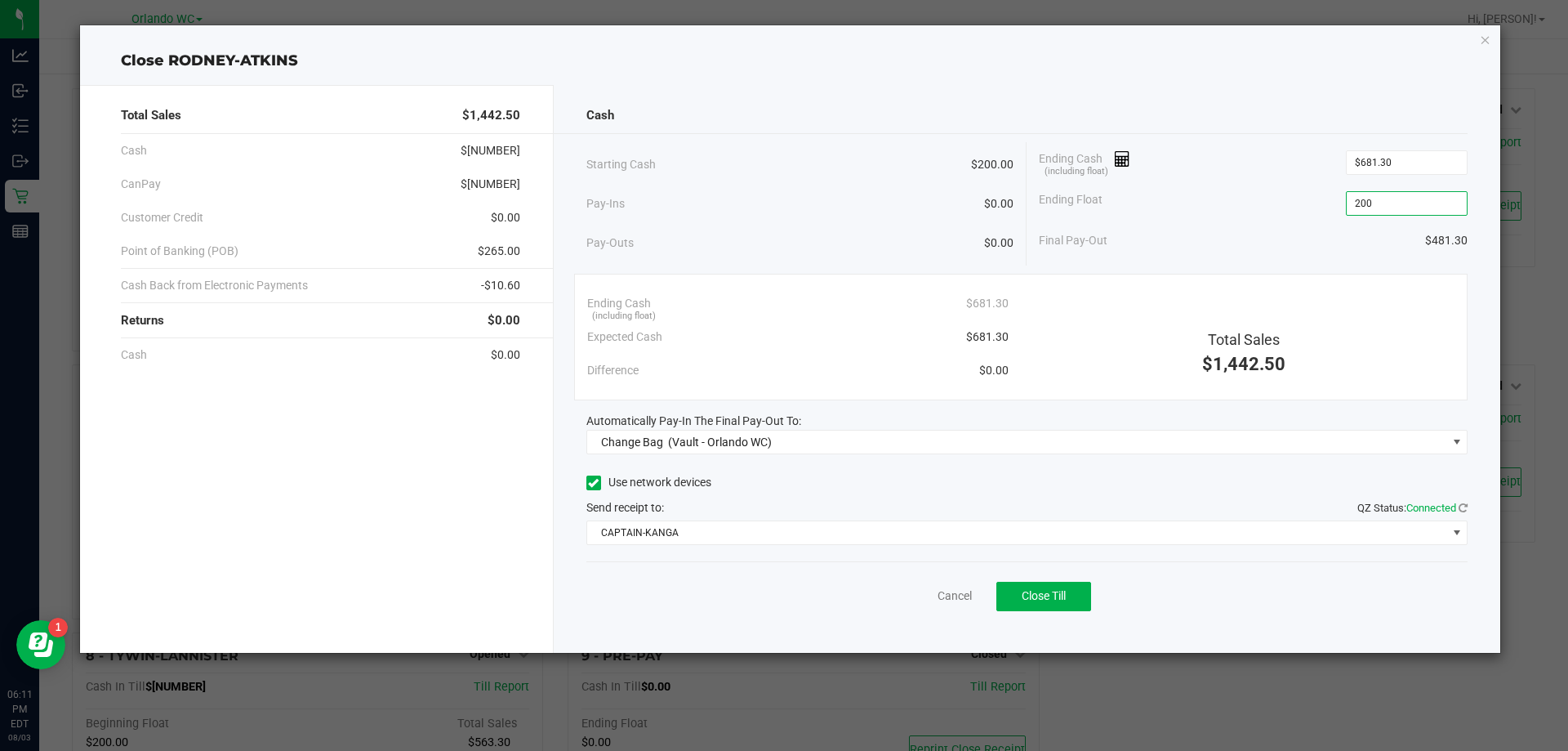 type on "$200.00" 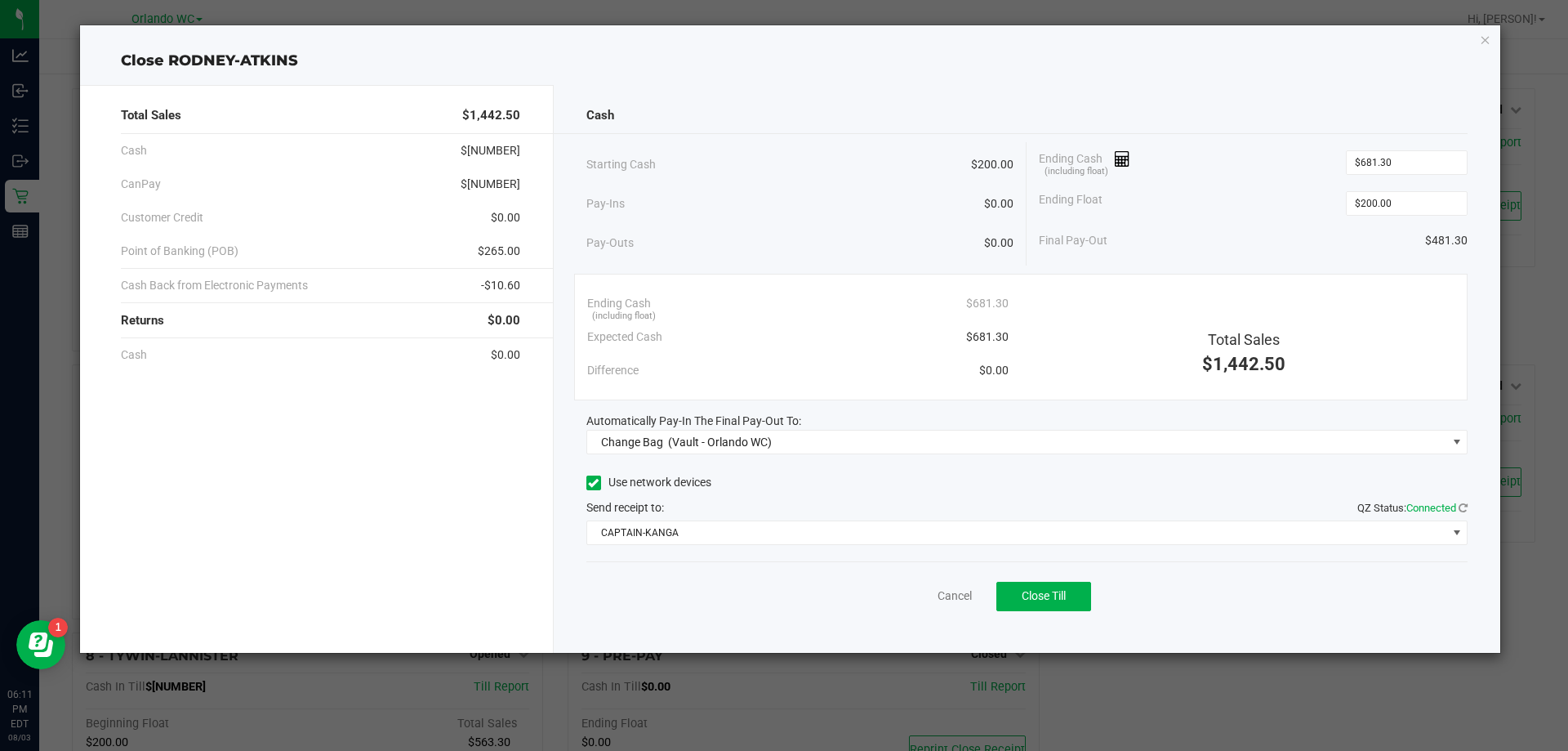 click on "Starting Cash   $200.00" 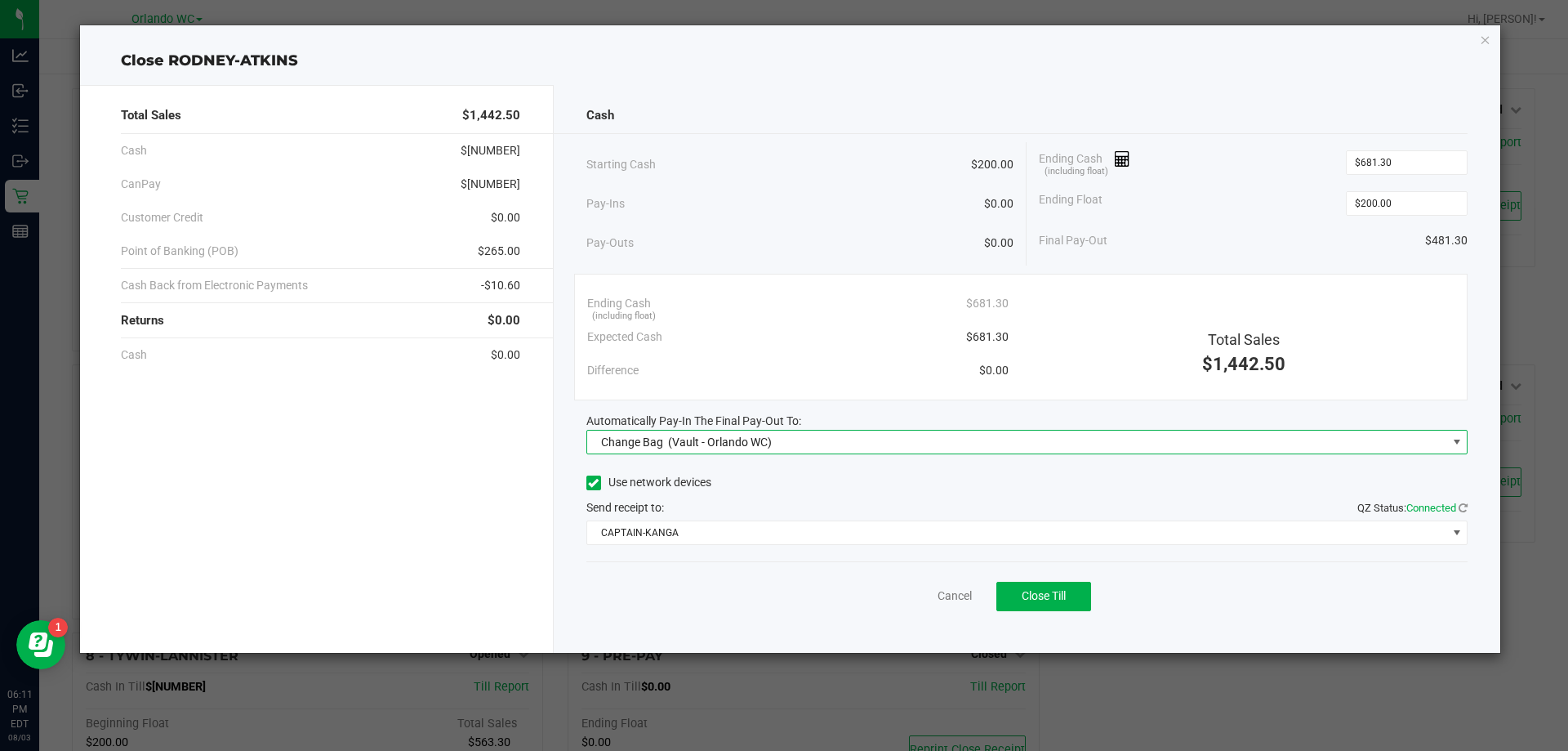 click on "Change Bag    (Vault - [CITY] WC)" at bounding box center [1017, 442] 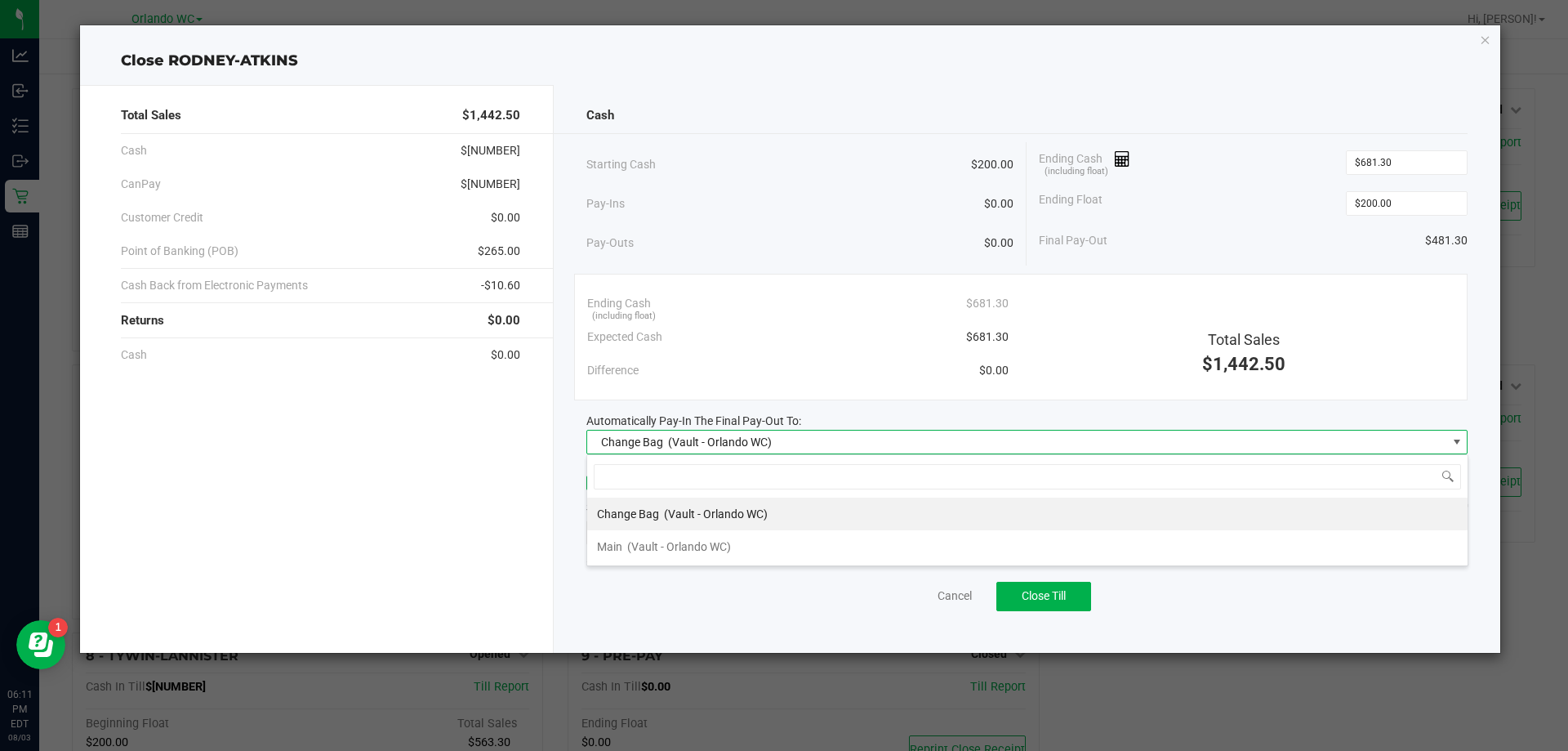 scroll, scrollTop: 81695, scrollLeft: 80785, axis: both 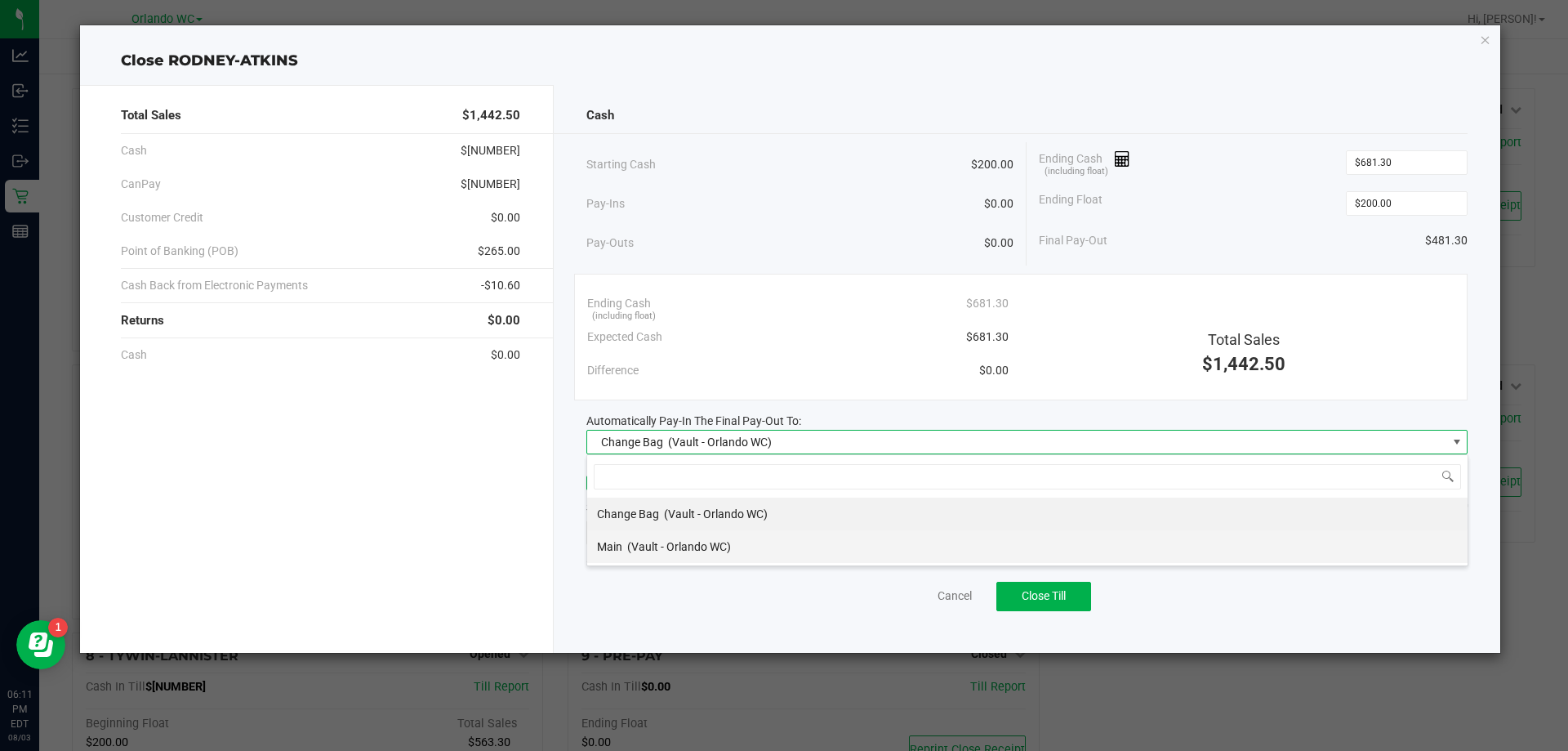 click on "(Vault - Orlando WC)" at bounding box center [679, 547] 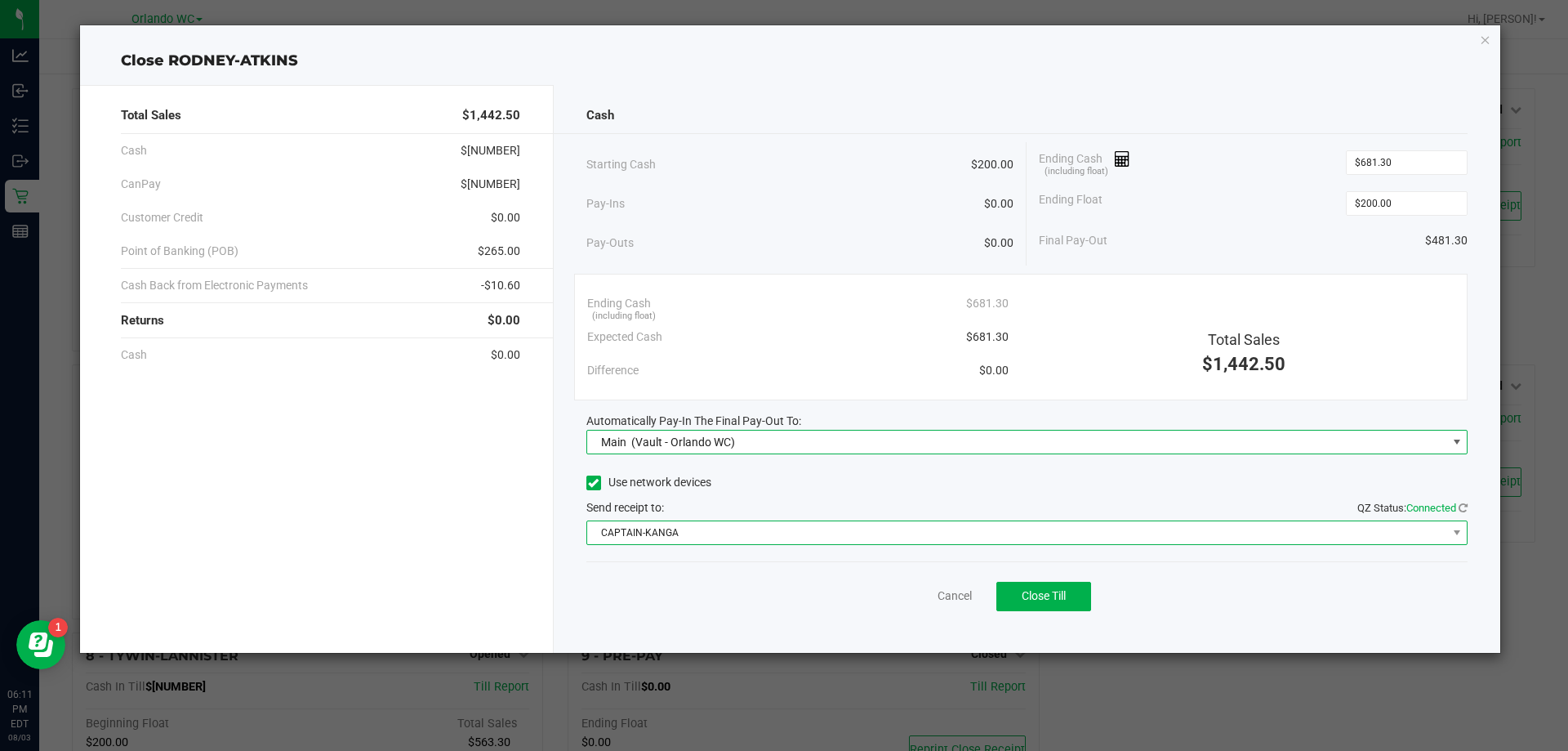 click on "CAPTAIN-KANGA" at bounding box center [1017, 533] 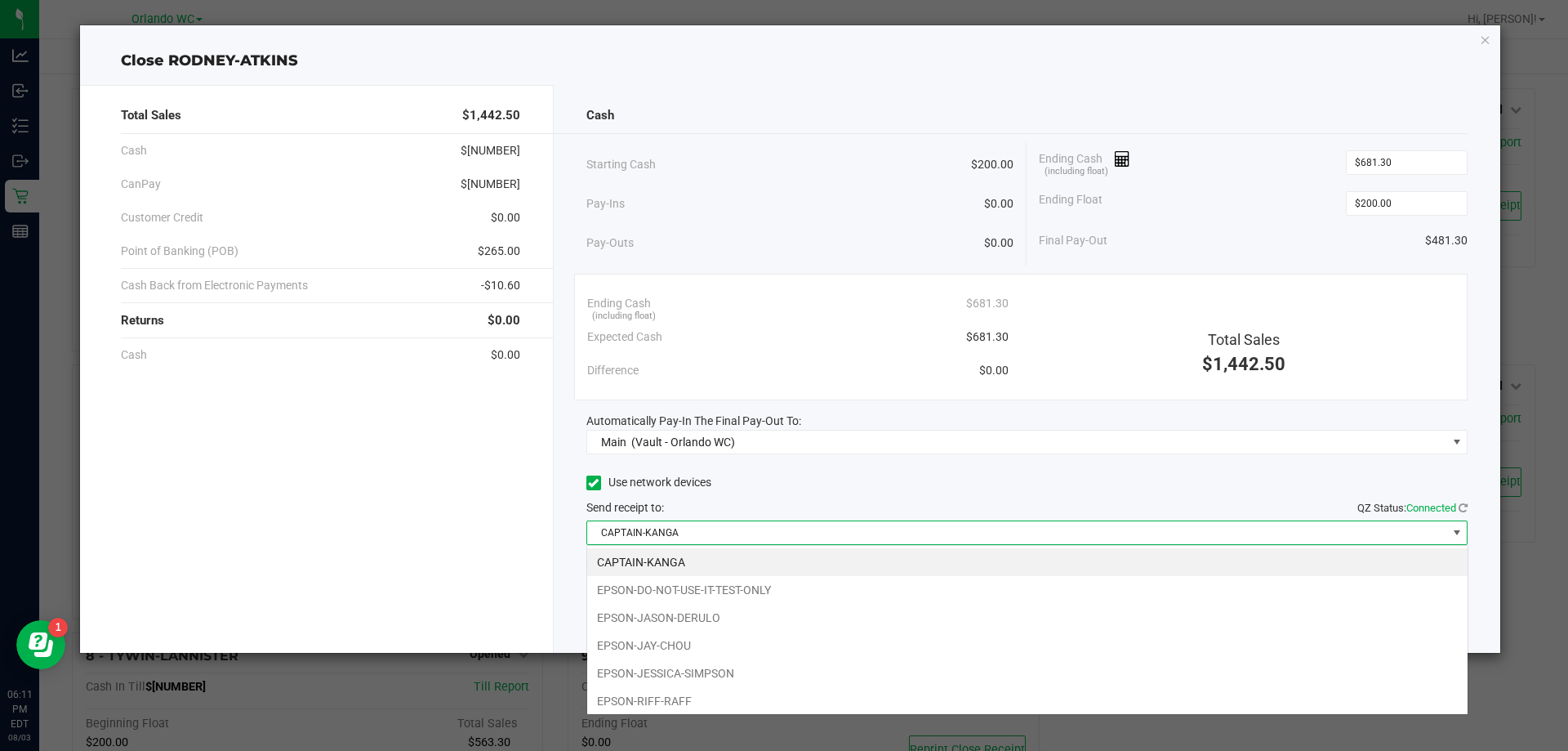 scroll, scrollTop: 81695, scrollLeft: 80785, axis: both 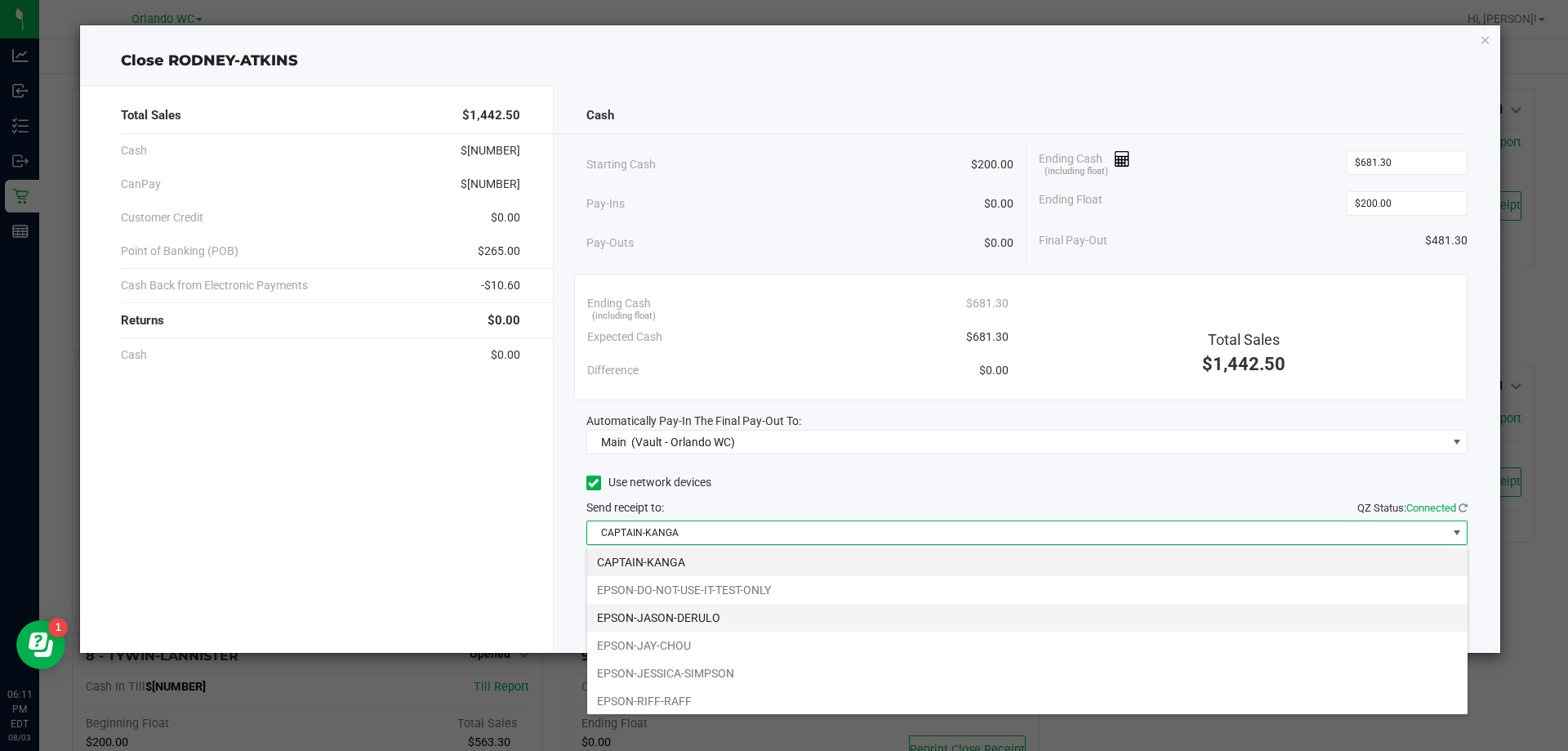 click on "EPSON-JASON-DERULO" at bounding box center [1027, 618] 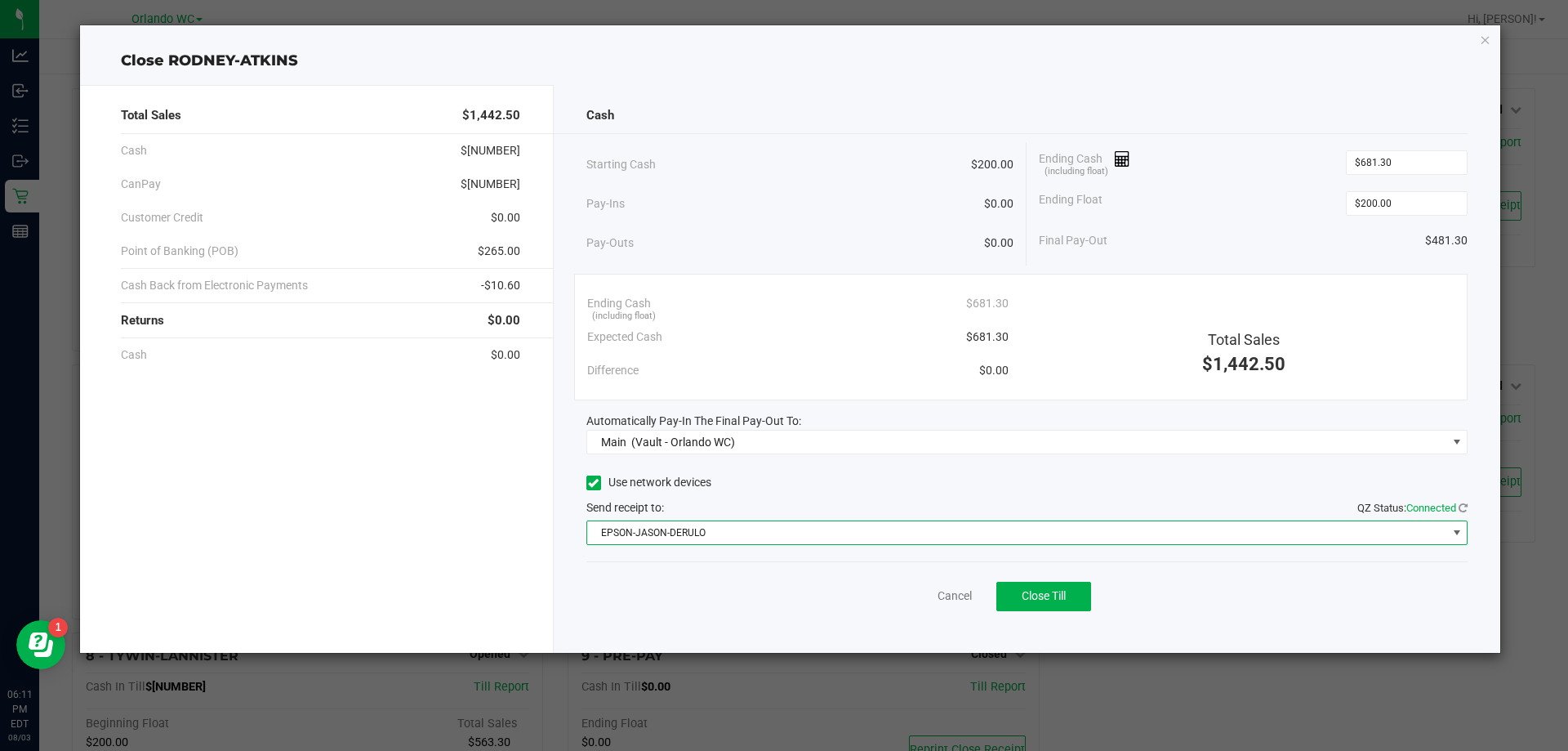 click on "Cancel   Close Till" 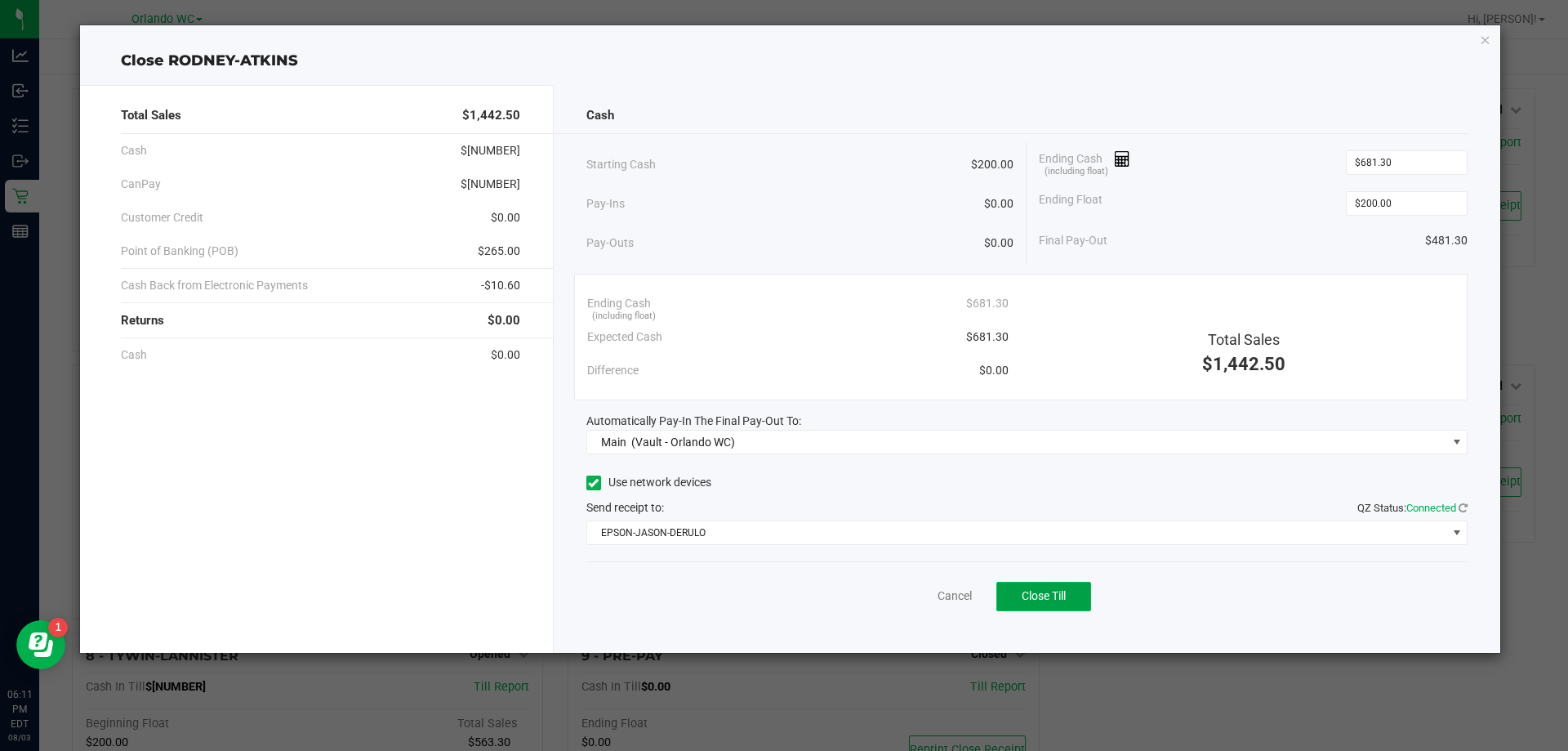 click on "Close Till" 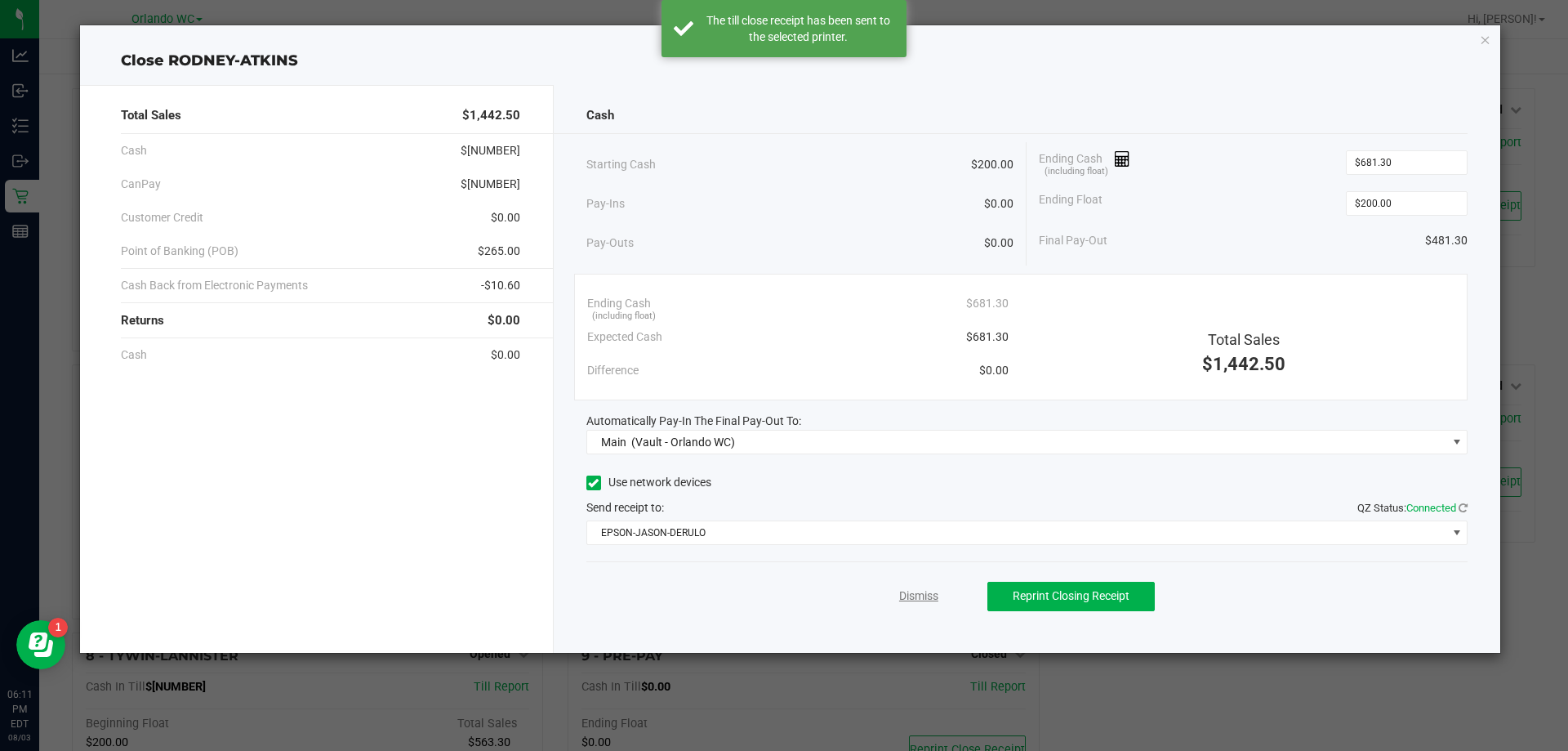 click on "Dismiss" 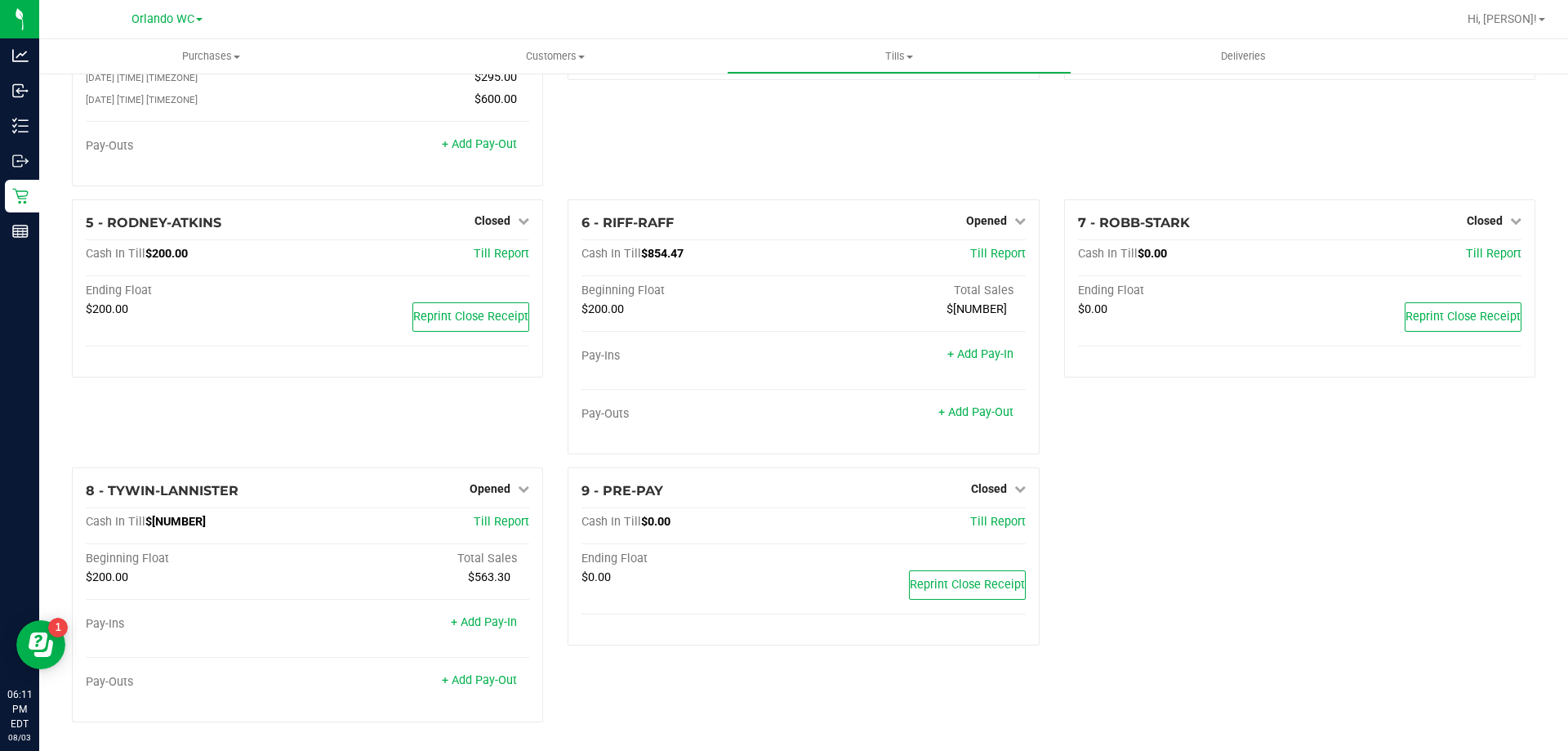 scroll, scrollTop: 192, scrollLeft: 0, axis: vertical 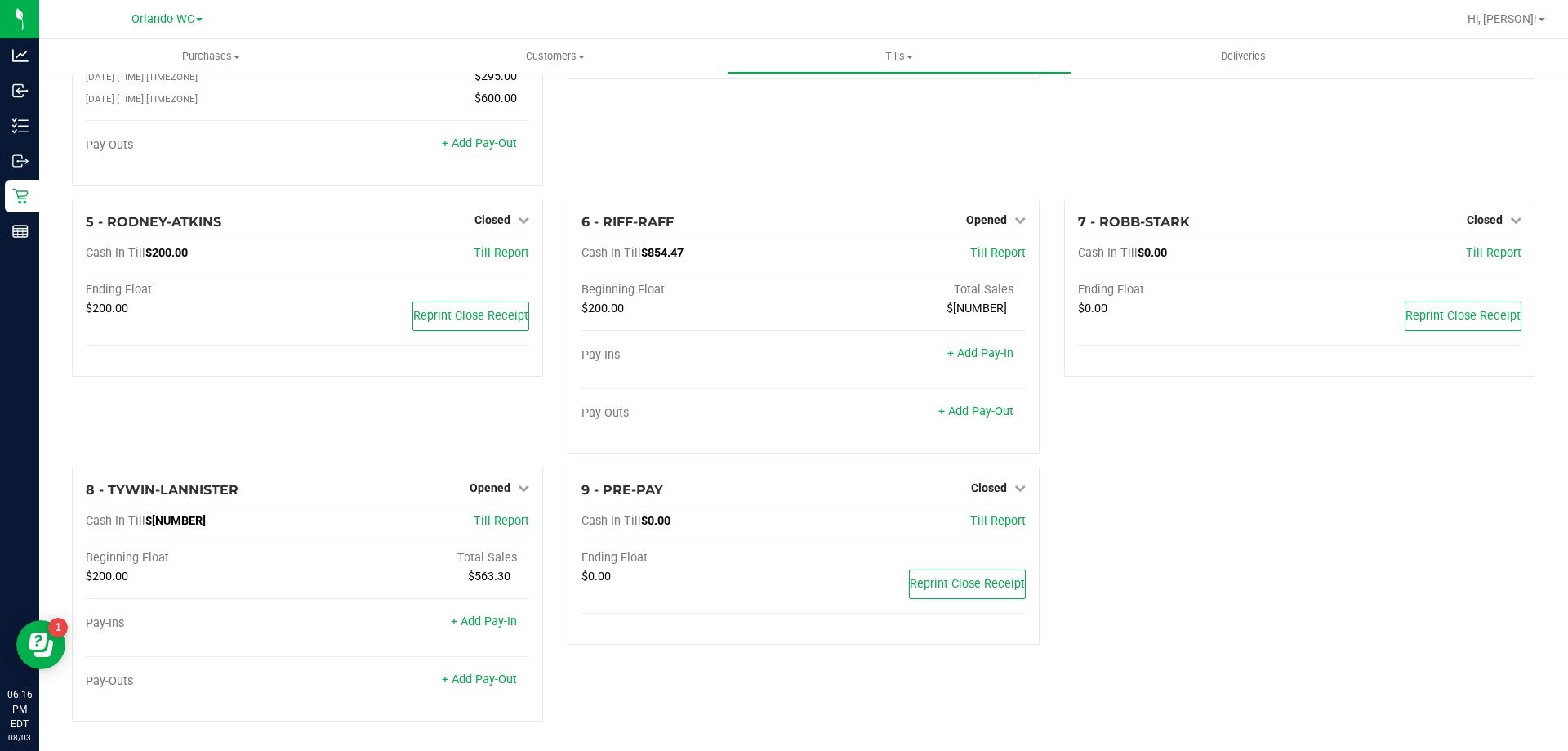 drag, startPoint x: 1292, startPoint y: 538, endPoint x: 1214, endPoint y: 446, distance: 120.61509 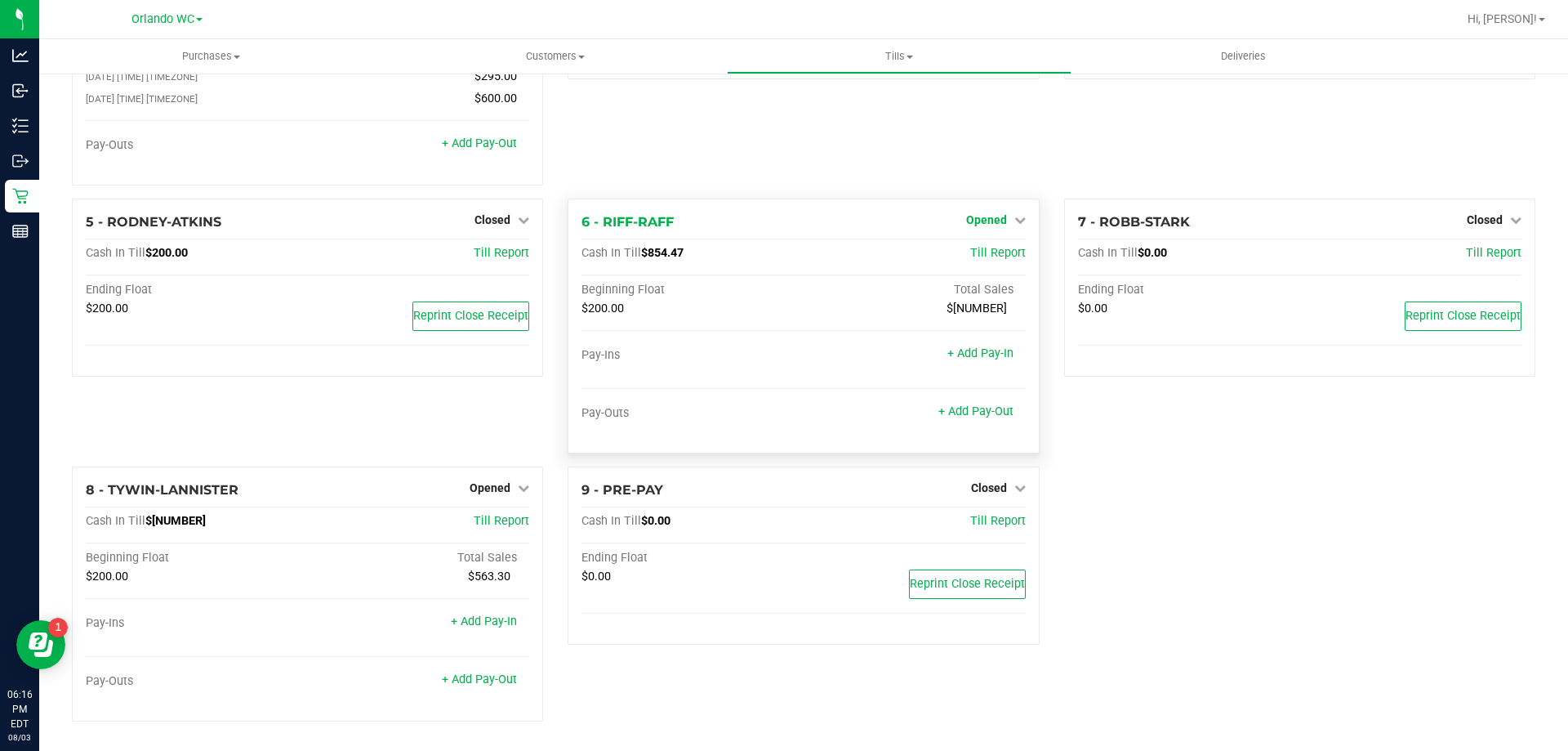 click on "Opened" at bounding box center (987, 220) 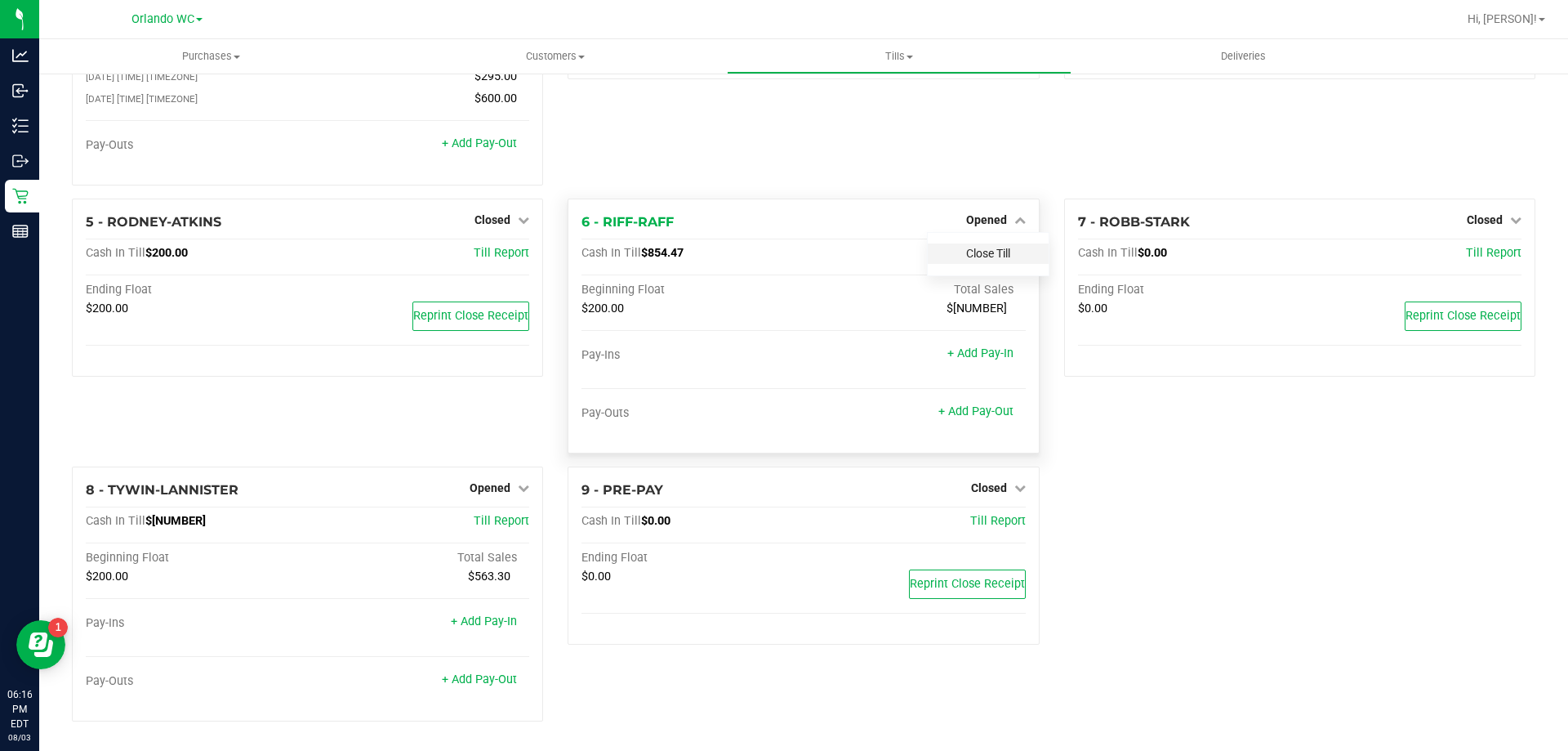 click on "Close Till" at bounding box center (988, 253) 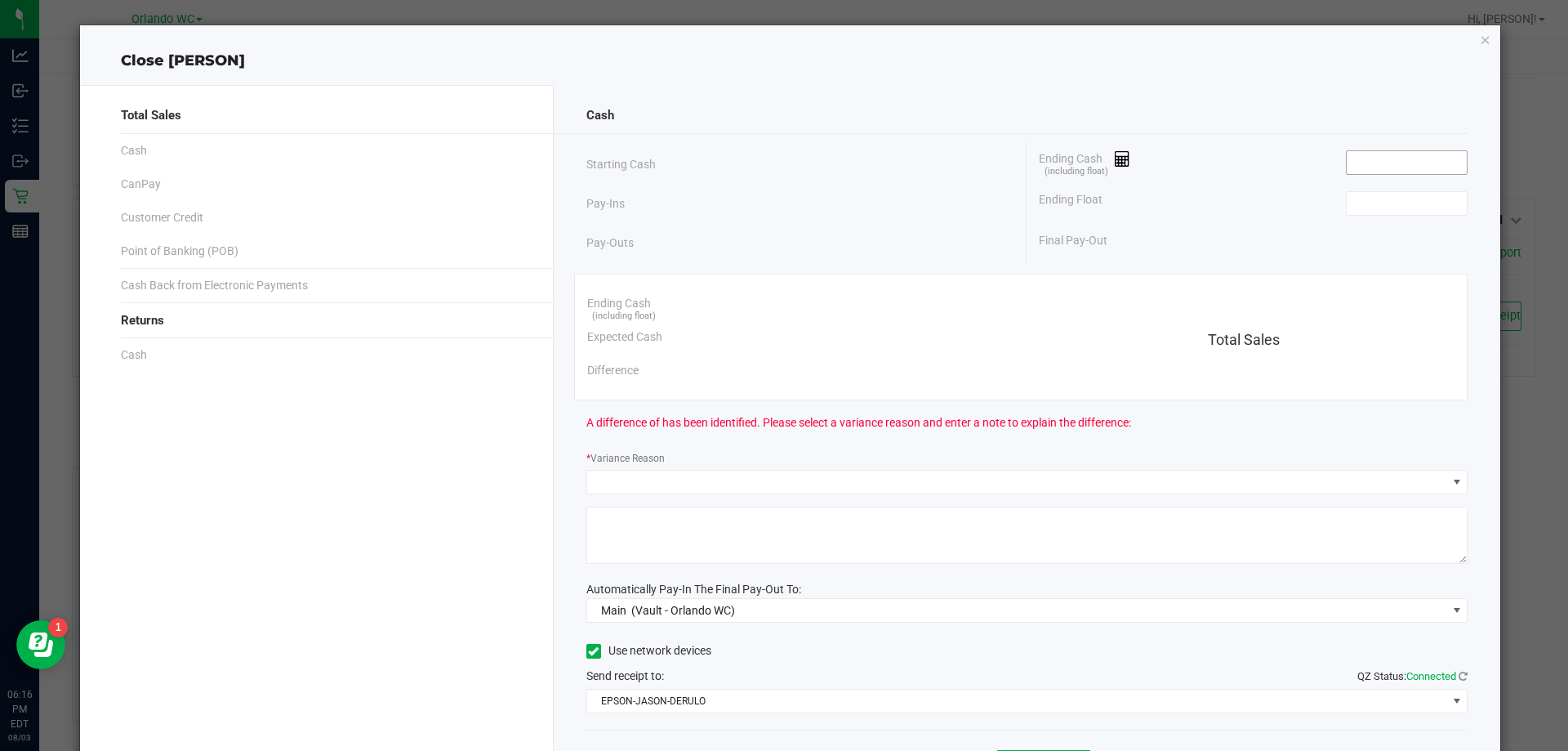 click at bounding box center [1406, 163] 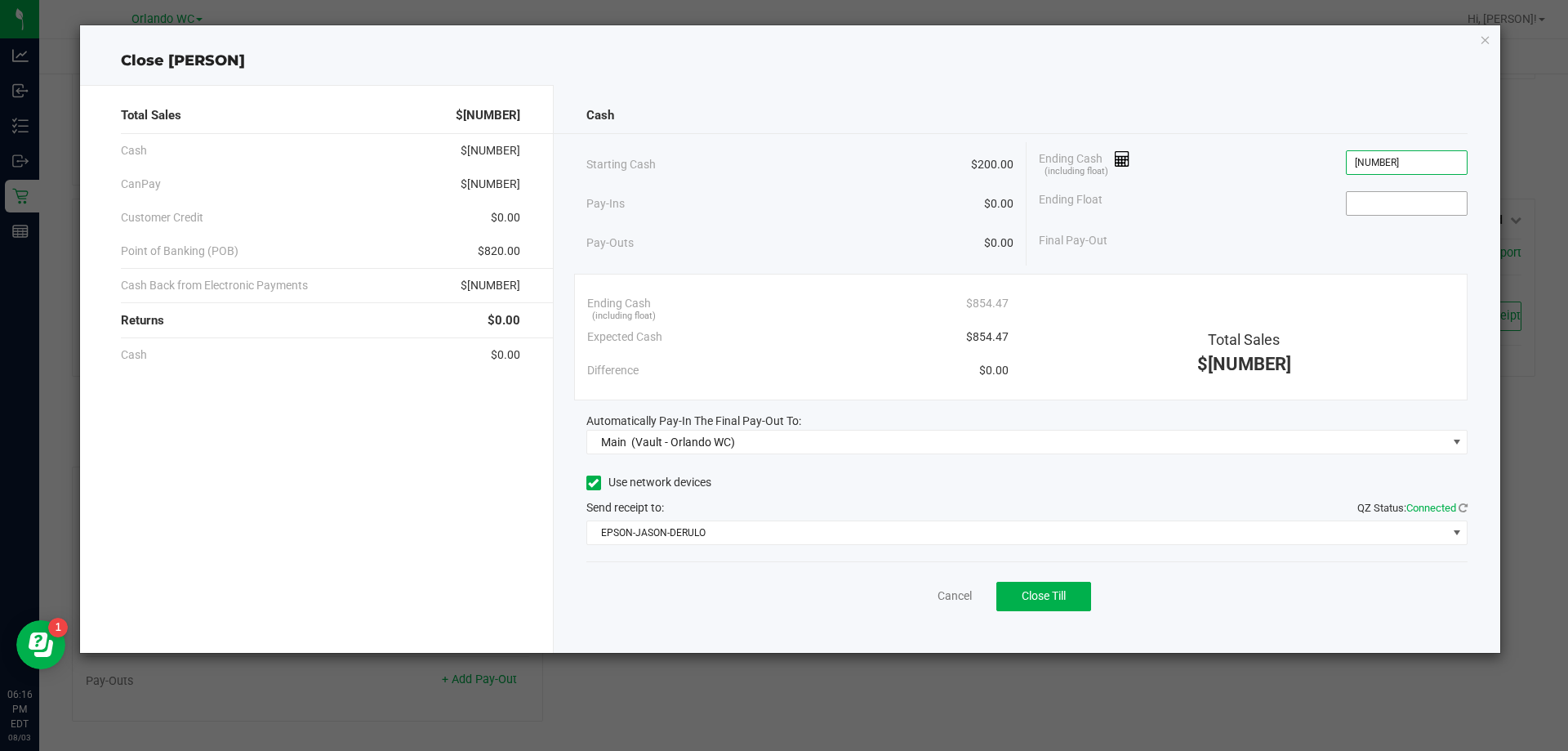 type on "$854.47" 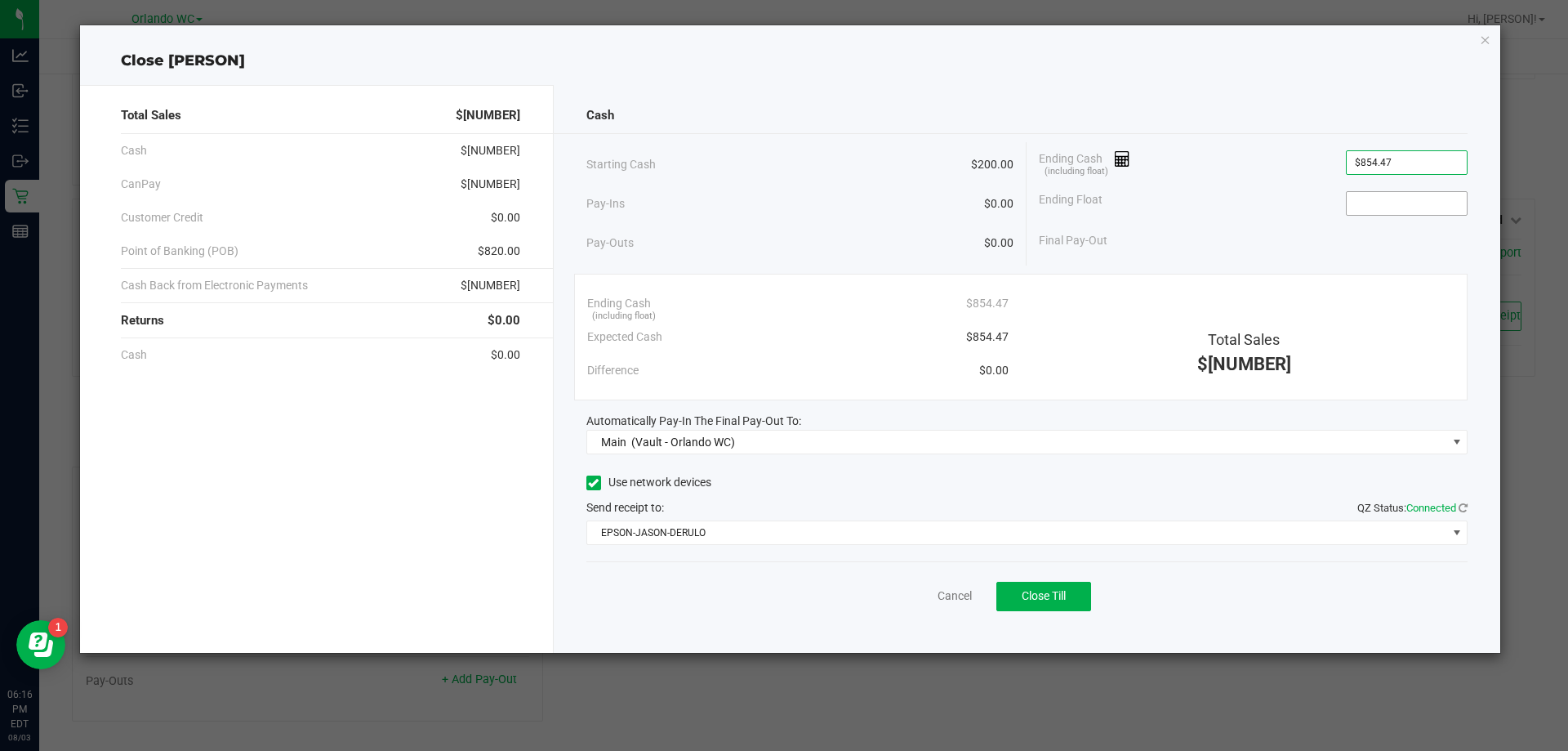 click at bounding box center [1406, 203] 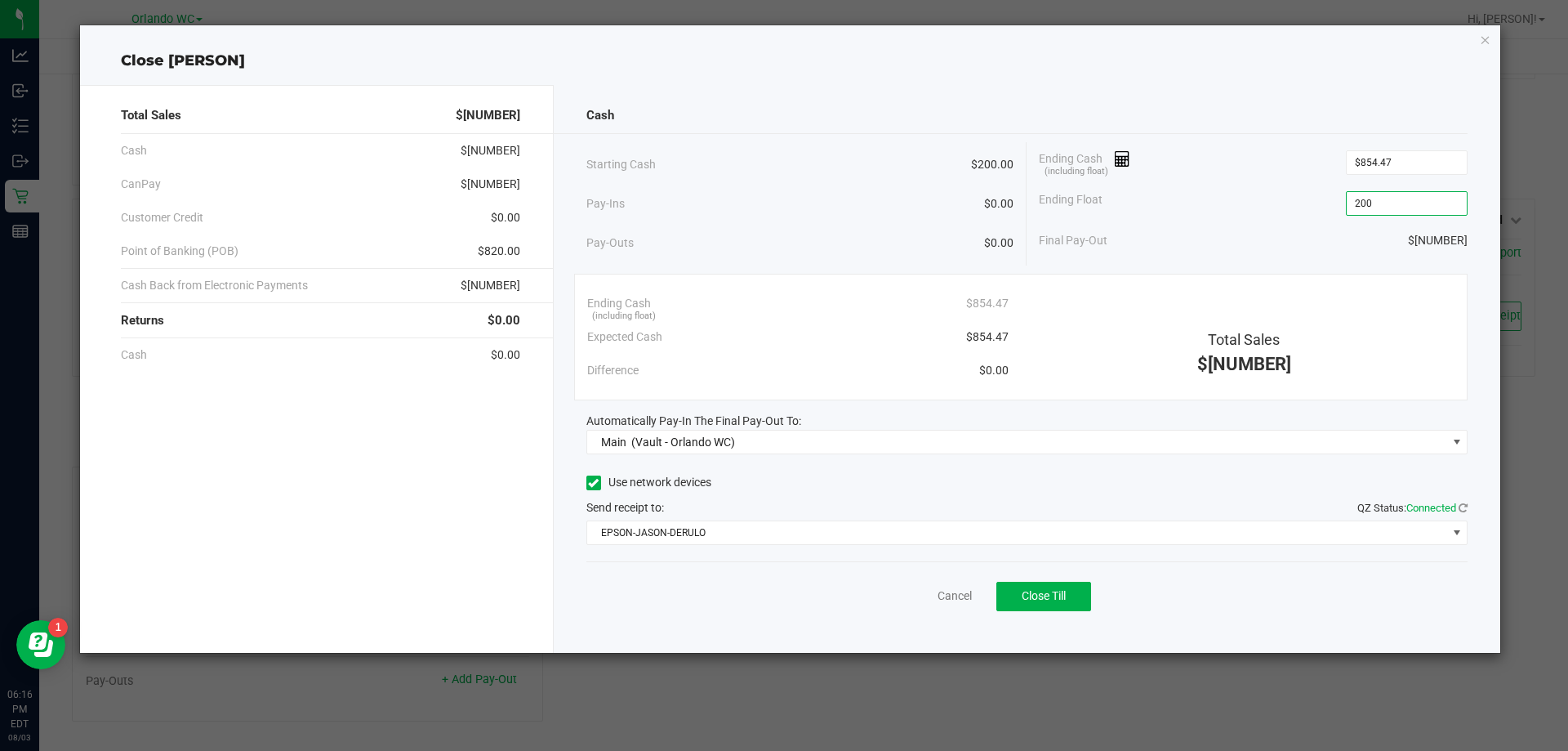 type on "$200.00" 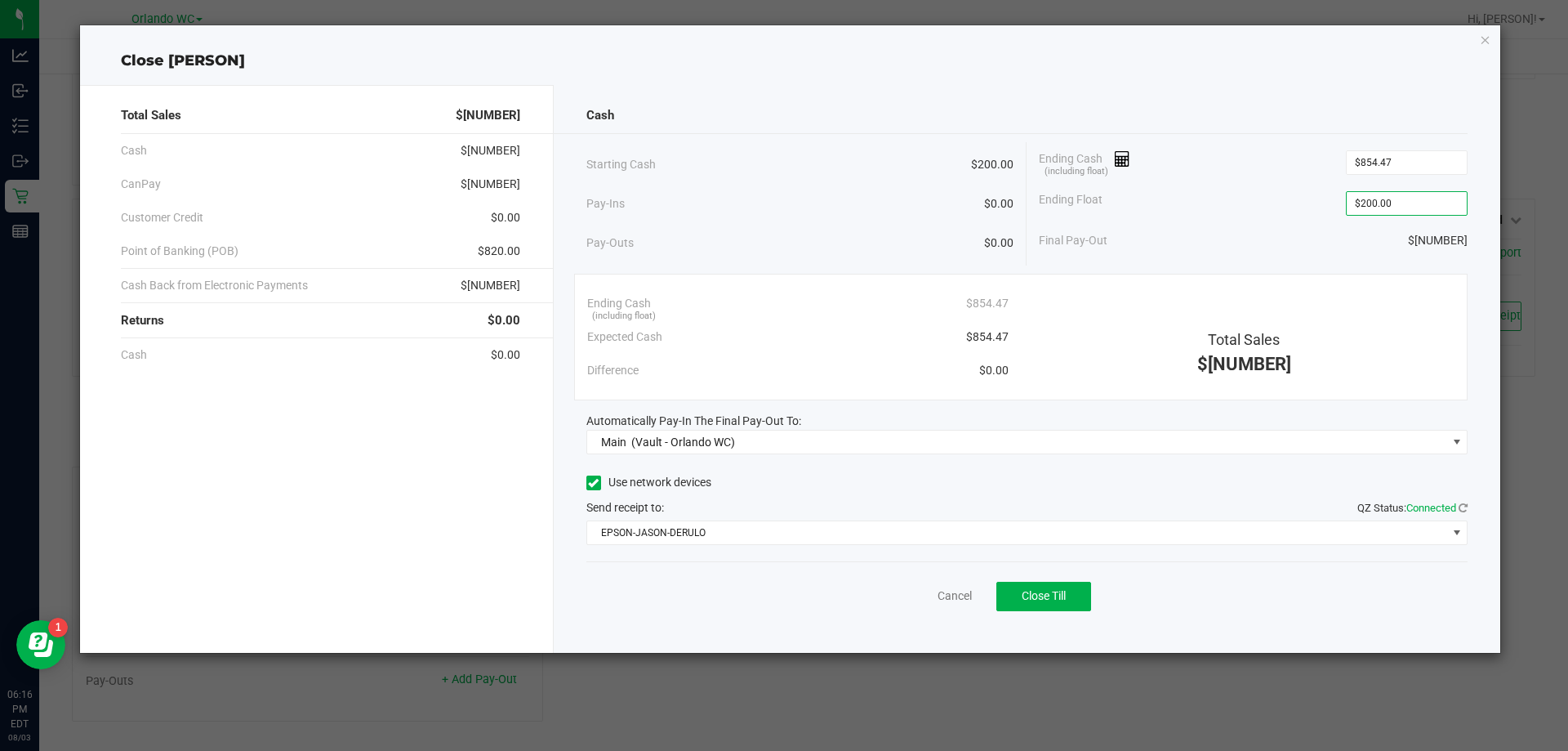 click on "Ending Cash  (including float)  $[NUMBER]" 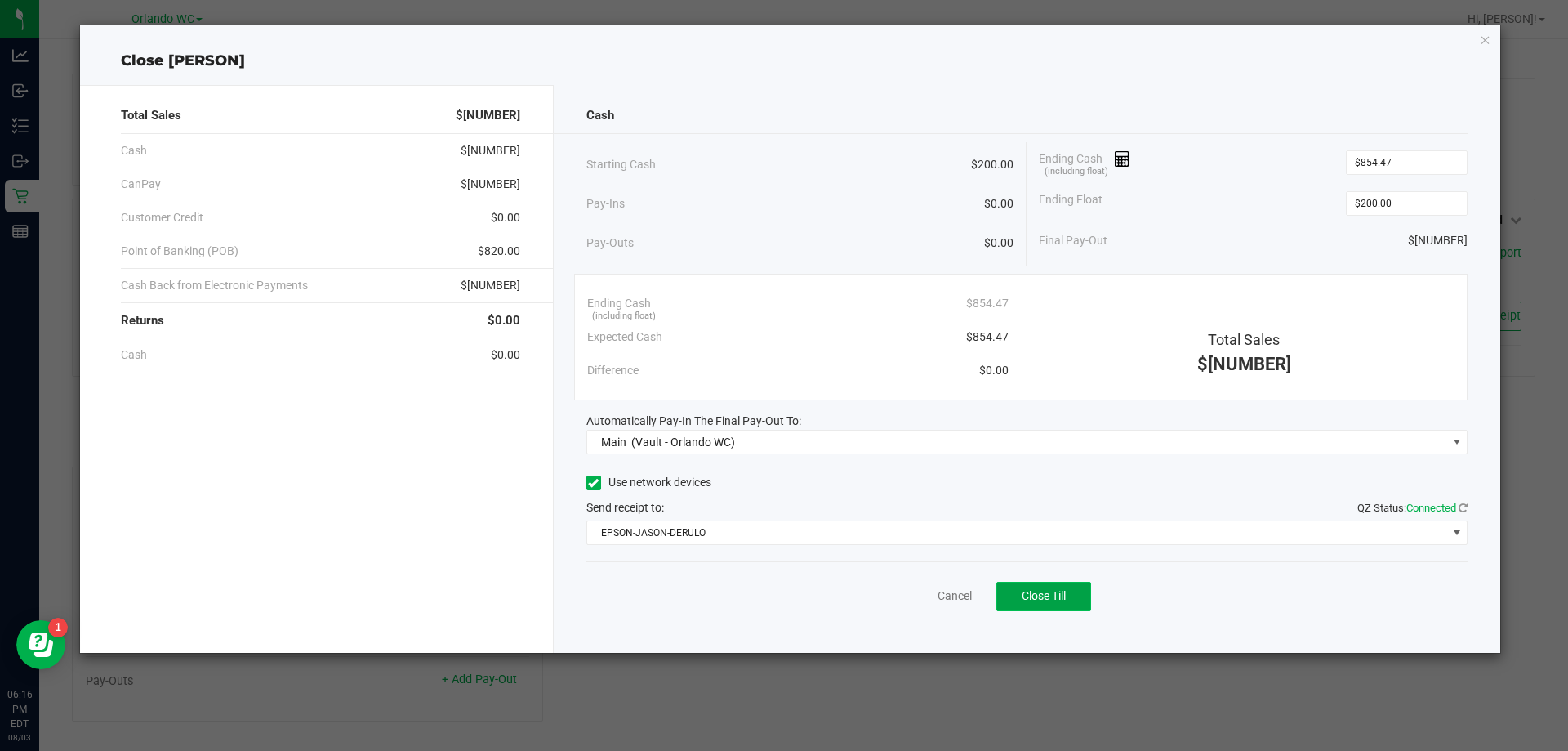 click on "Close Till" 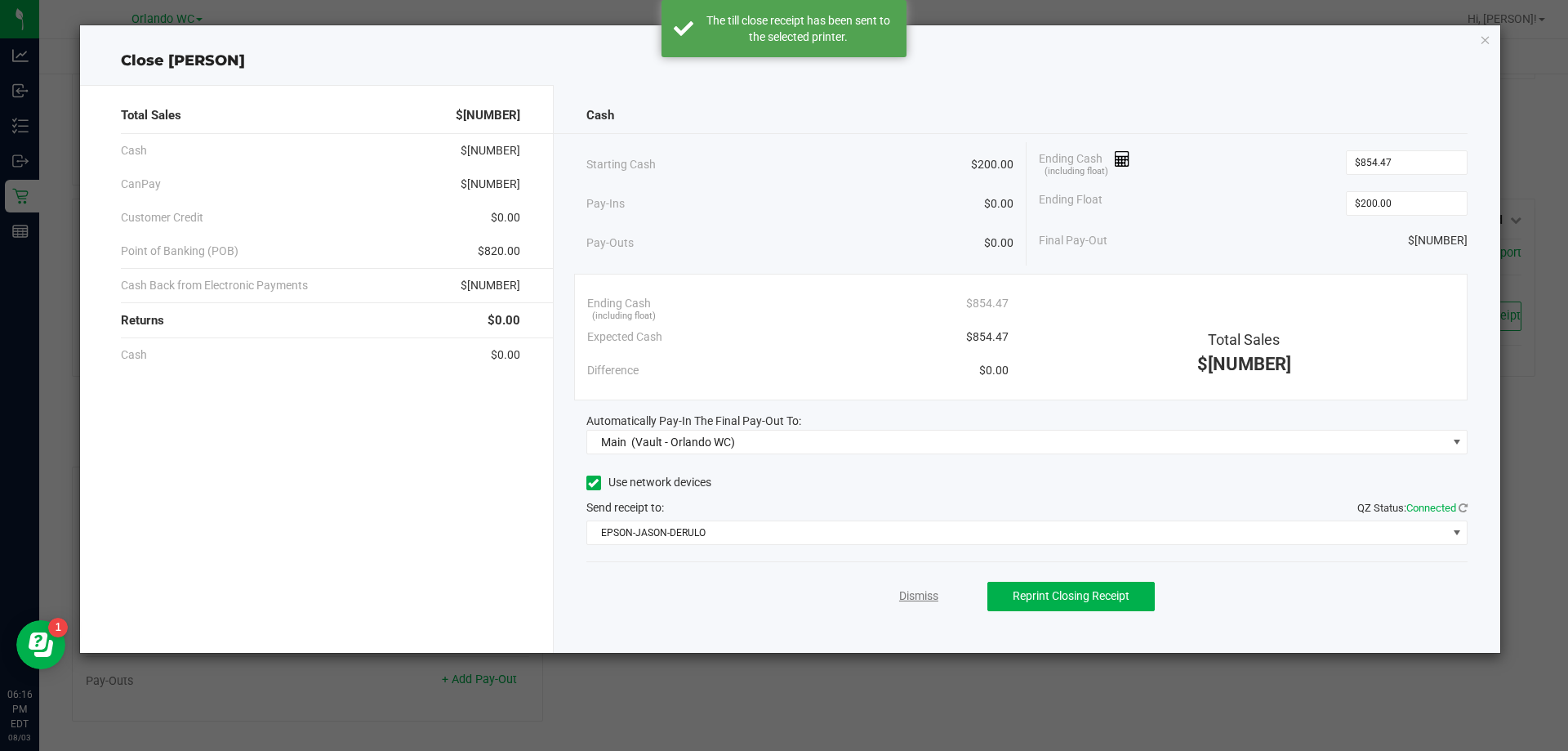 click on "Dismiss" 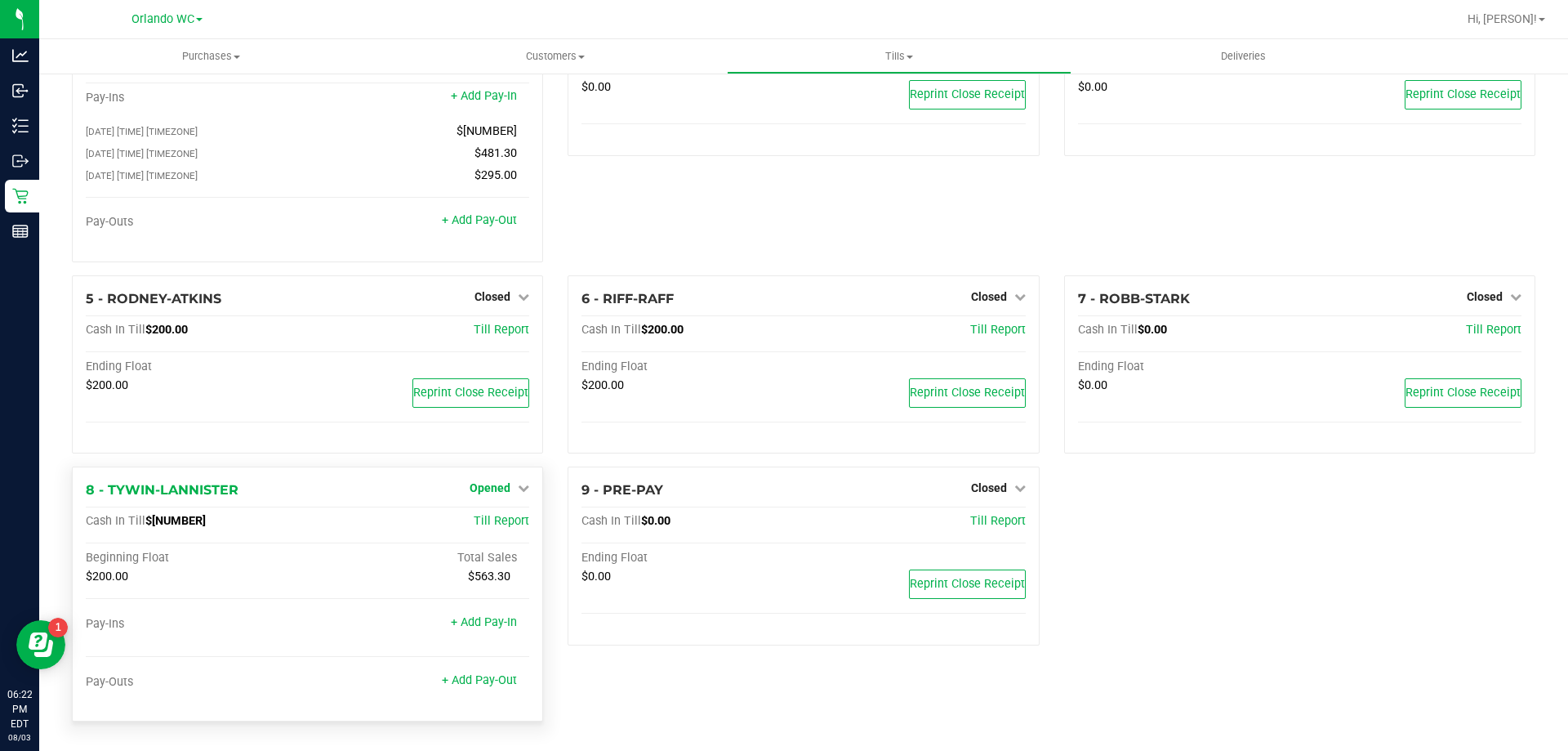 click on "Opened" at bounding box center (490, 488) 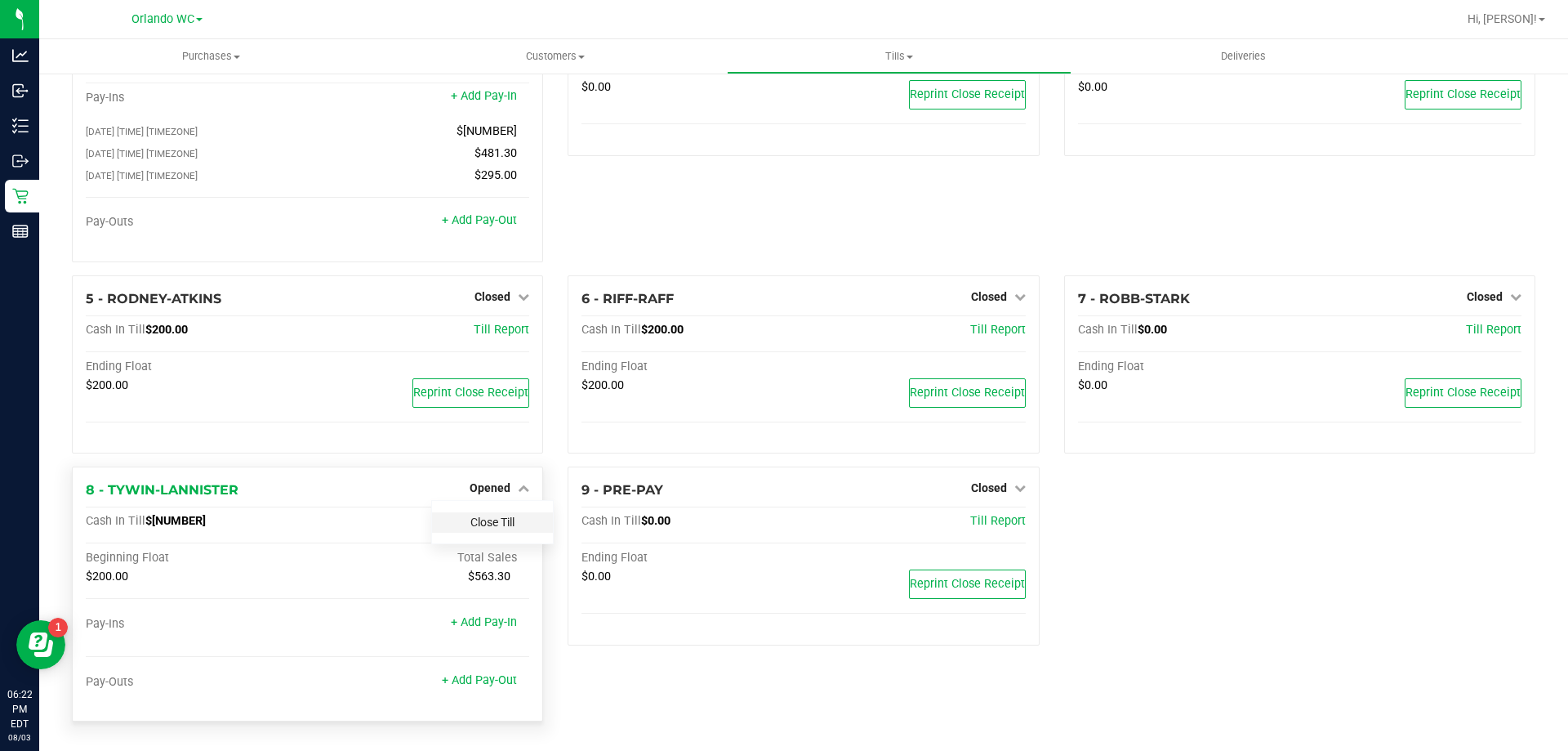 click on "Close Till" at bounding box center [492, 522] 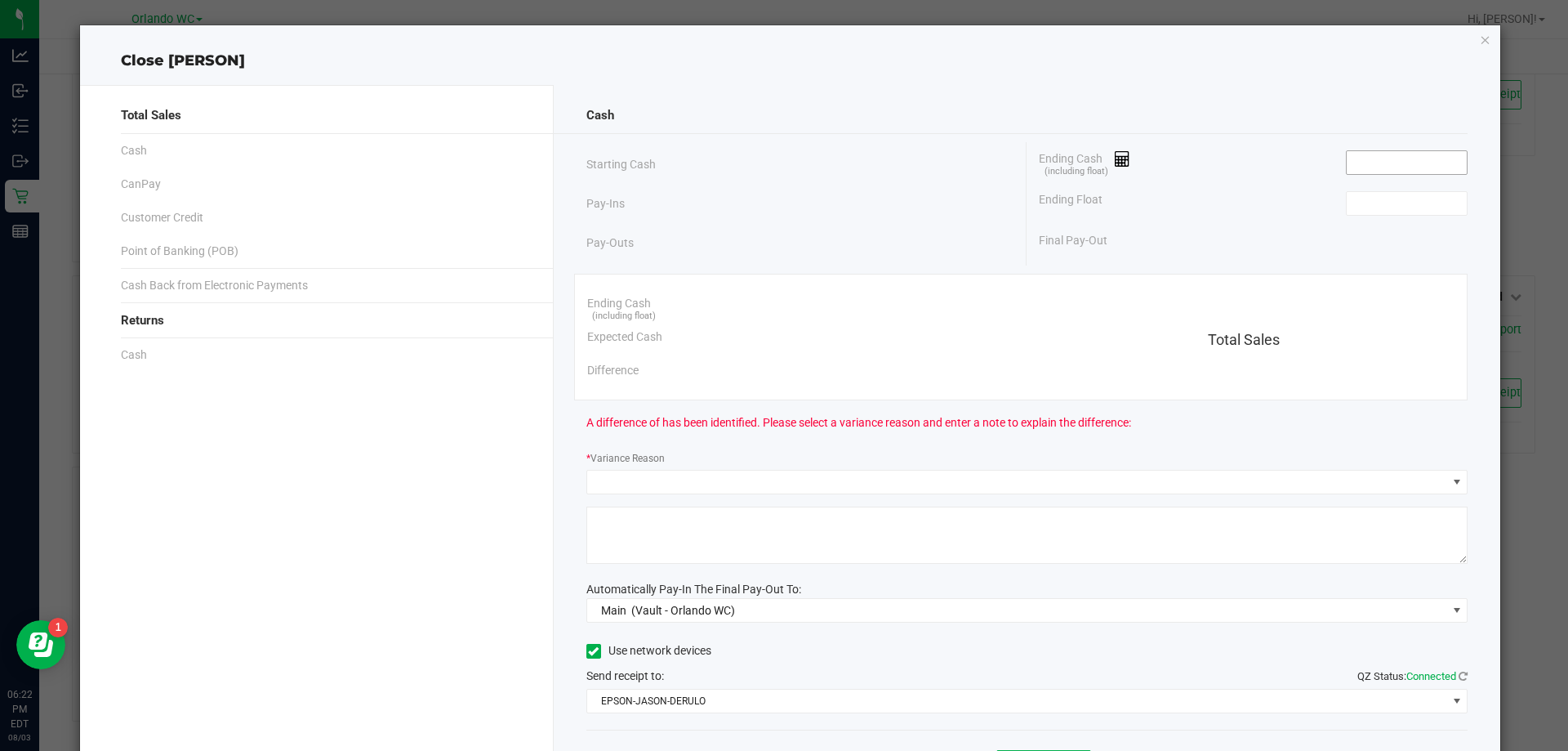click at bounding box center (1406, 163) 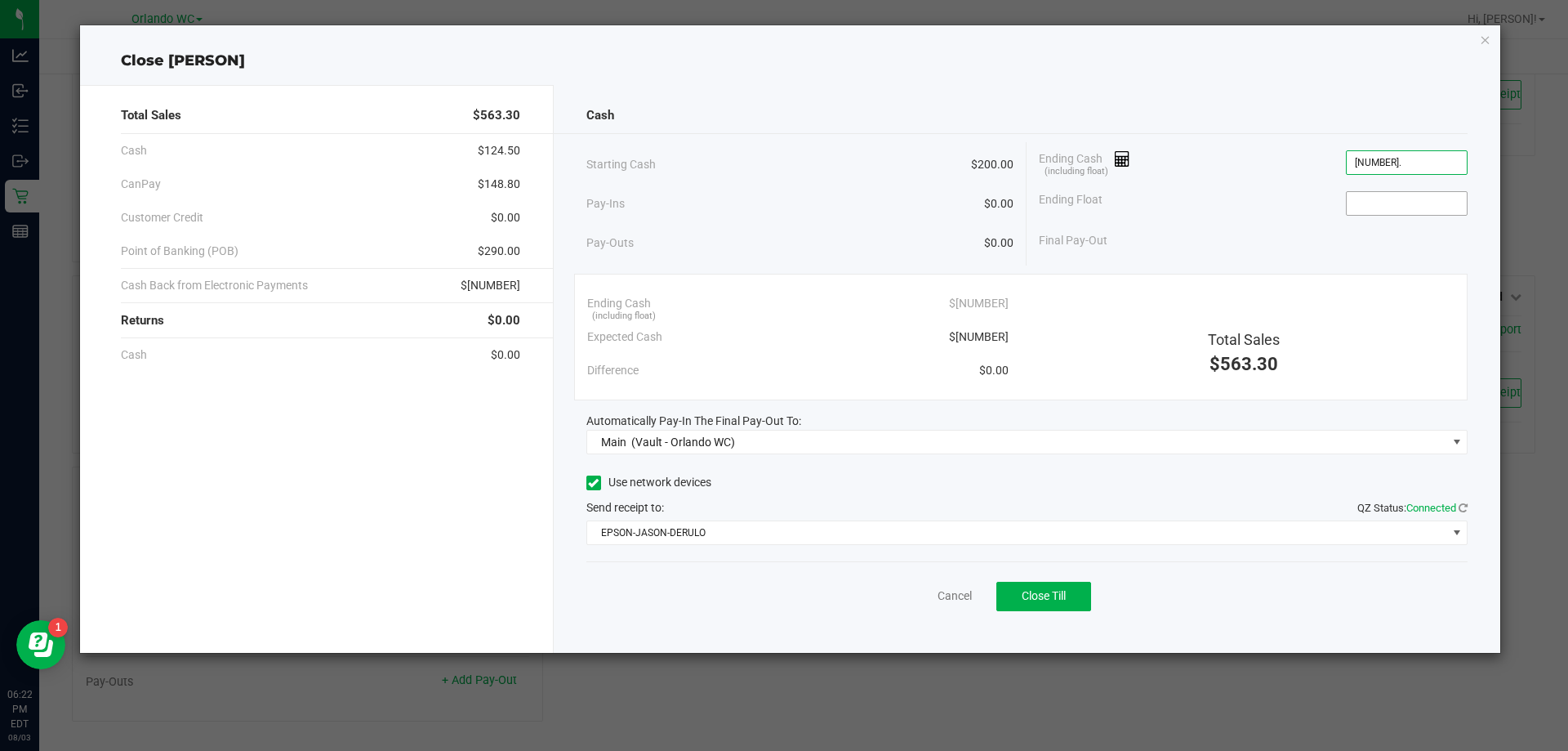 type on "$[NUMBER]" 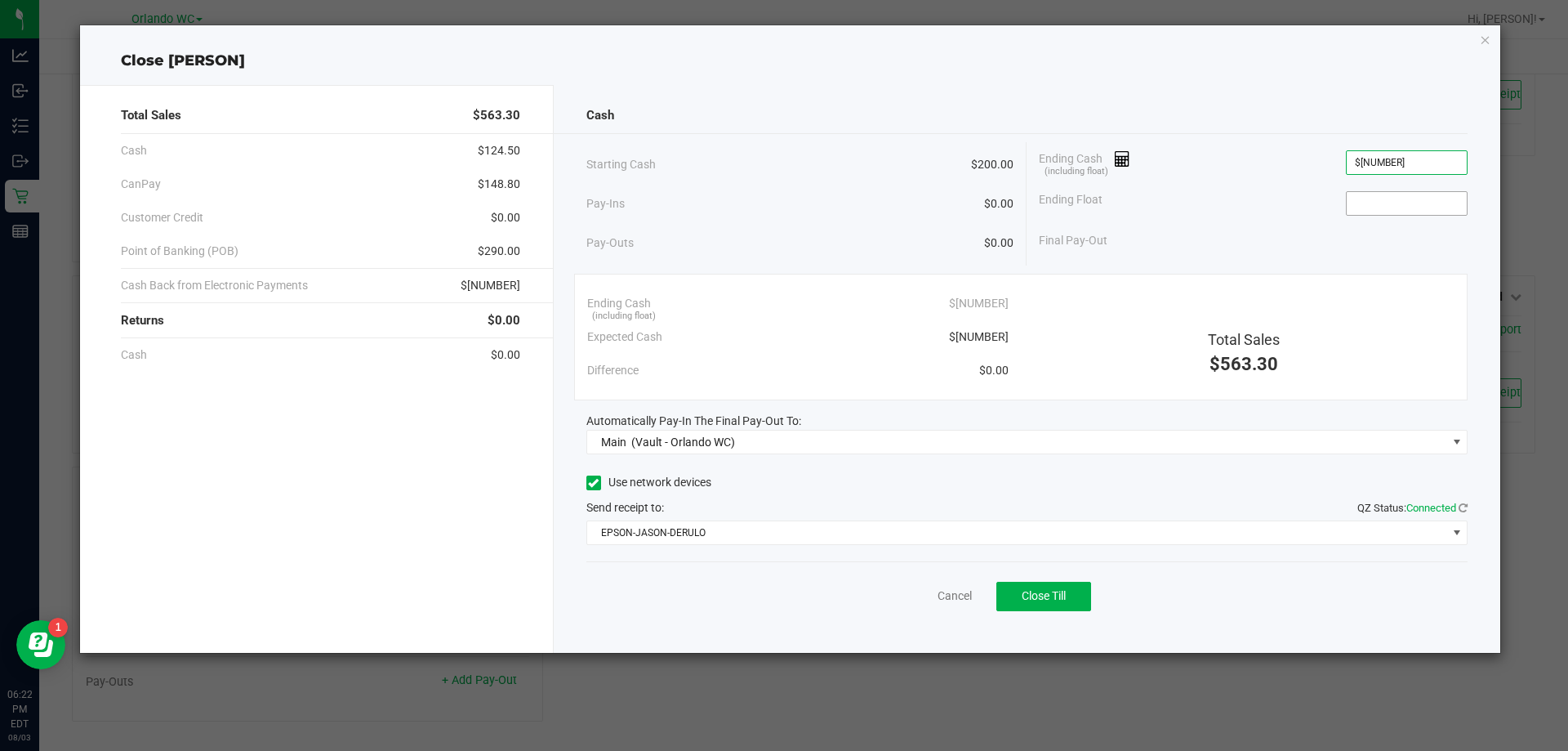 click at bounding box center (1406, 203) 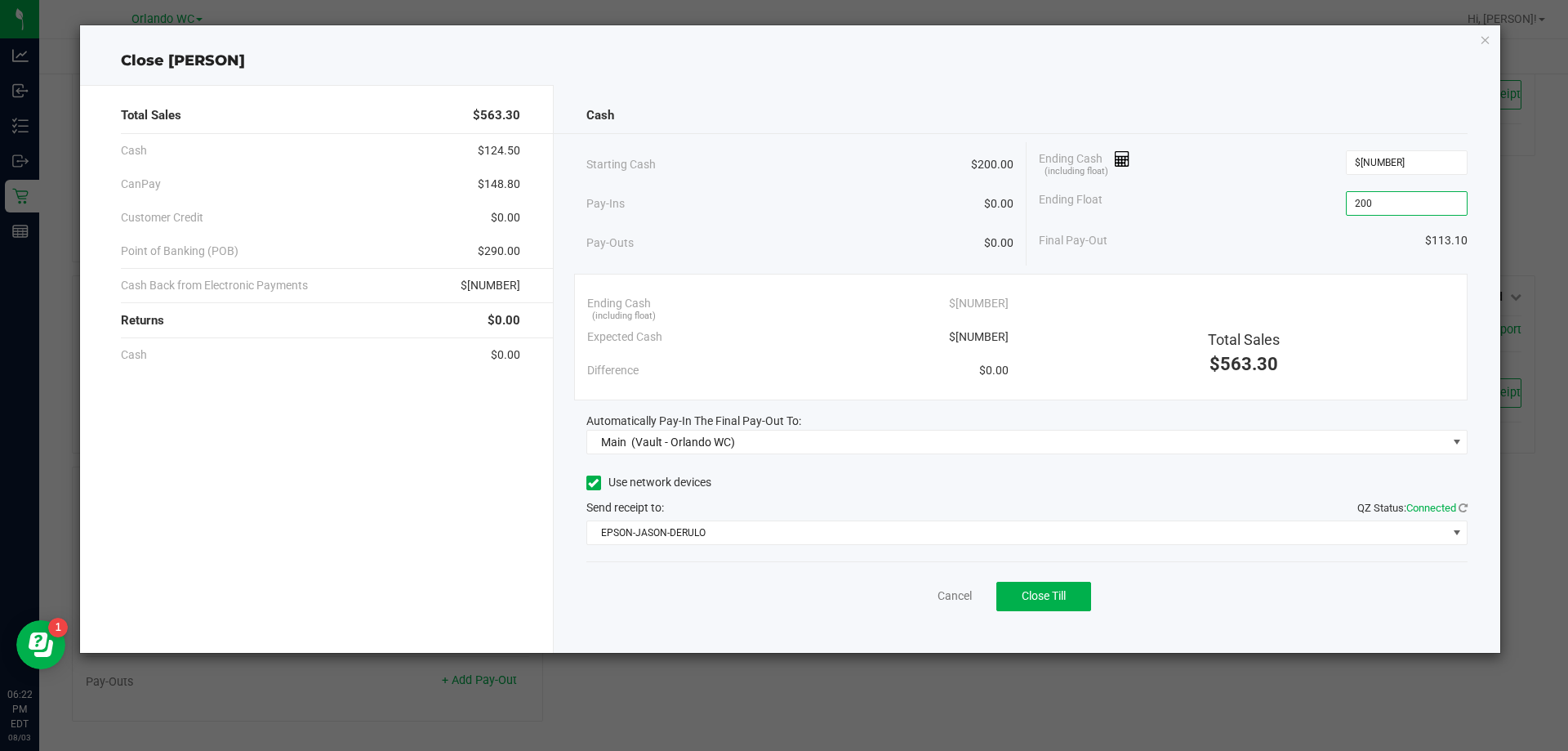 type on "$200.00" 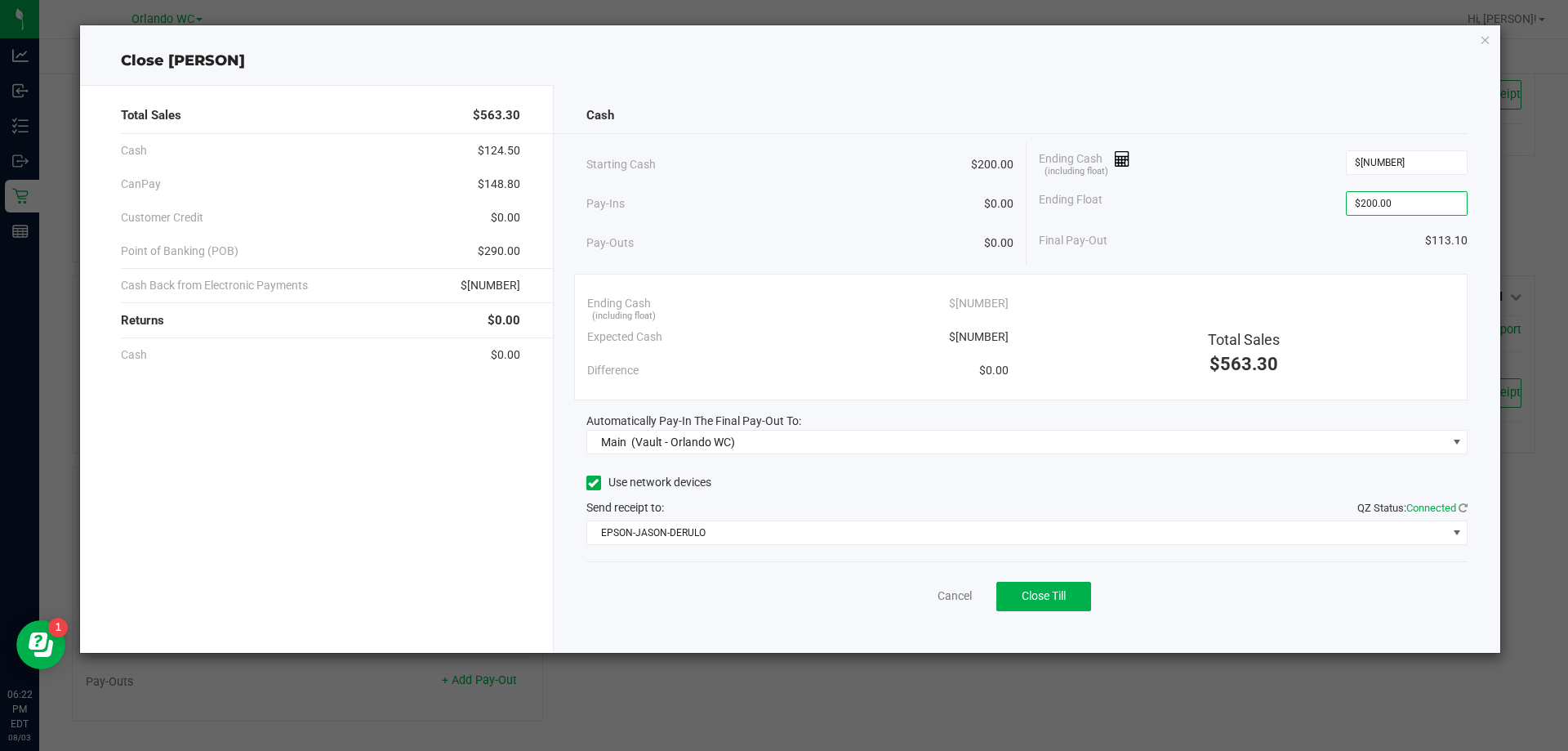 click on "Starting Cash   $200.00   Pay-Ins   $0.00   Pay-Outs   $0.00   Ending Cash  (including float) $313.10  Ending Float  $200.00  Final Pay-Out   $113.10" 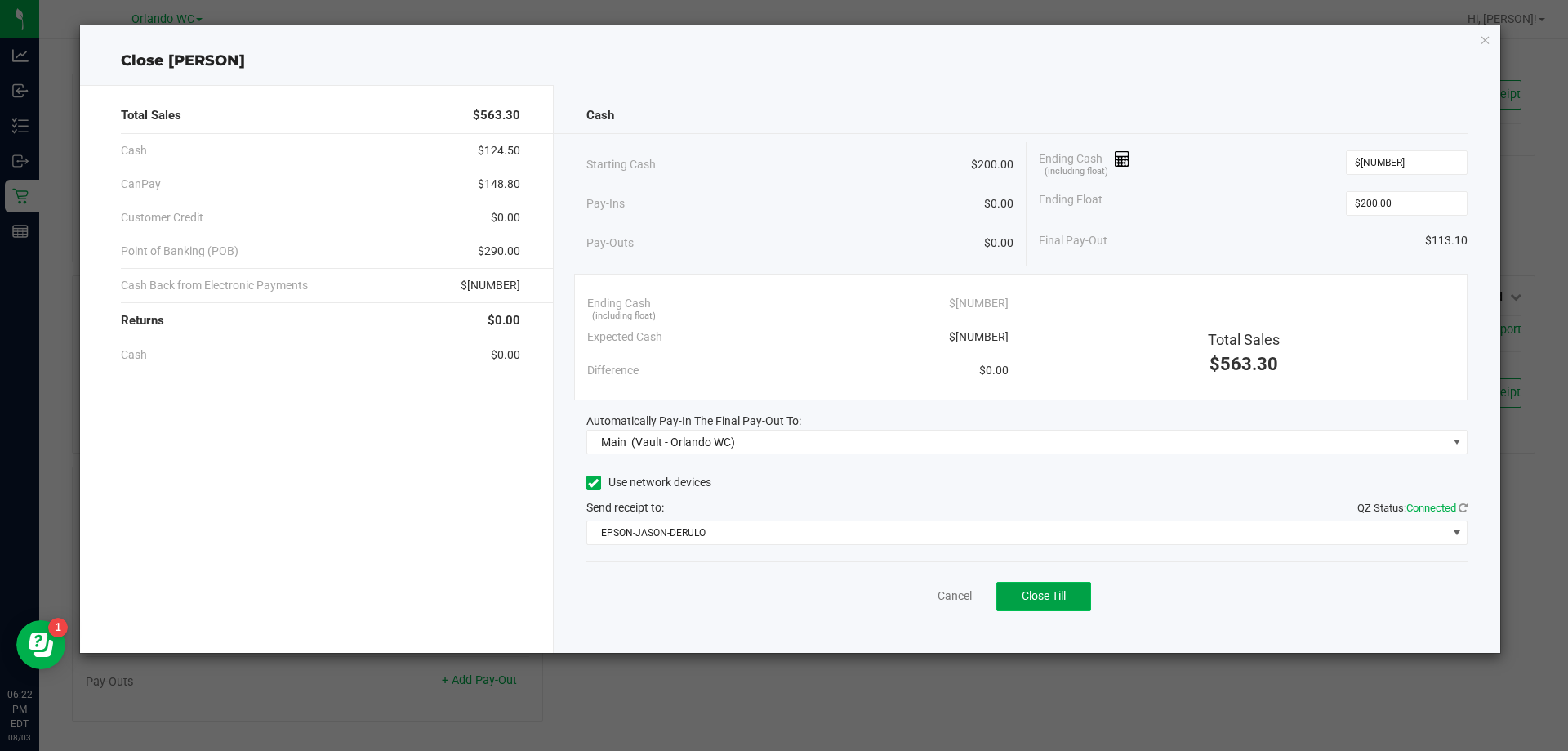 click on "Close Till" 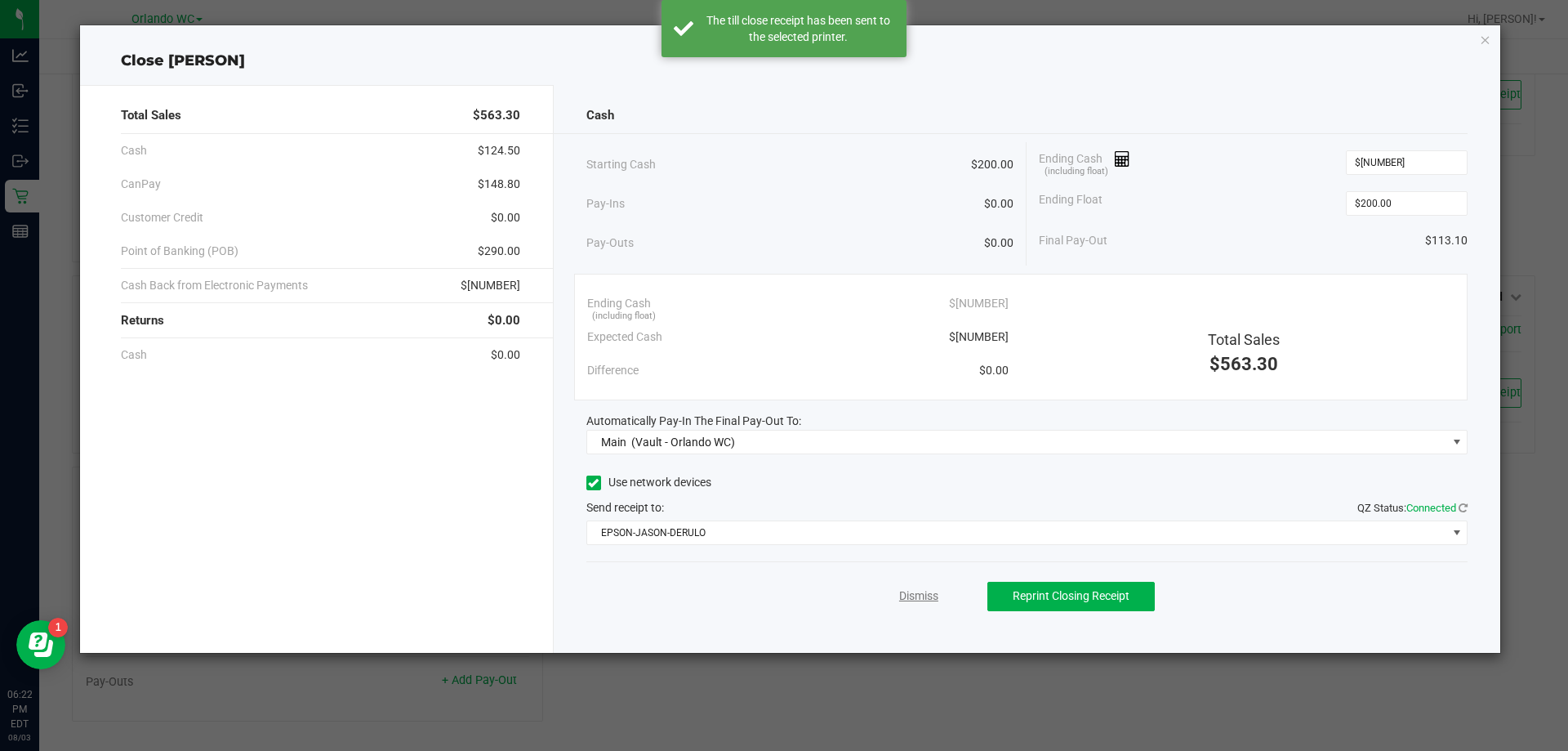 click on "Dismiss" 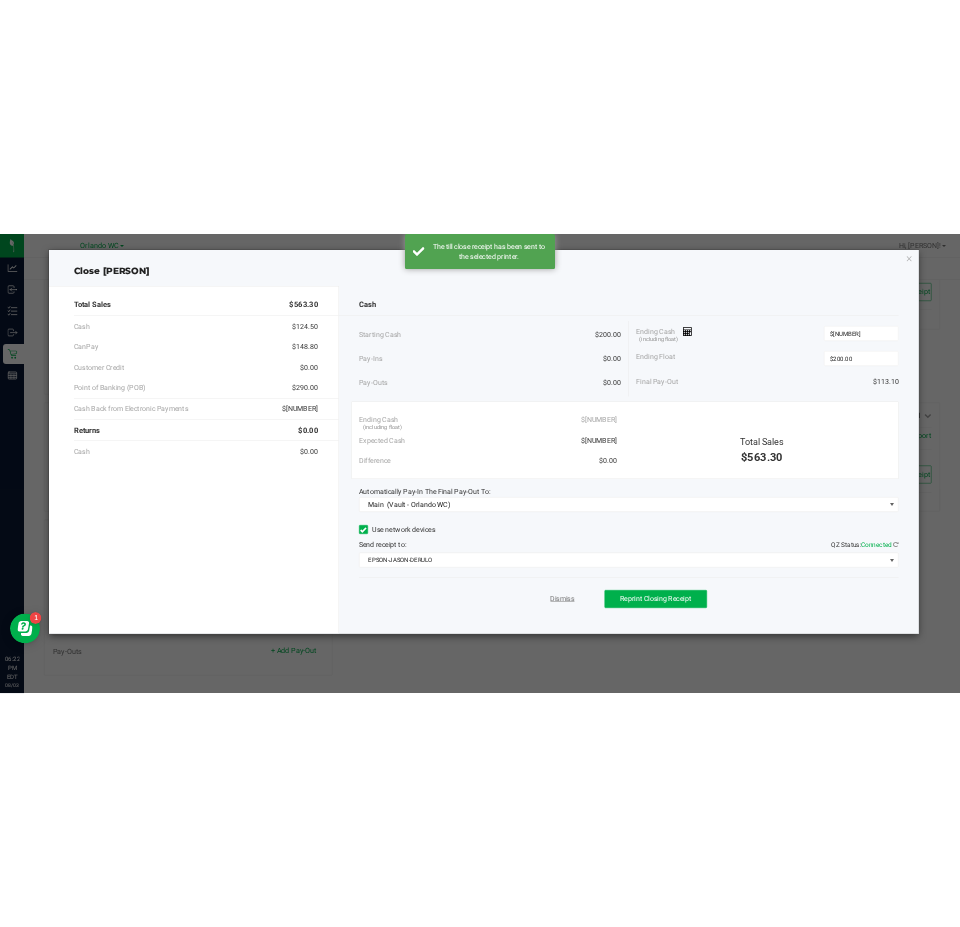 scroll, scrollTop: 48, scrollLeft: 0, axis: vertical 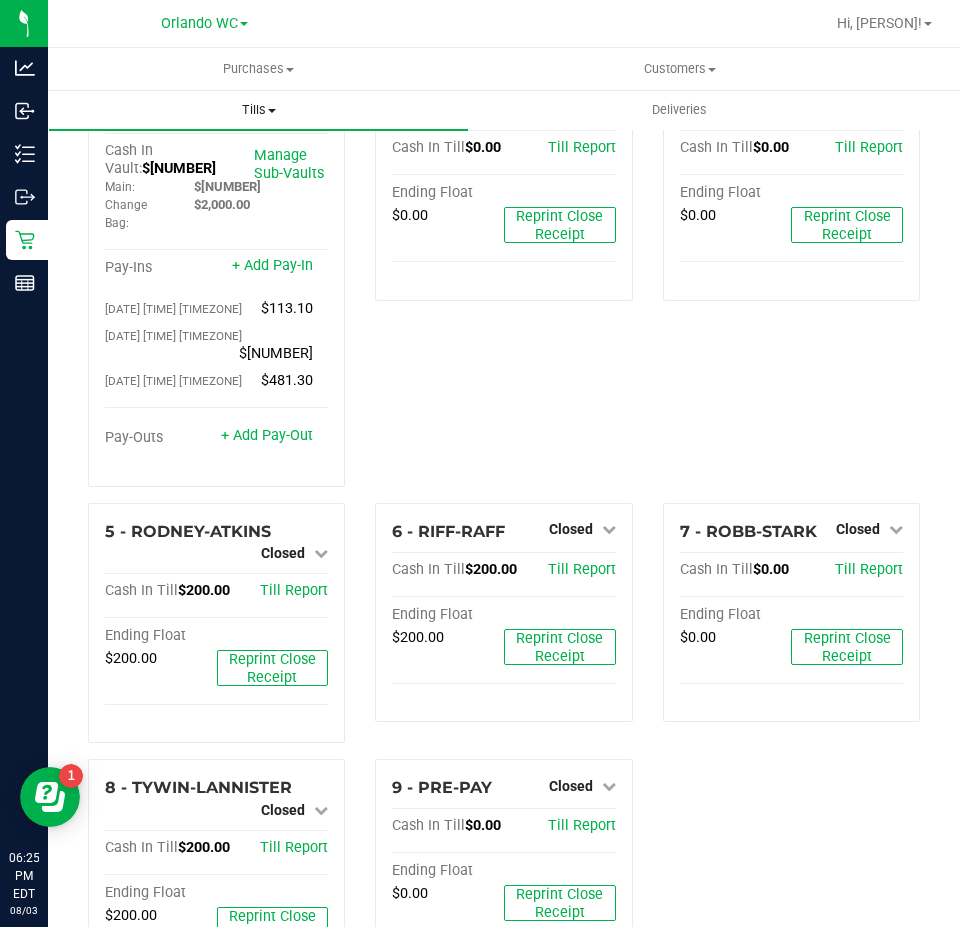 click on "Tills" at bounding box center (258, 110) 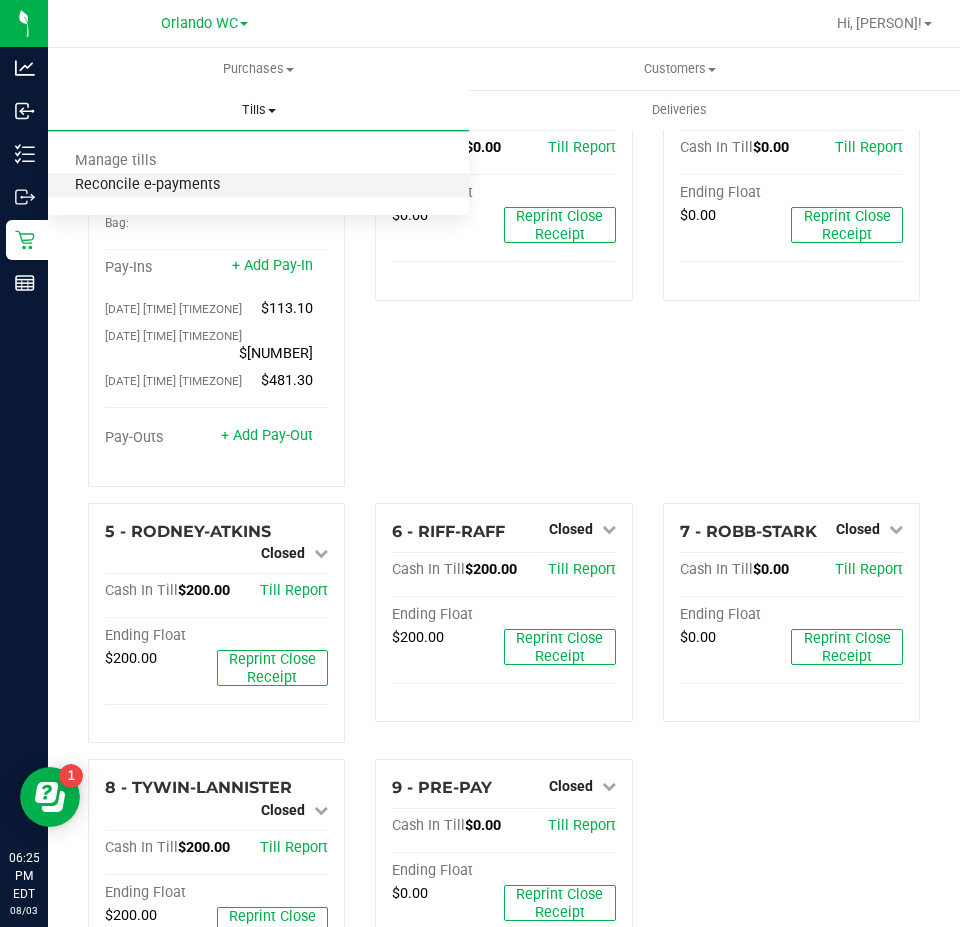 click on "Reconcile e-payments" at bounding box center (147, 185) 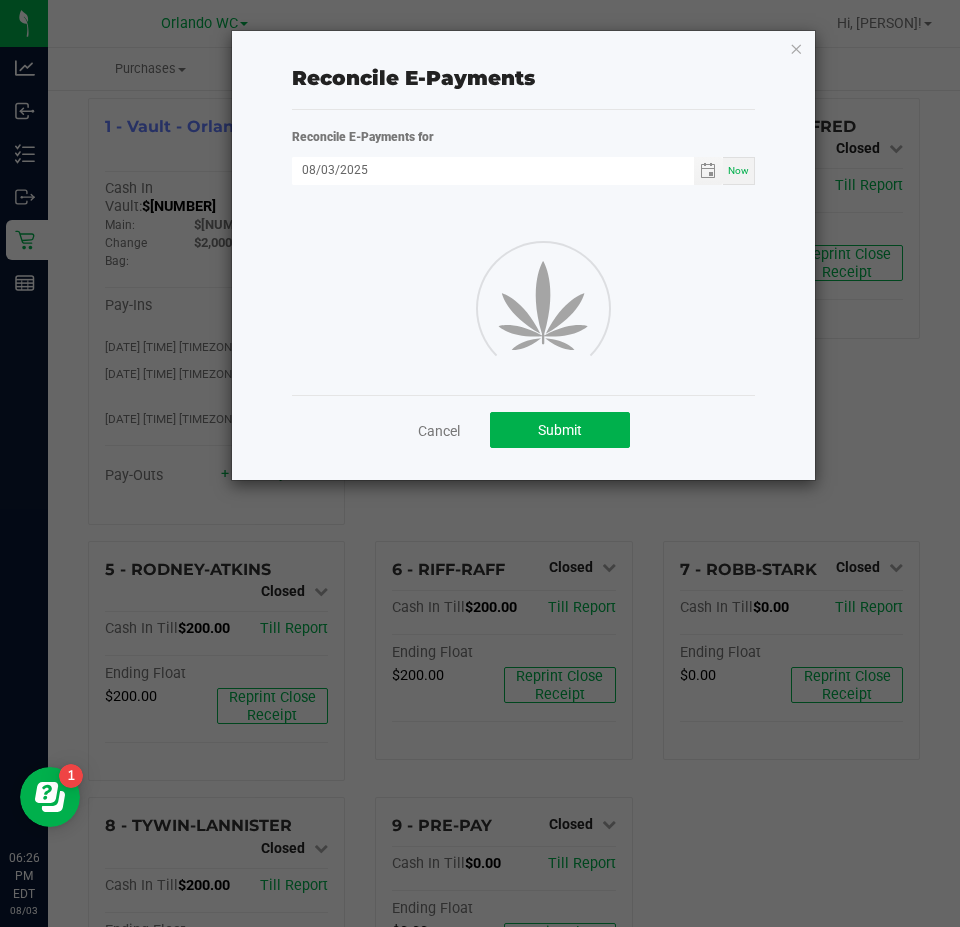 scroll, scrollTop: 48, scrollLeft: 0, axis: vertical 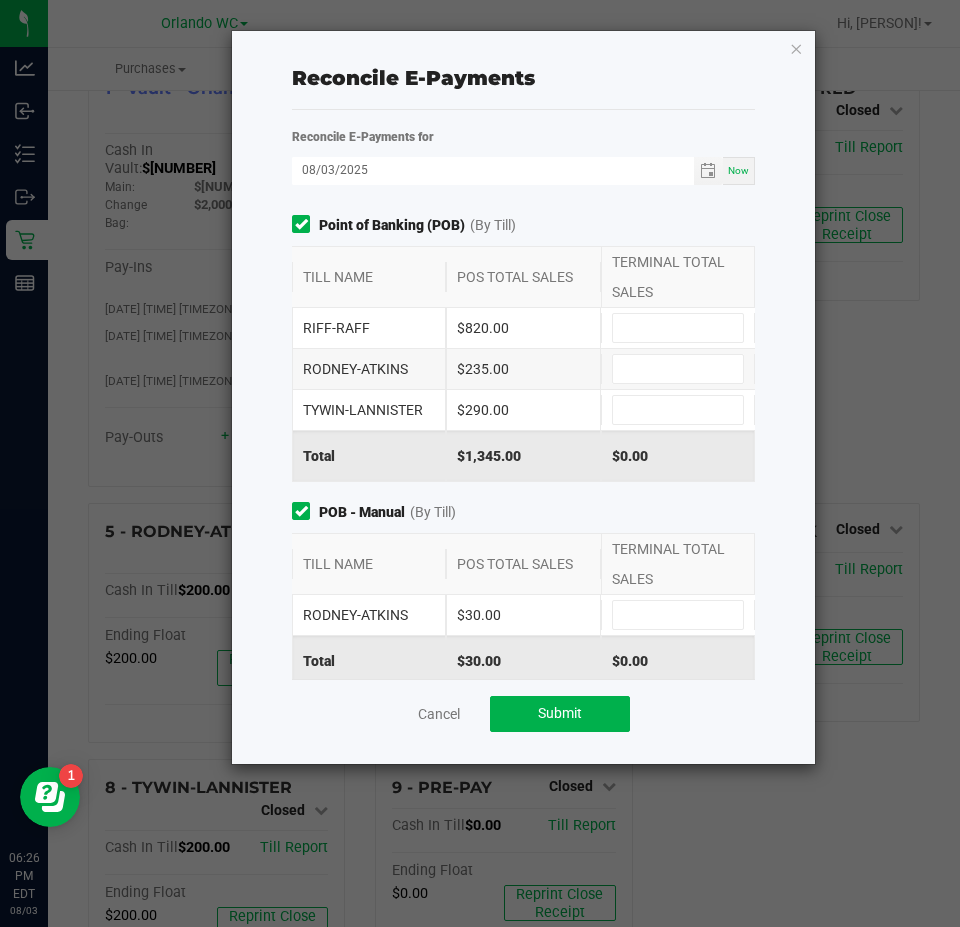 click on "Reconcile E-Payments  Reconcile E-Payments for [DATE] Now Point of Banking (POB)  (By Till)   TILL NAME   POS TOTAL SALES   TERMINAL TOTAL SALES   [PERSON]   $[MONEY]  [PERSON]   $[MONEY]  [PERSON]   $[MONEY]  Total   $[MONEY]   $[MONEY]  POB - Manual  (By Till)   TILL NAME   POS TOTAL SALES   TERMINAL TOTAL SALES   [PERSON]   $[MONEY]  Total   $[MONEY]   $[MONEY]  CanPay  CanPay Sales   $[MONEY]   CanPay Portal  $[MONEY] Manual CanPay  Manual CanPay Sales   $[MONEY]   Manual CanPay Portal  $[MONEY]  Cancel   Submit" 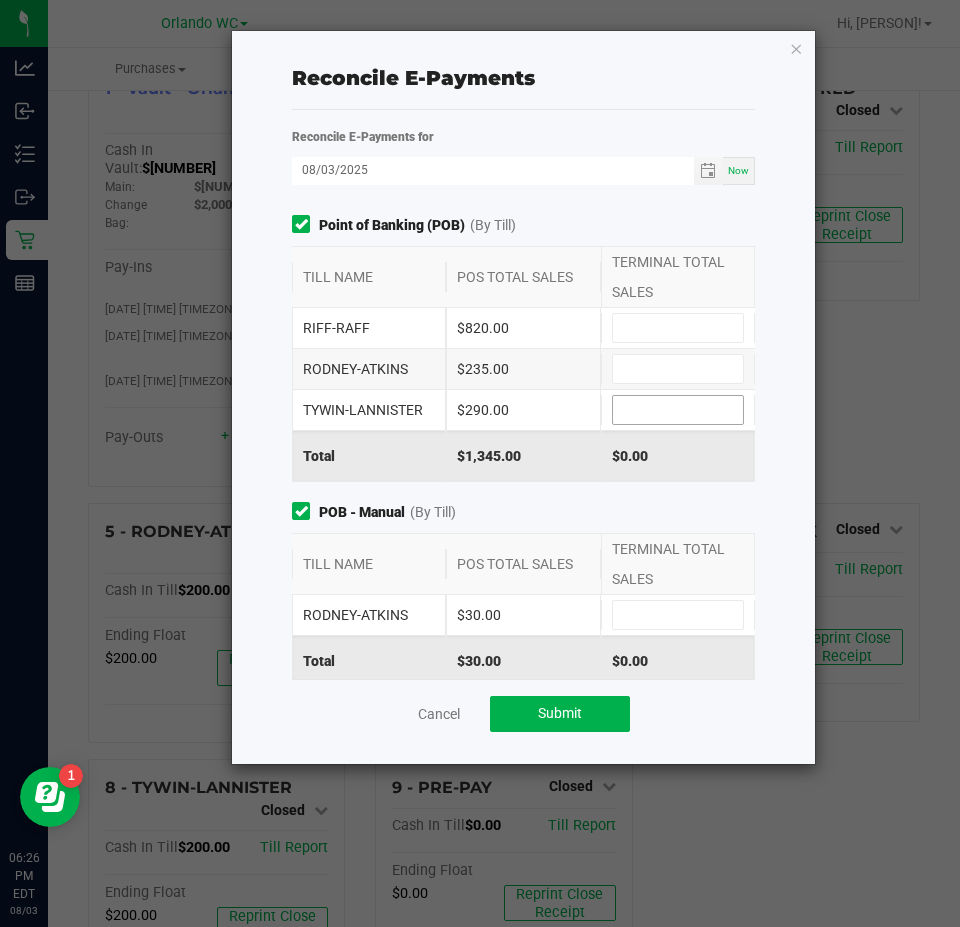 click at bounding box center [678, 410] 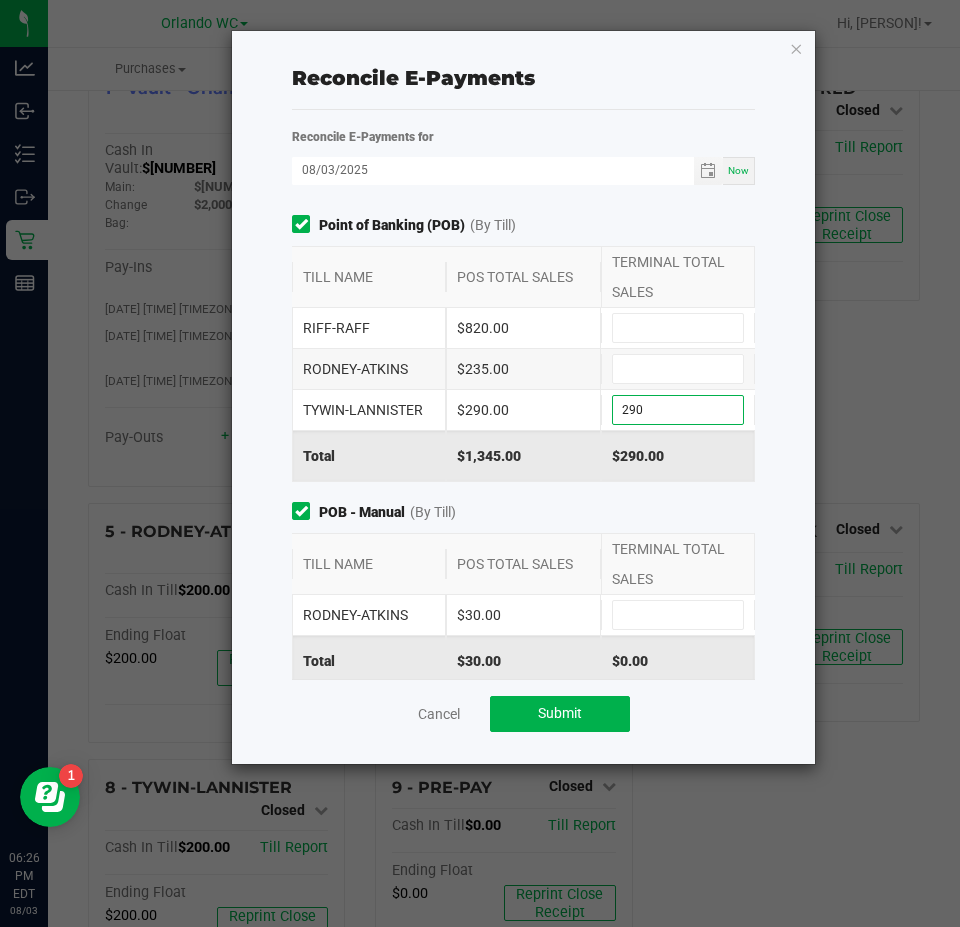 type on "$290.00" 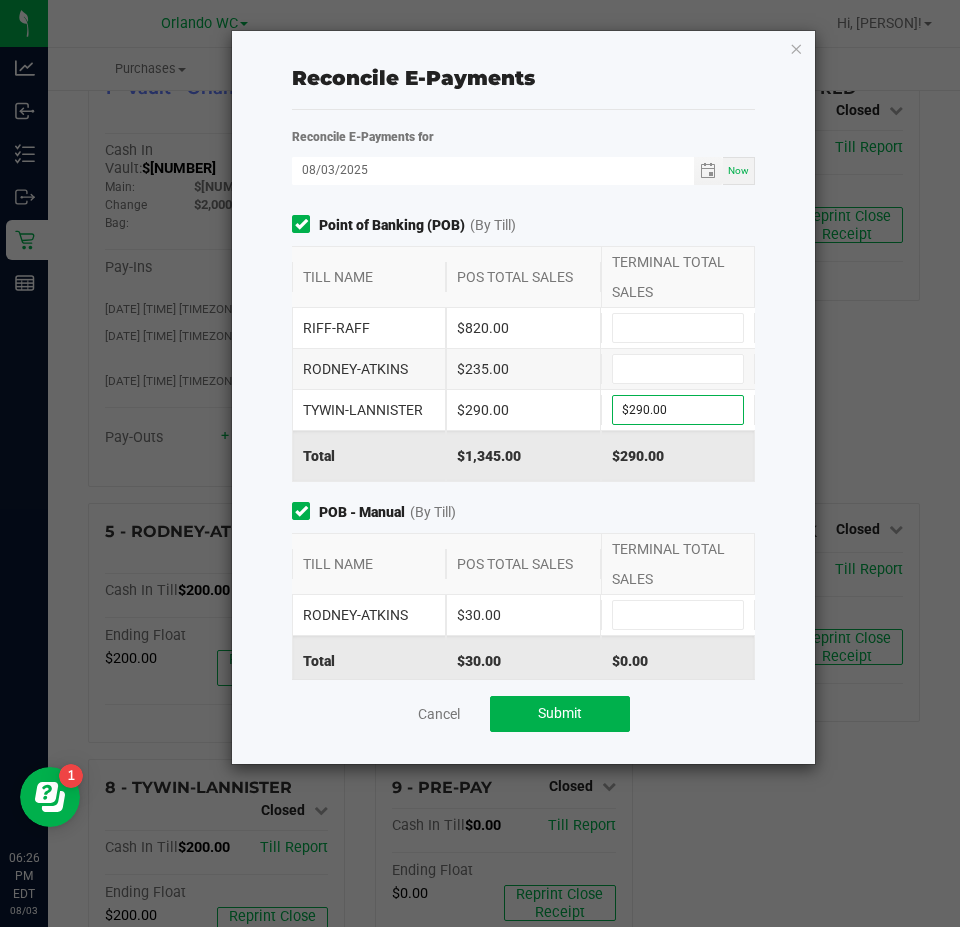 click on "Reconcile E-Payments  Reconcile E-Payments for [DATE] Now Point of Banking (POB)  (By Till)   TILL NAME   POS TOTAL SALES   TERMINAL TOTAL SALES   [PERSON]   $[MONEY]  [PERSON]   $[MONEY]  [PERSON]   $[MONEY]  $[MONEY]  Total   $[MONEY]   $[MONEY]  POB - Manual  (By Till)   TILL NAME   POS TOTAL SALES   TERMINAL TOTAL SALES   [PERSON]   $[MONEY]   Total   $[MONEY]   $[MONEY]  CanPay  CanPay Sales   $[MONEY]   CanPay Portal  $[MONEY] Manual CanPay  Manual CanPay Sales   $[MONEY]   Manual CanPay Portal  $[MONEY]  Cancel   Submit" 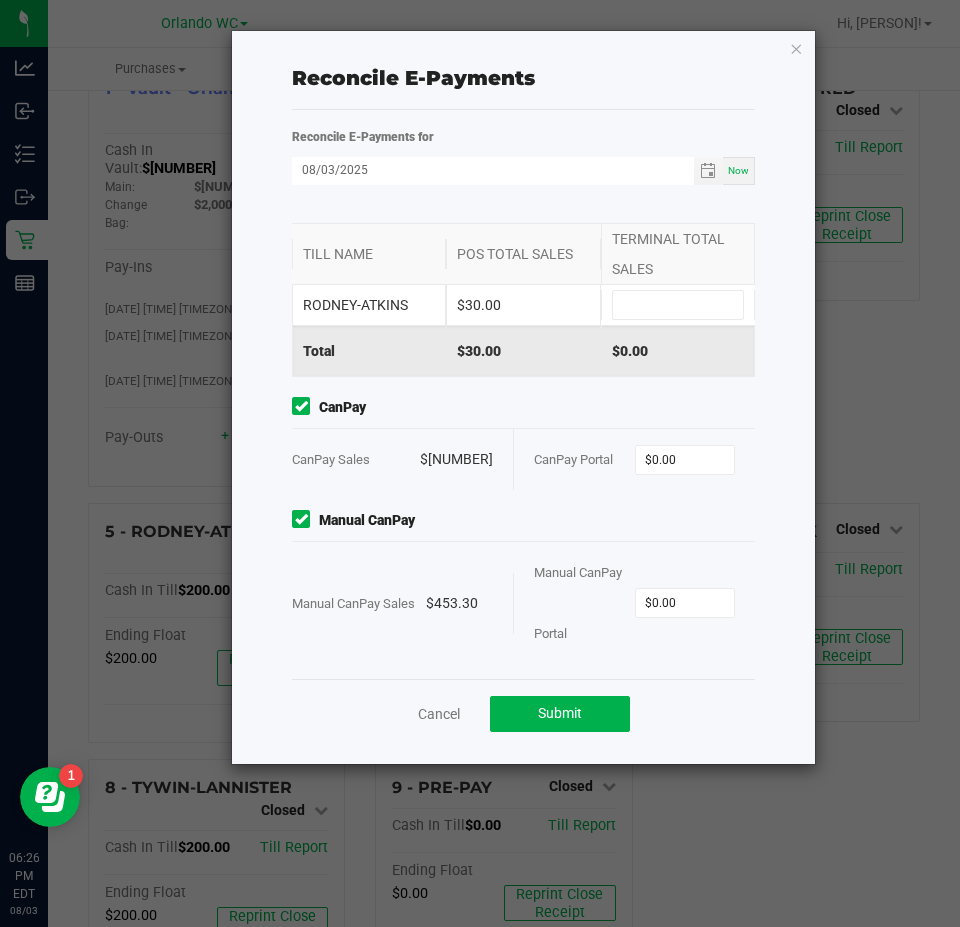 scroll, scrollTop: 312, scrollLeft: 0, axis: vertical 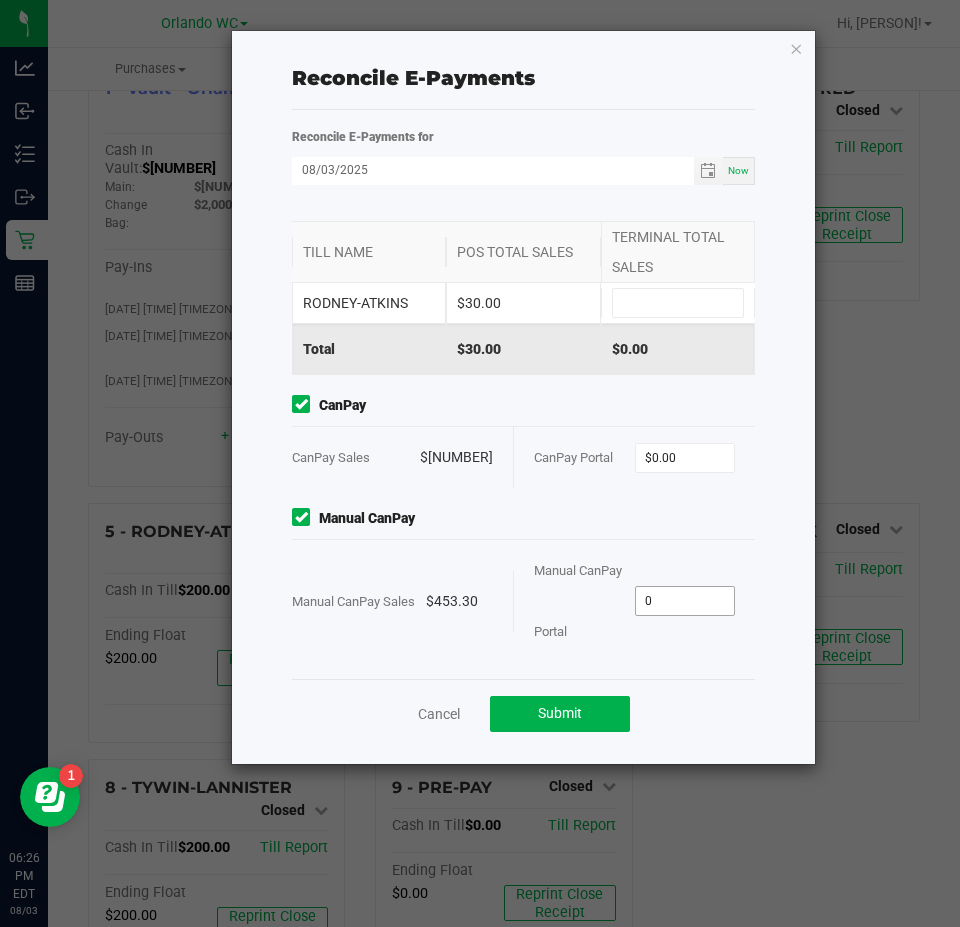 click on "0" at bounding box center (685, 601) 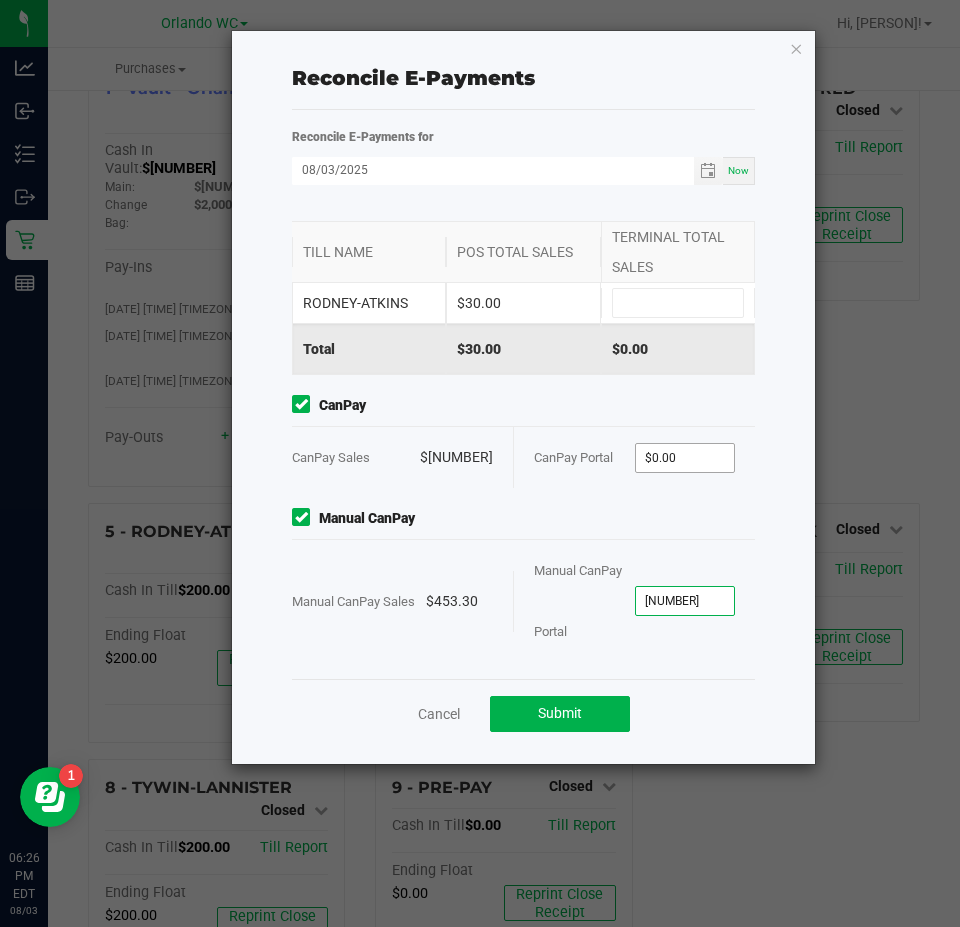 type on "[NUMBER]" 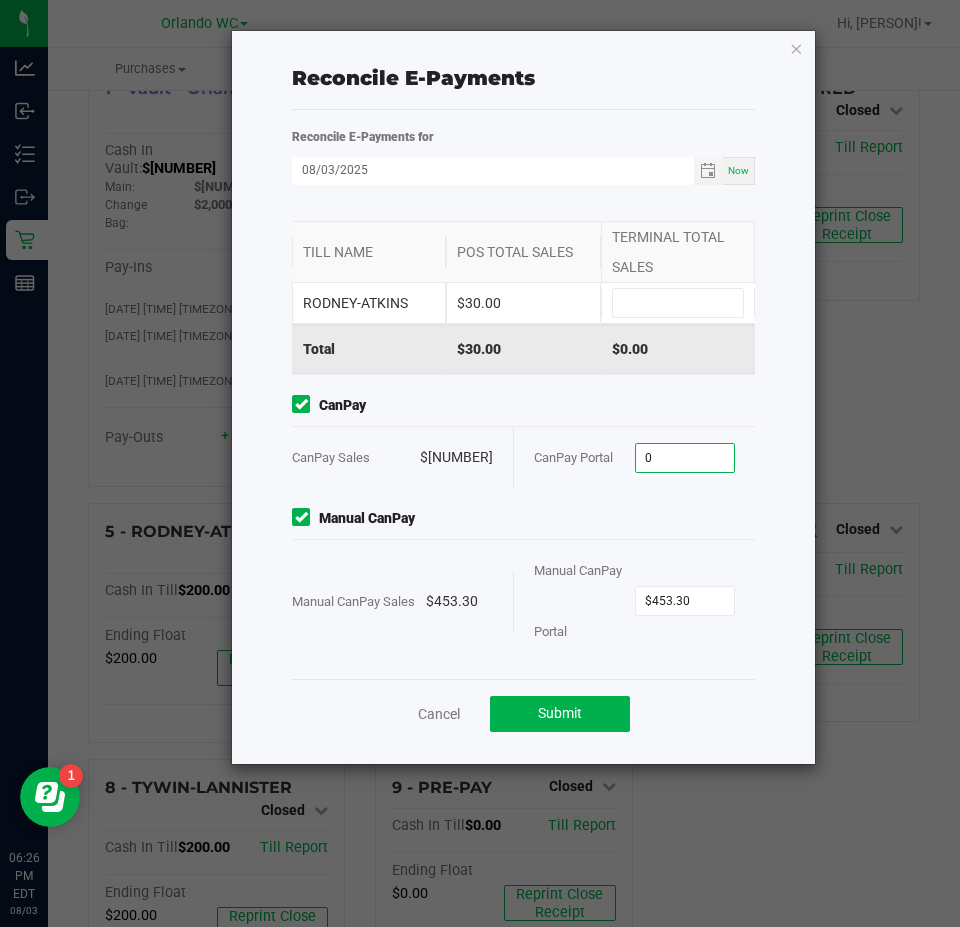 click on "0" at bounding box center (685, 458) 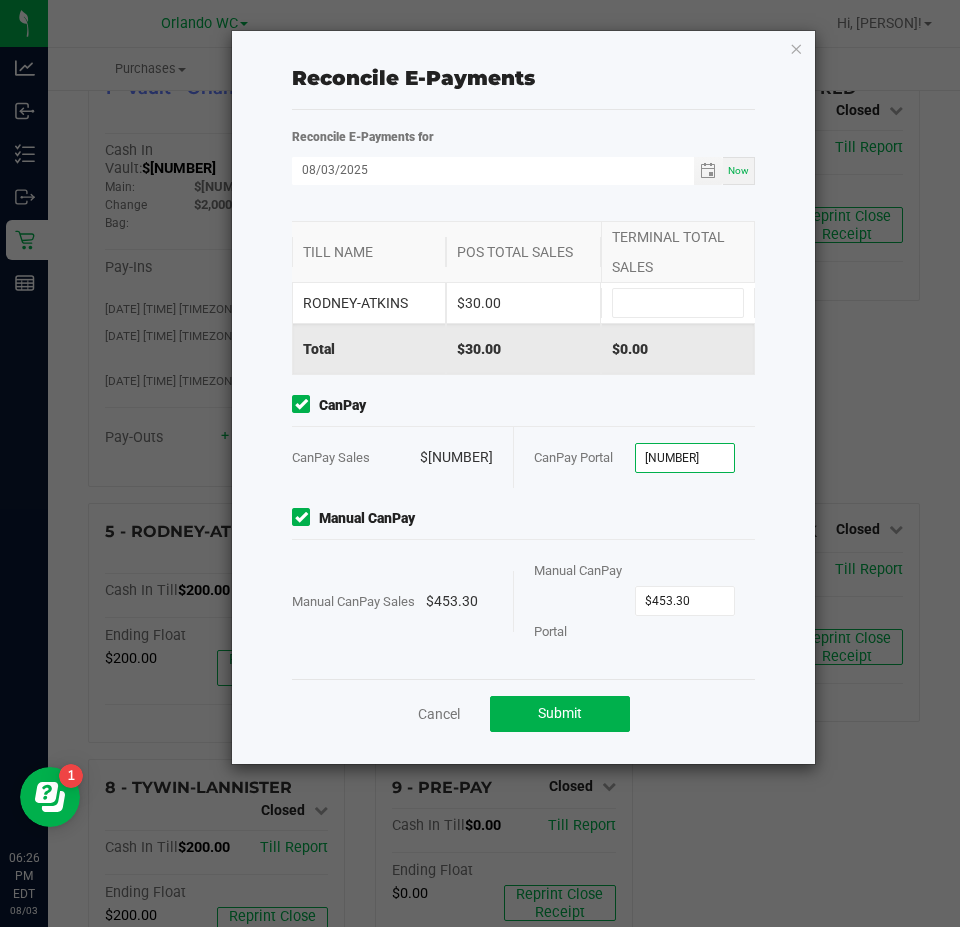 type on "$[NUMBER]" 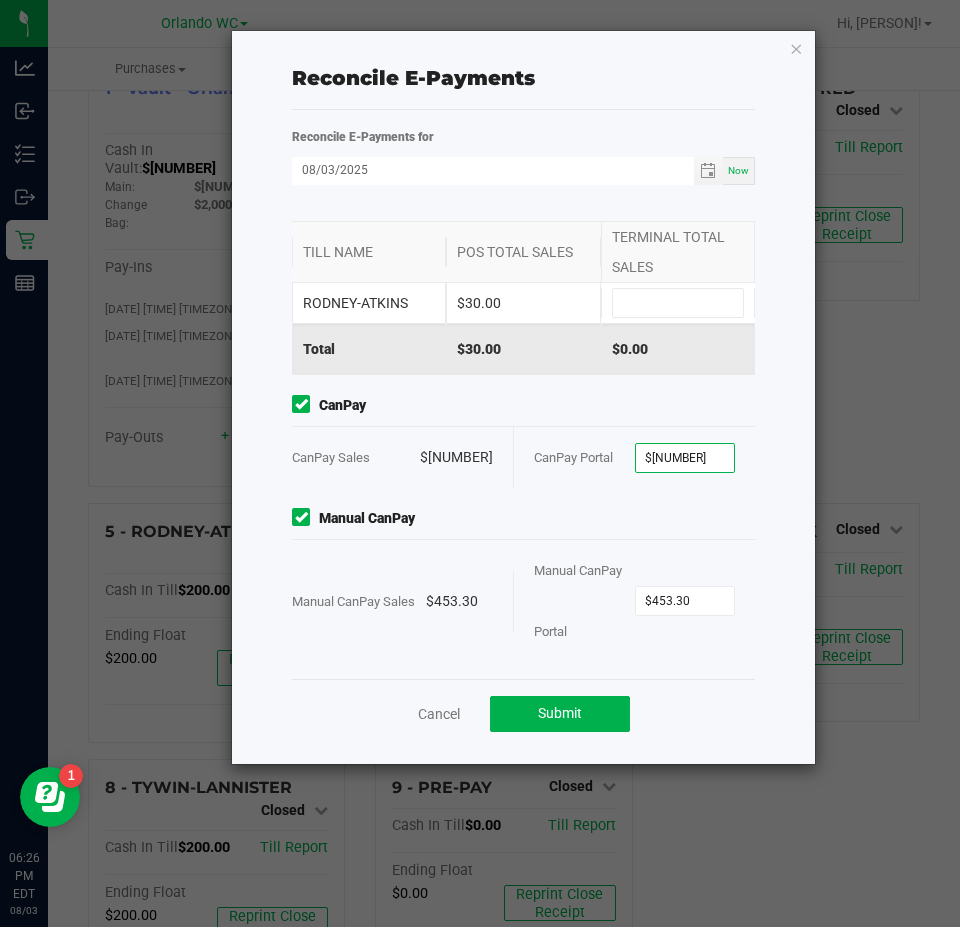 click on "CanPay" 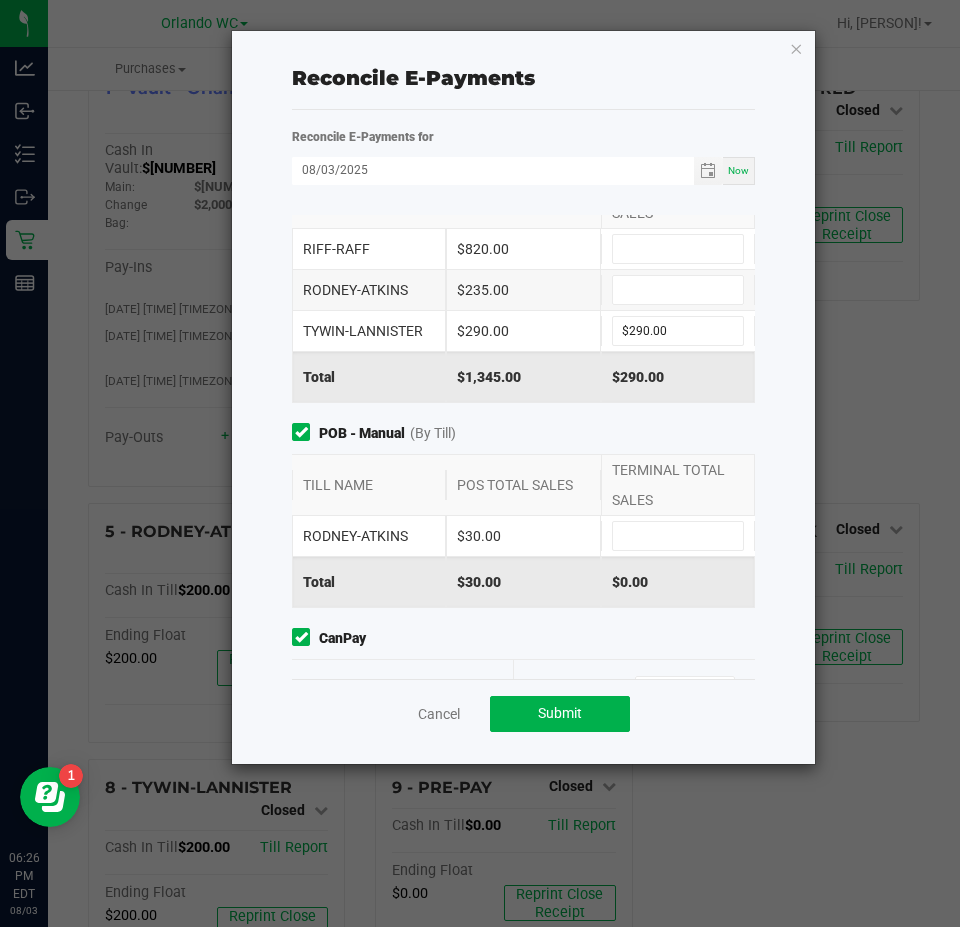 scroll, scrollTop: 0, scrollLeft: 0, axis: both 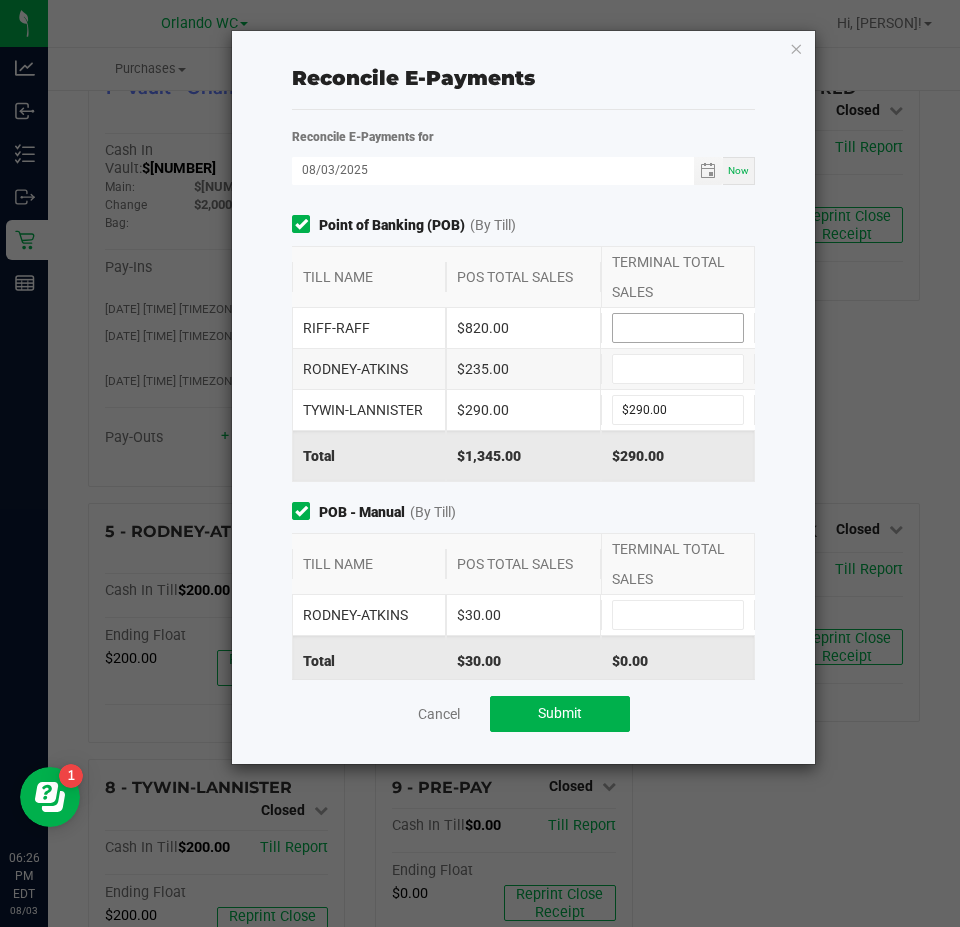 click at bounding box center [678, 328] 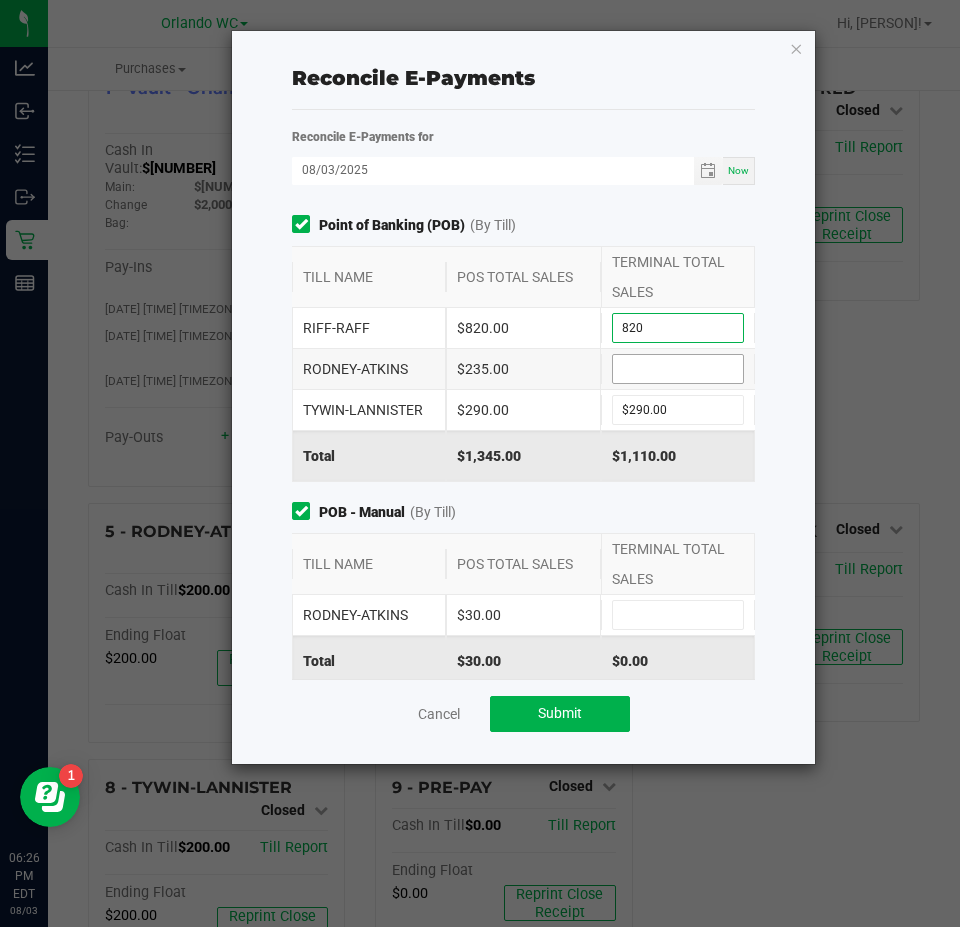 type on "$820.00" 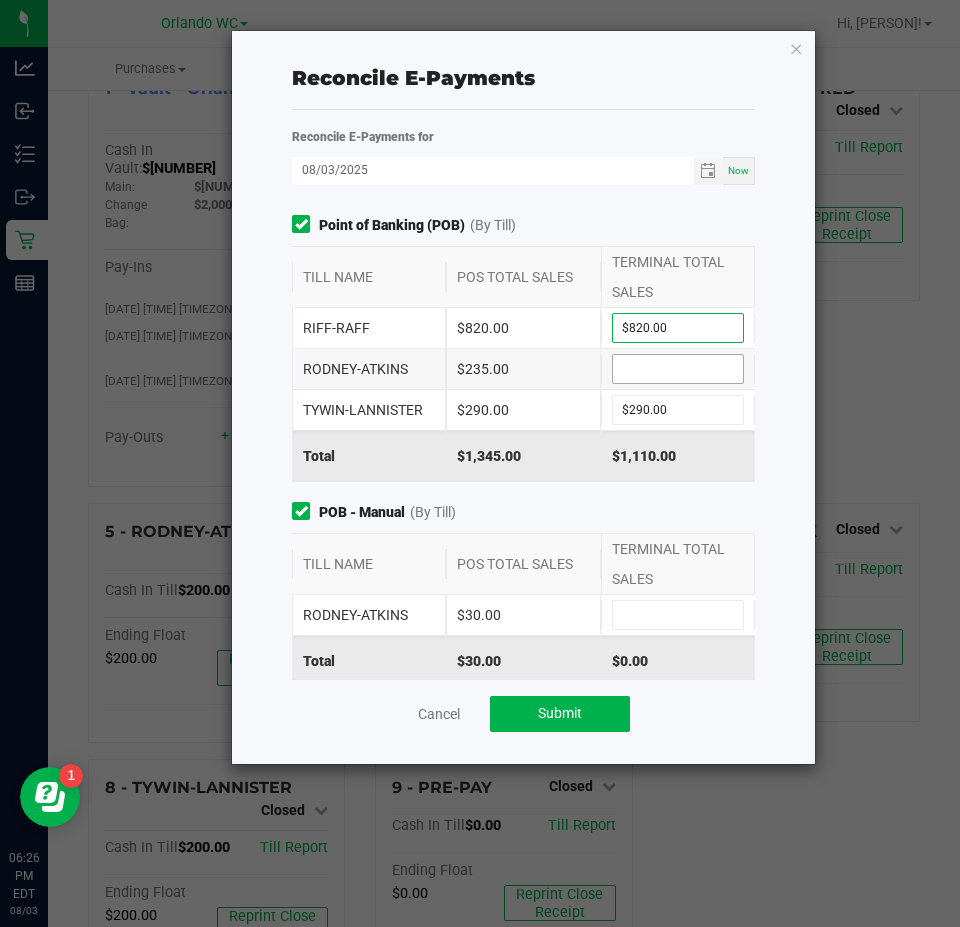 click at bounding box center (678, 369) 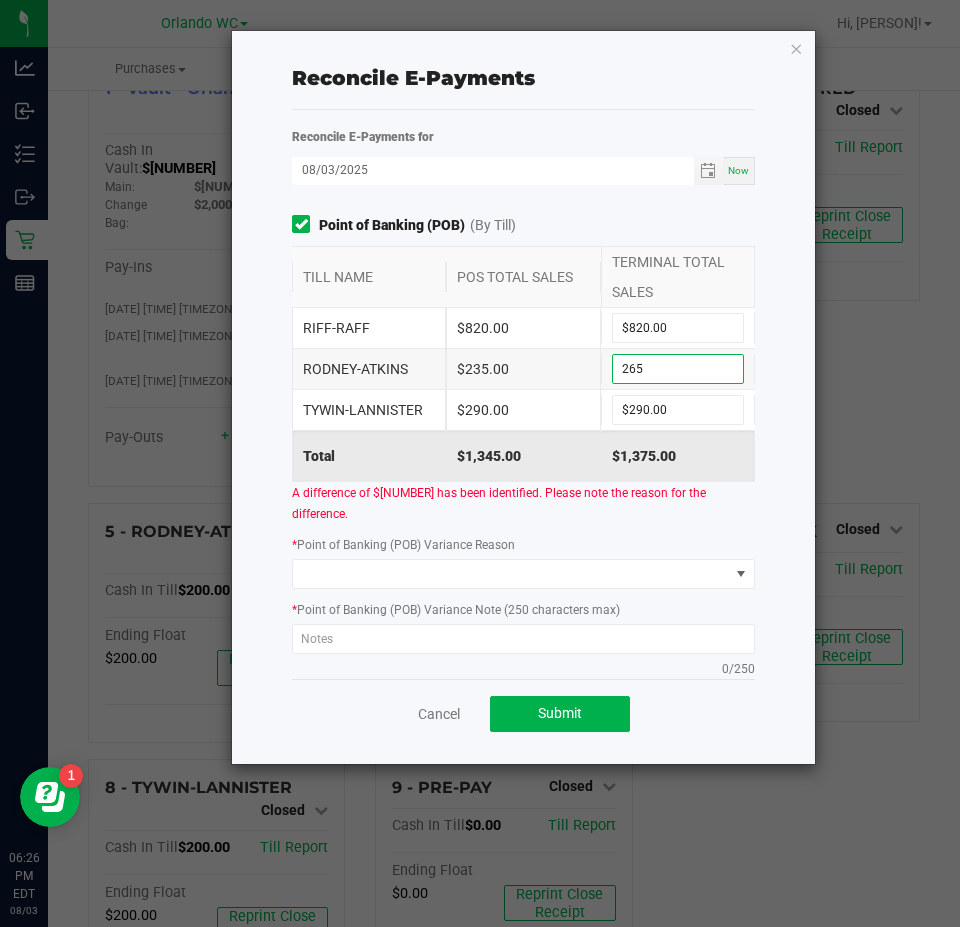 type on "$265.00" 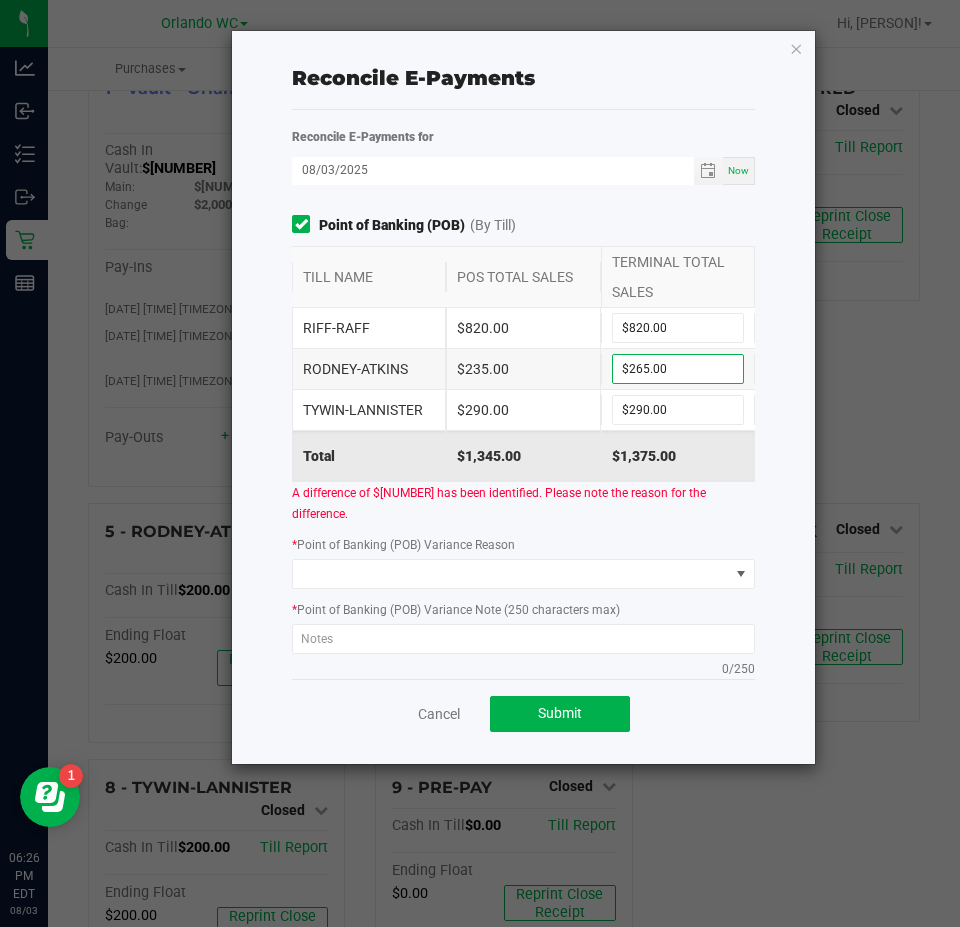 click on "Reconcile E-Payments  Reconcile E-Payments for [DATE] Now Point of Banking (POB)  (By Till)   TILL NAME   POS TOTAL SALES   TERMINAL TOTAL SALES   [PERSON]   $[MONEY]  $[MONEY]  [PERSON]   $[MONEY]  $[MONEY]  [PERSON]   $[MONEY]  $[MONEY]  Total   $[MONEY]   $[MONEY]   A difference of $[MONEY] has been identified. Please note the reason for the difference.  *  Point of Banking (POB) Variance Reason  *  Point of Banking (POB) Variance Note (250 characters max)   [NUMBER]/[NUMBER]  POB - Manual  (By Till)   TILL NAME   POS TOTAL SALES   TERMINAL TOTAL SALES   [PERSON]   $[MONEY]   Total   $[MONEY]   $[MONEY]  CanPay  CanPay Sales   $[MONEY]   CanPay Portal  $[MONEY] Manual CanPay  Manual CanPay Sales   $[MONEY]   Manual CanPay Portal  $[MONEY]  Cancel   Submit" 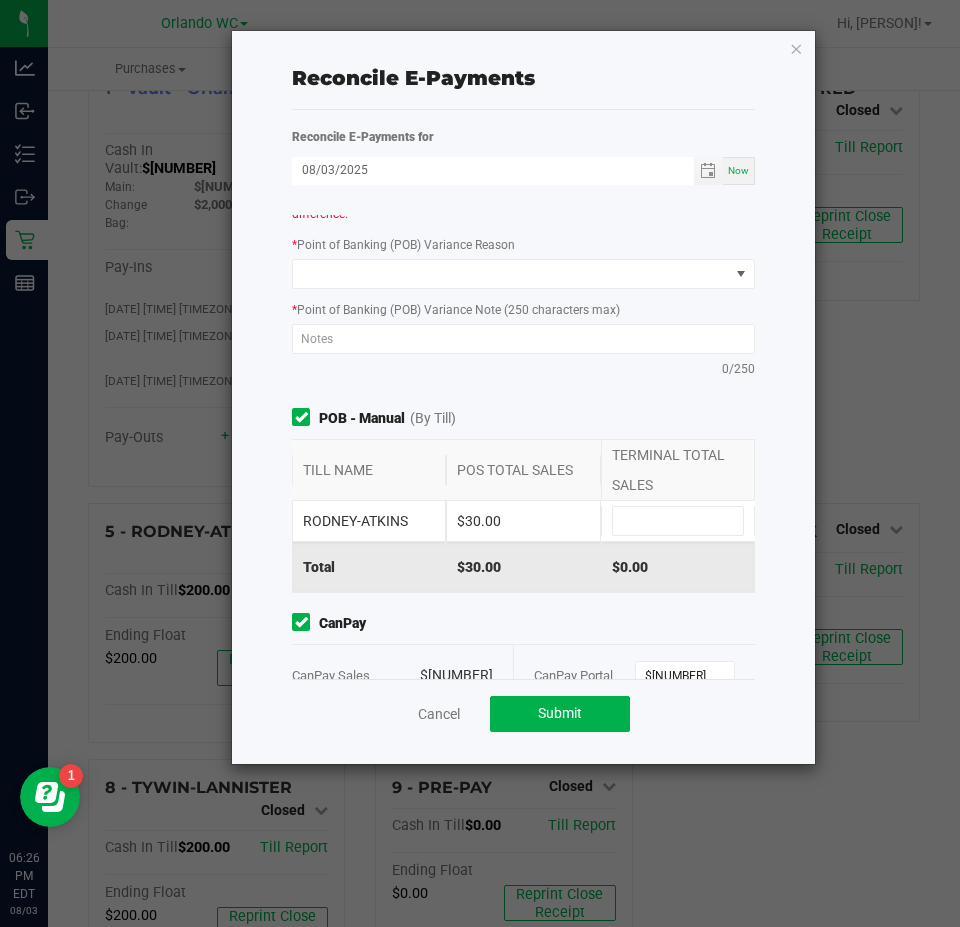 scroll, scrollTop: 400, scrollLeft: 0, axis: vertical 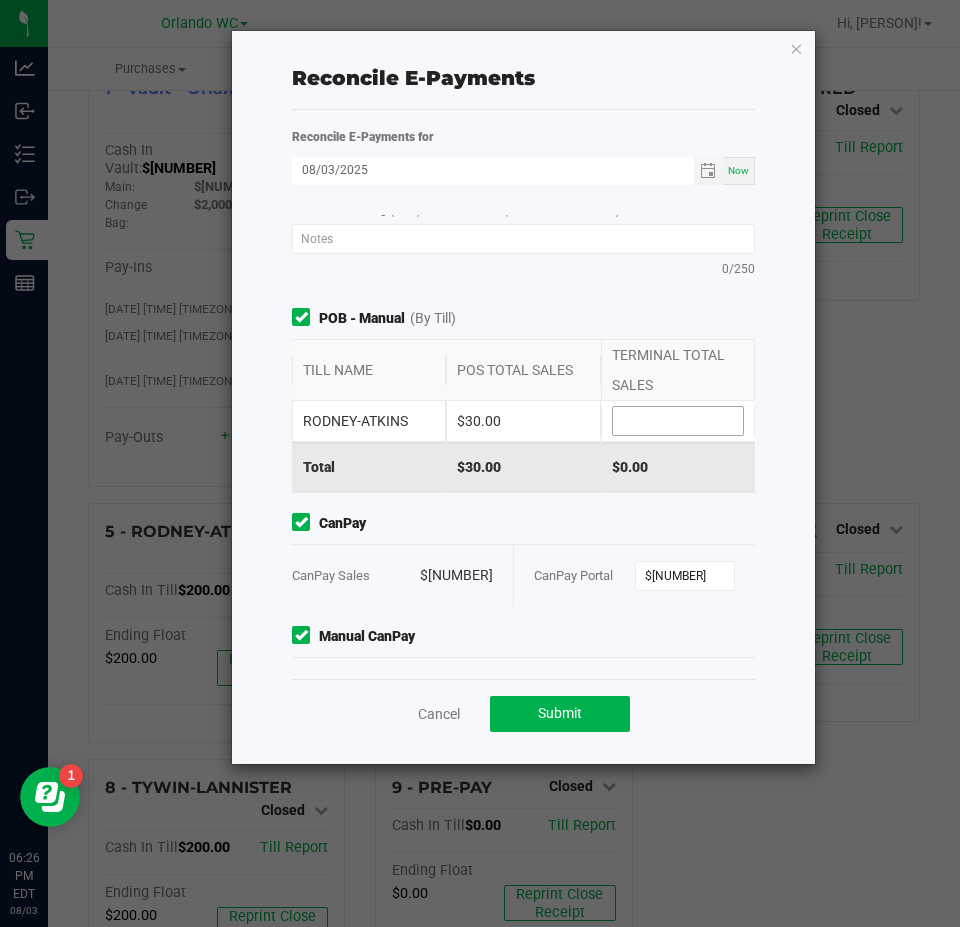 click at bounding box center [678, 421] 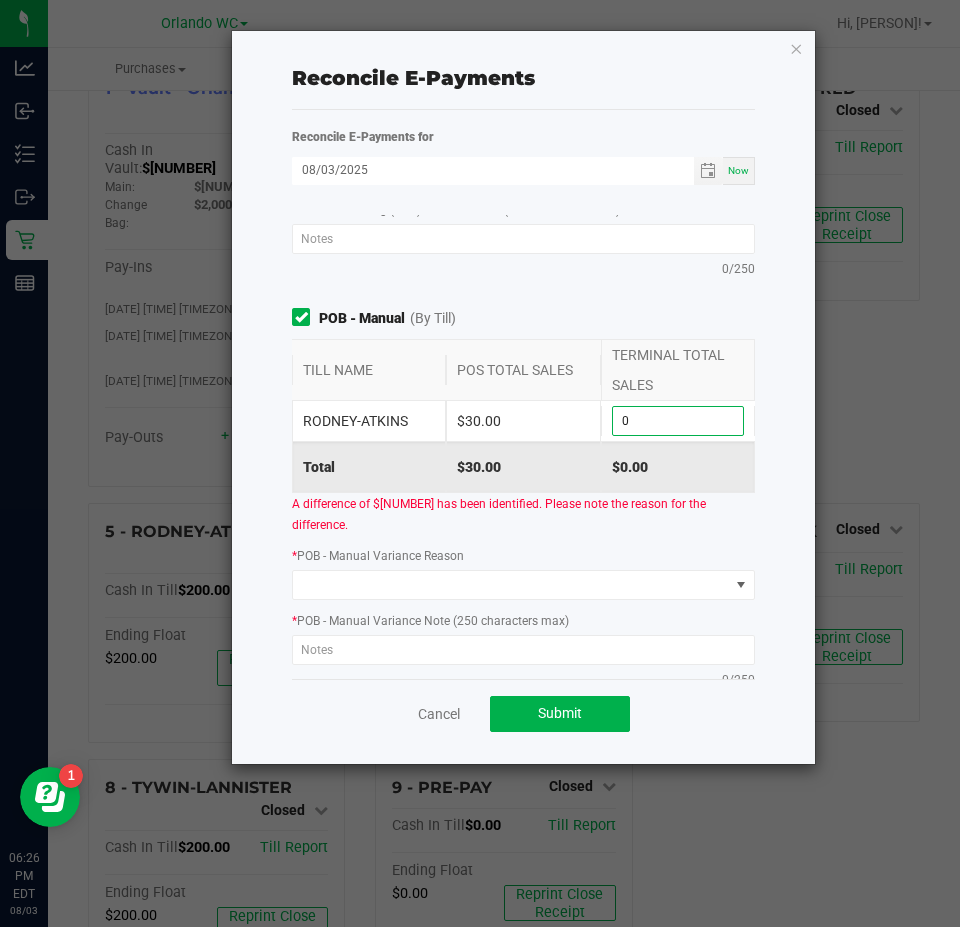 type on "$0.00" 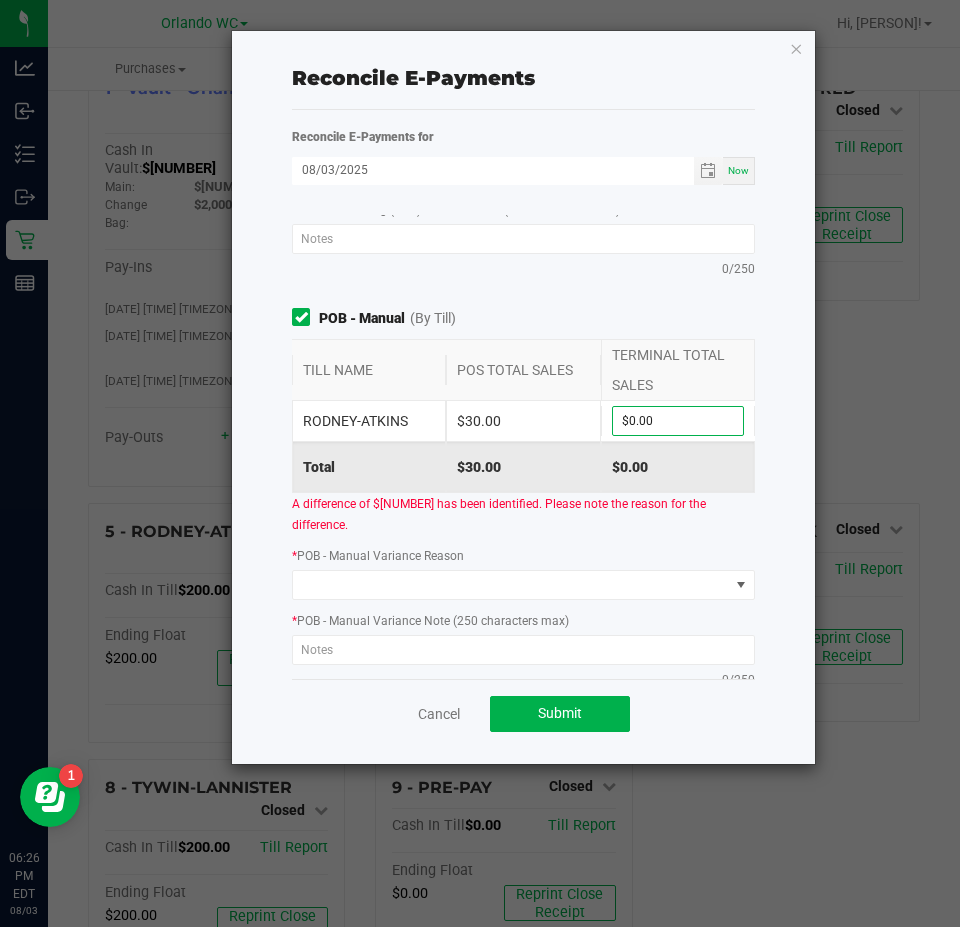 click on "TILL NAME   POS TOTAL SALES   TERMINAL TOTAL SALES   [PERSON]   $[MONEY]  $[MONEY]  Total   $[MONEY]   $[MONEY]" 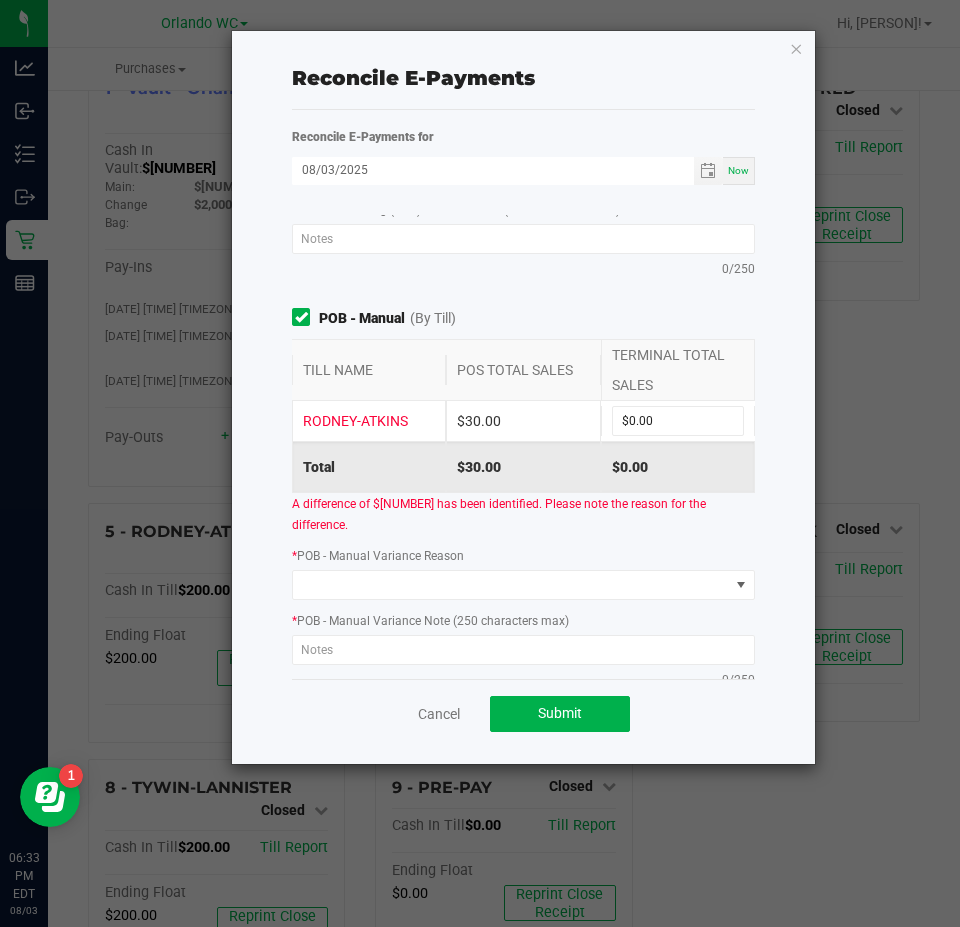 scroll, scrollTop: 100, scrollLeft: 0, axis: vertical 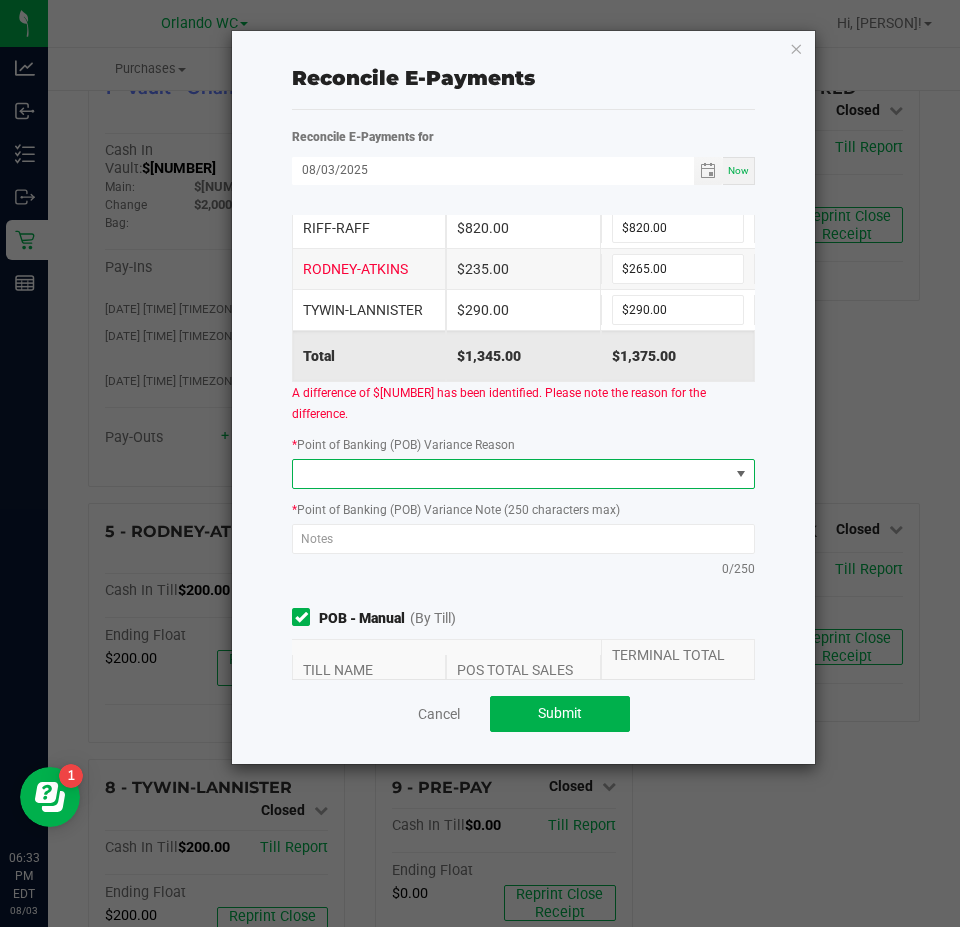 click at bounding box center (511, 474) 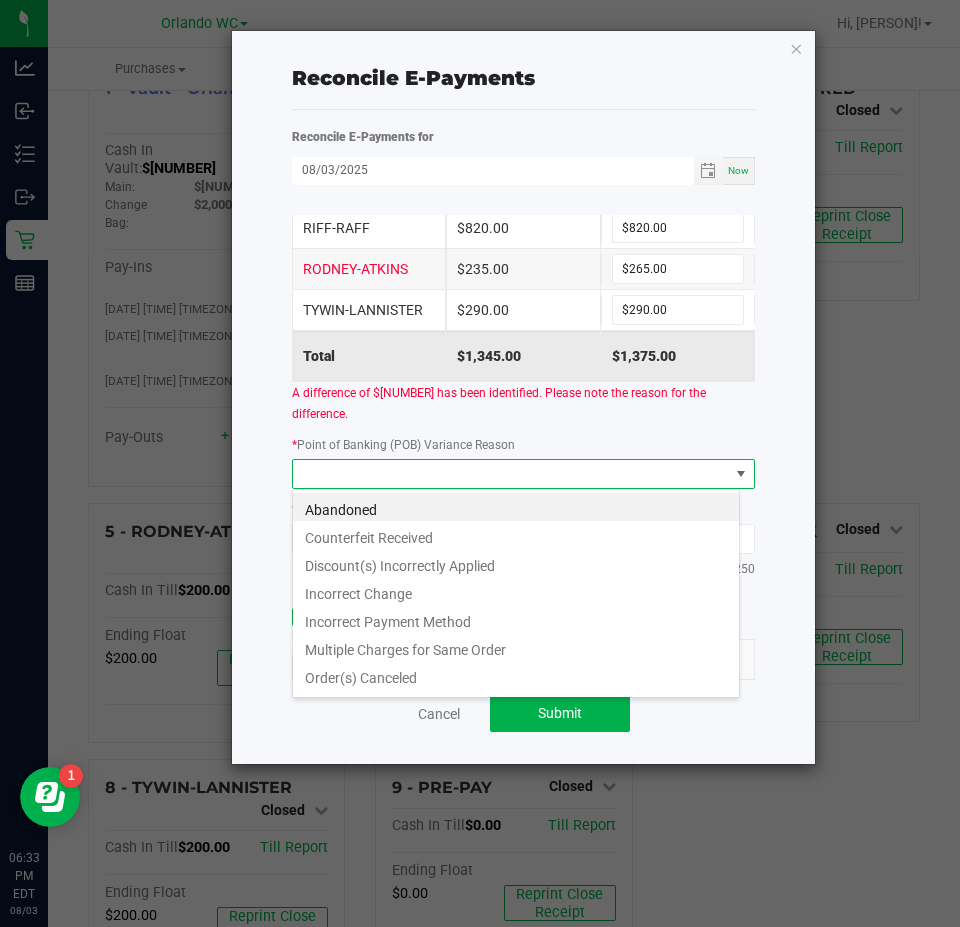 click at bounding box center [511, 474] 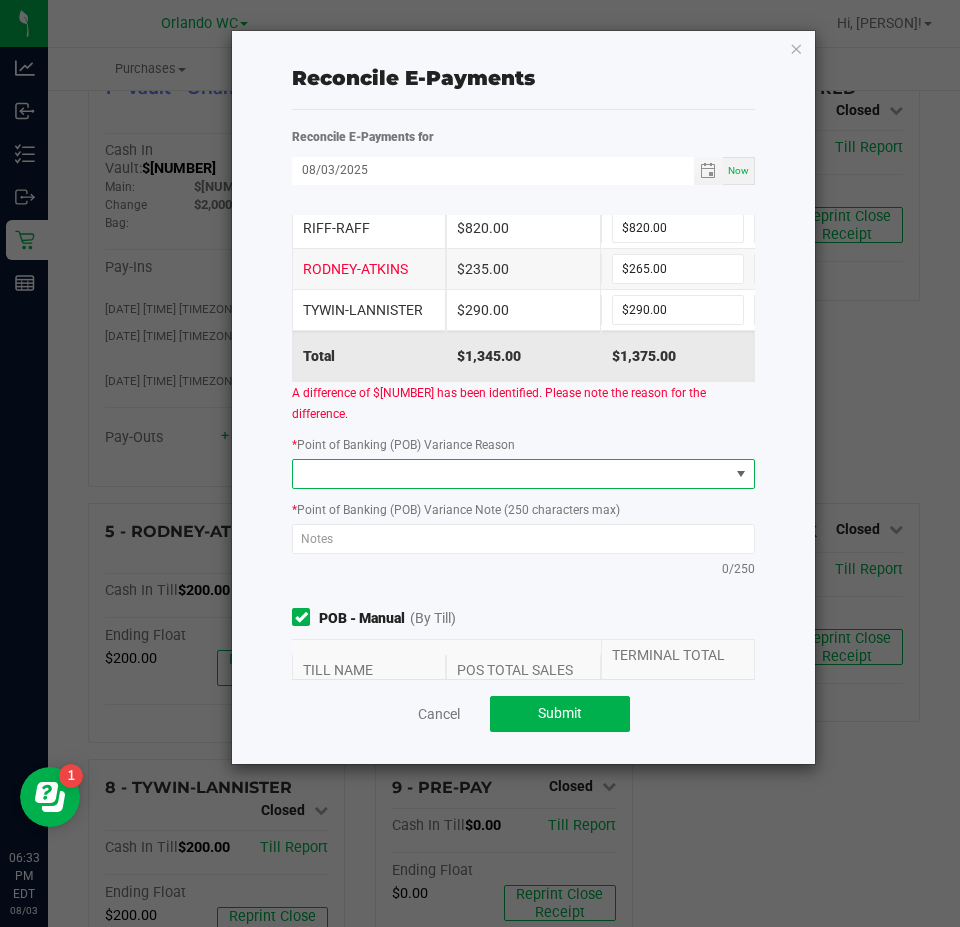 click at bounding box center [523, 474] 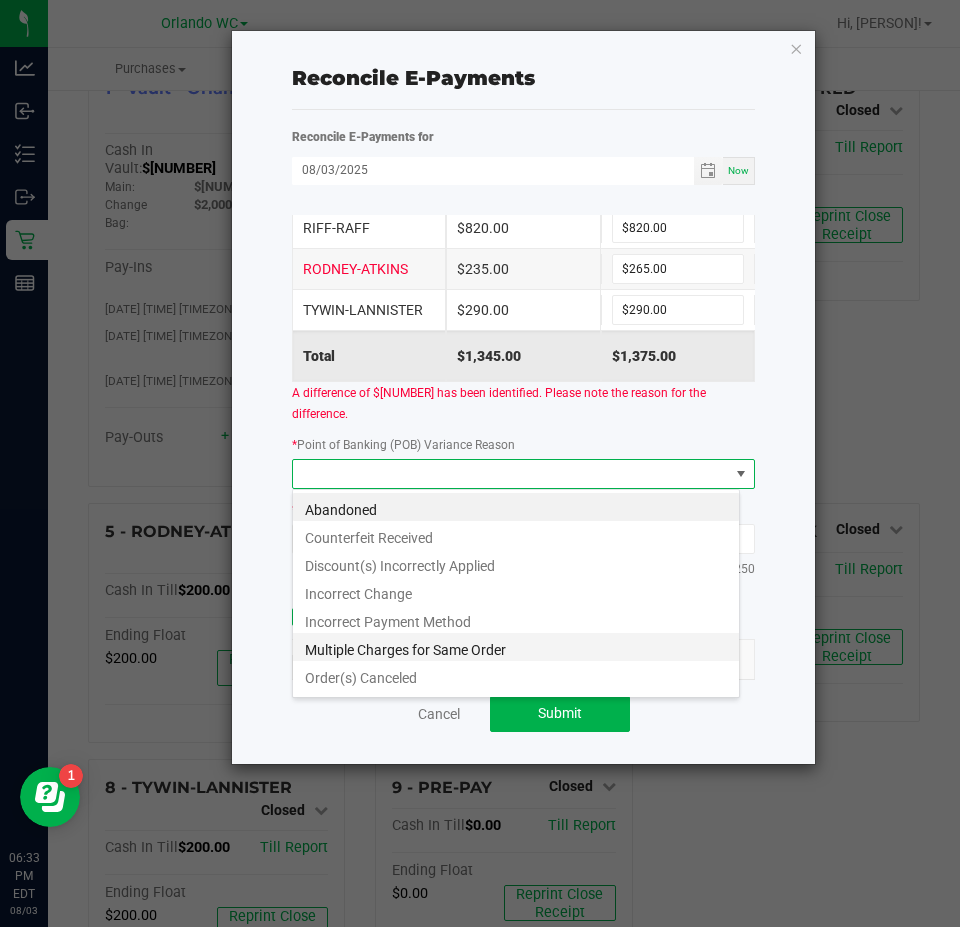scroll, scrollTop: 99970, scrollLeft: 99552, axis: both 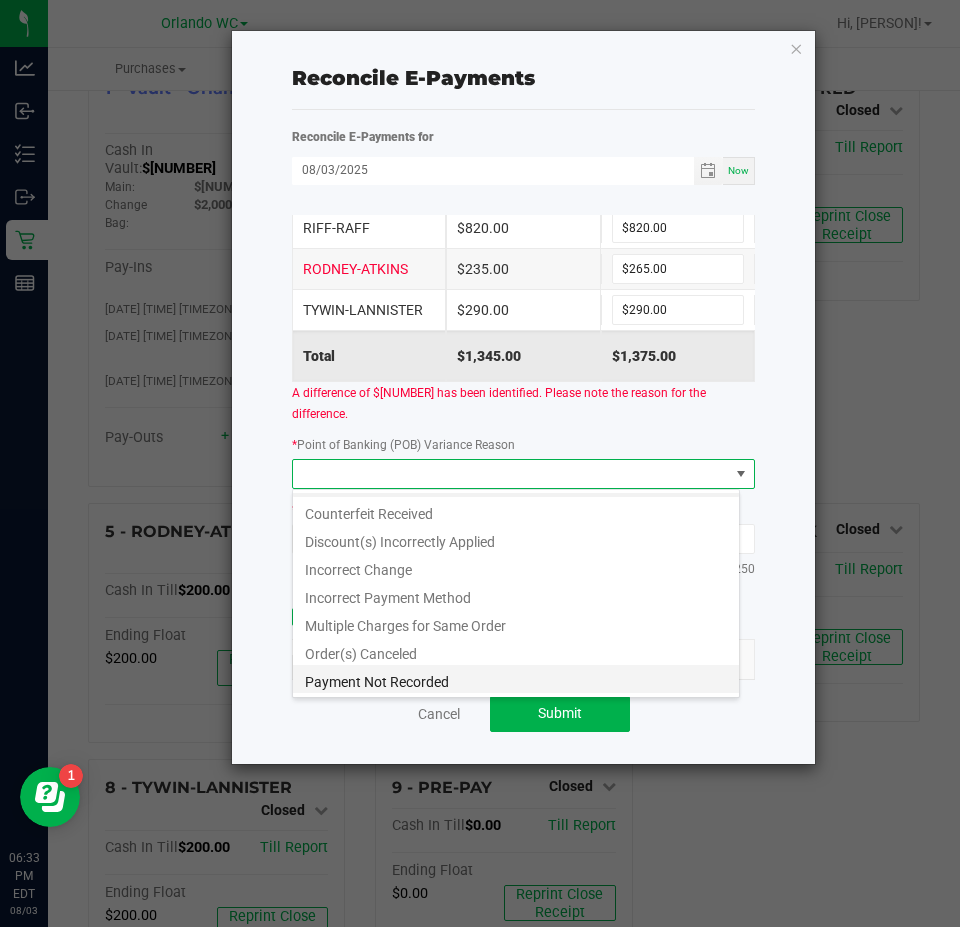 click on "Payment Not Recorded" at bounding box center [516, 679] 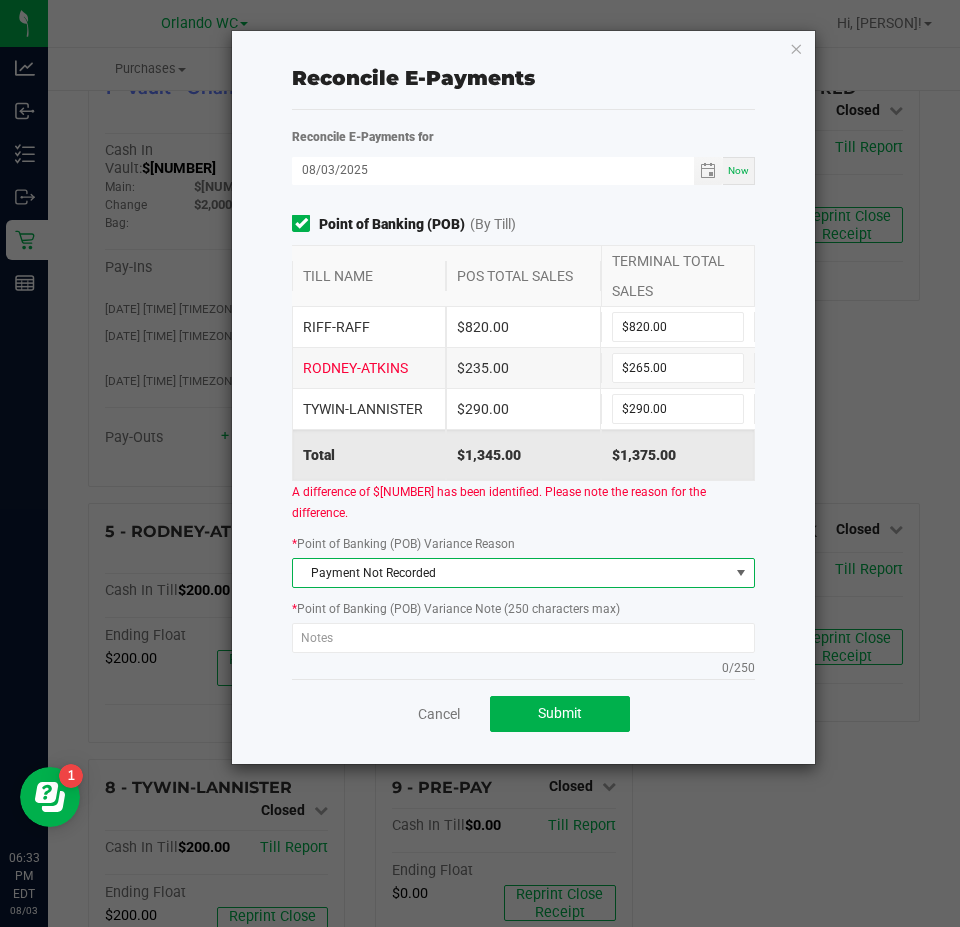 scroll, scrollTop: 0, scrollLeft: 0, axis: both 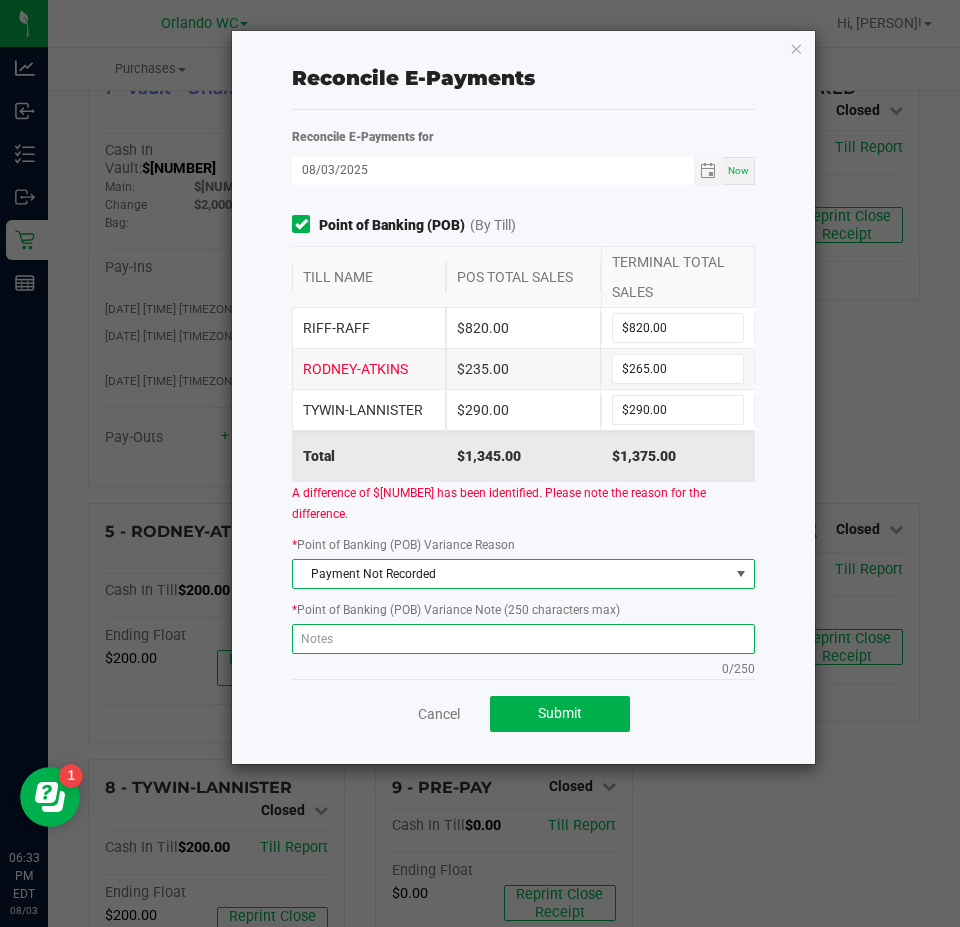 click at bounding box center (523, 639) 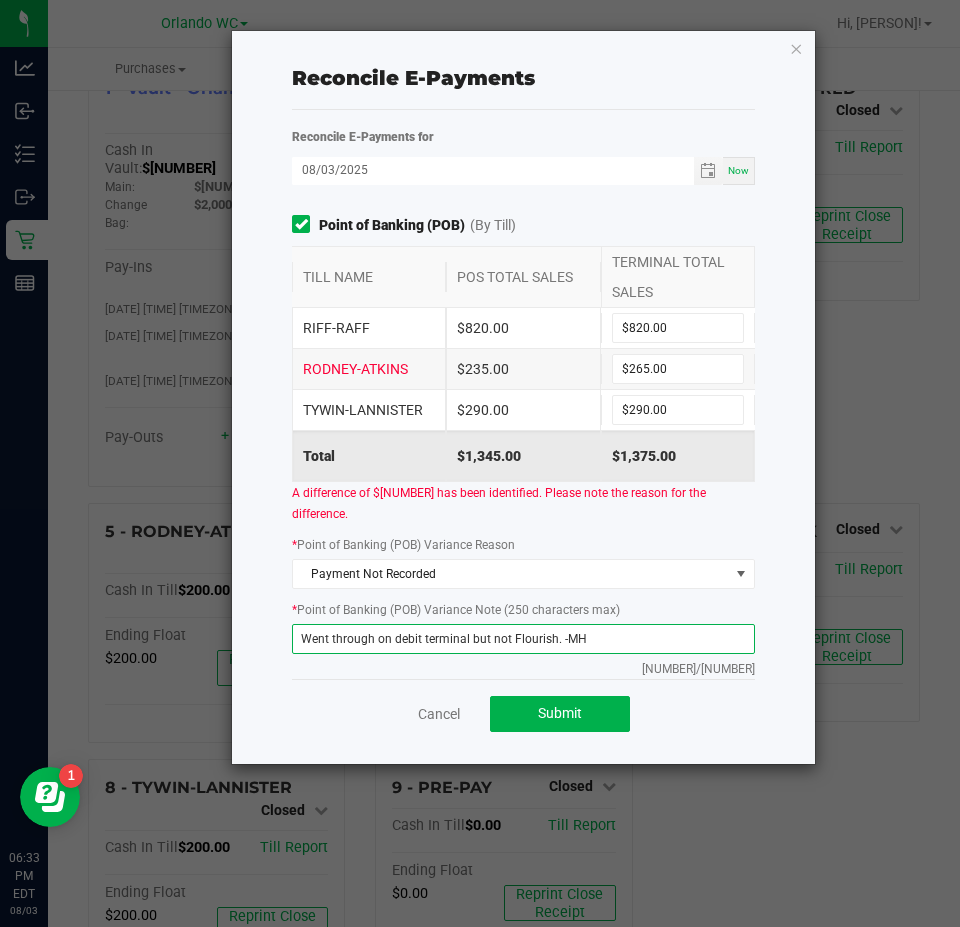 click on "Went through on debit terminal but not Flourish. -MH" at bounding box center (523, 639) 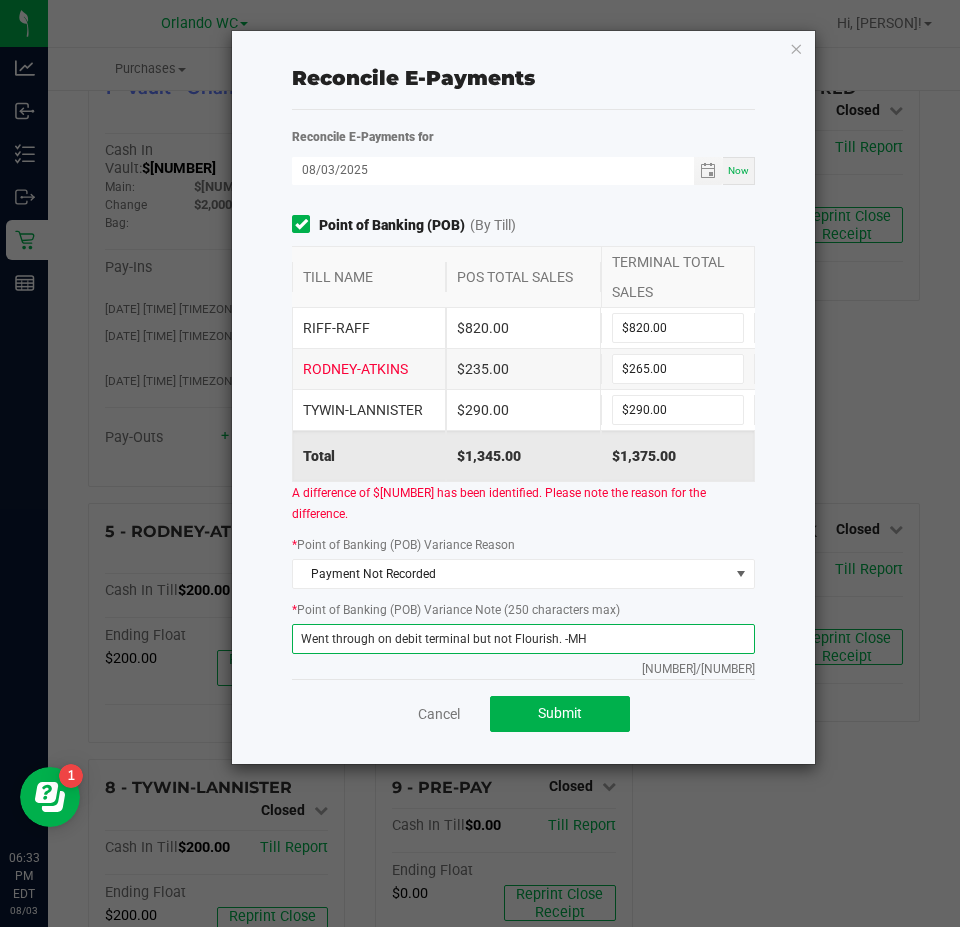 type on "Went through on debit terminal but not Flourish. -MH" 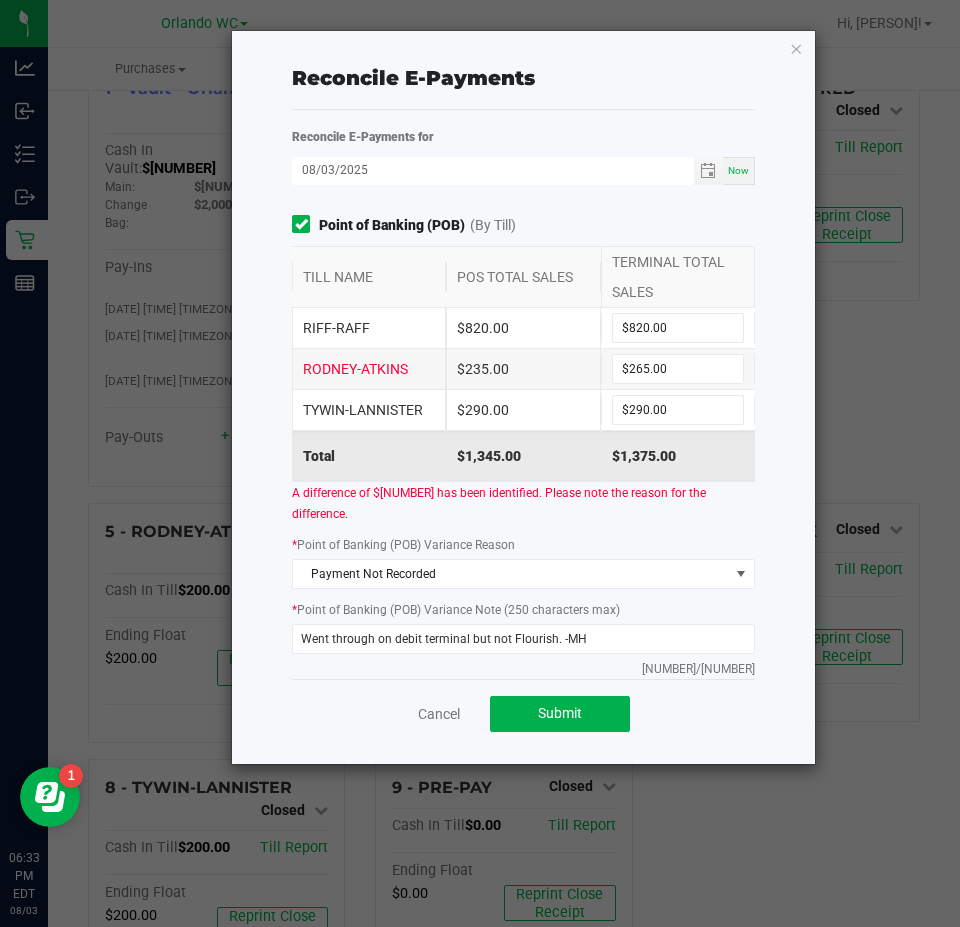 click on "Reconcile E-Payments  Reconcile E-Payments for [DATE] Now Point of Banking (POB)  (By Till)   TILL NAME   POS TOTAL SALES   TERMINAL TOTAL SALES   [PERSON]   $[MONEY]  $[MONEY]  [PERSON]   $[MONEY]  $[MONEY]  [PERSON]   $[MONEY]  $[MONEY]  Total   $[MONEY]   $[MONEY]   A difference of $[MONEY] has been identified. Please note the reason for the difference.  *  Point of Banking (POB) Variance Reason  Payment Not Recorded *  Point of Banking (POB) Variance Note (250 characters max)  Went through on debit terminal but not Flourish. -MH  [NUMBER]/[NUMBER]  POB - Manual  (By Till)   TILL NAME   POS TOTAL SALES   TERMINAL TOTAL SALES   [PERSON]   $[MONEY]  $[MONEY]  Total   $[MONEY]   $[MONEY]   A difference of $[MONEY] has been identified. Please note the reason for the difference.  *  POB - Manual Variance Reason  *  POB - Manual Variance Note (250 characters max)   [NUMBER]/[NUMBER]  CanPay  CanPay Sales   $[MONEY]   CanPay Portal  $[MONEY] Manual CanPay  Manual CanPay Sales   $[MONEY]   Manual CanPay Portal  $[MONEY]  Cancel" 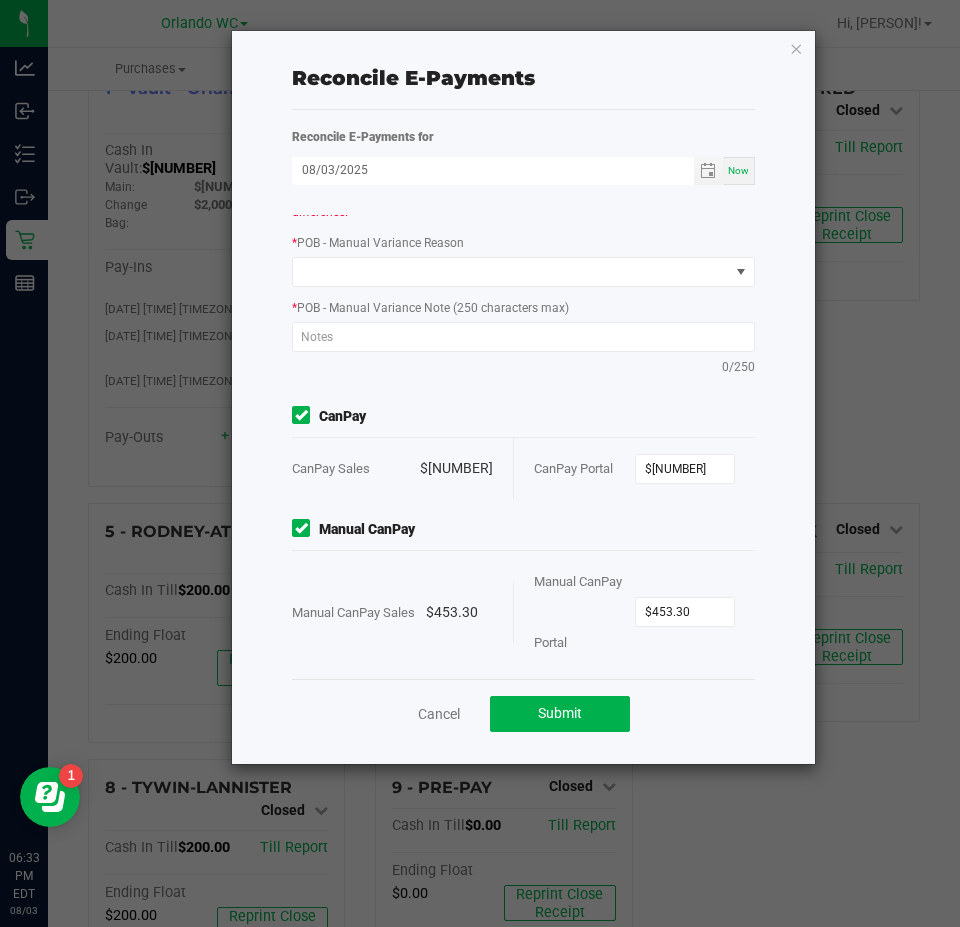 scroll, scrollTop: 724, scrollLeft: 0, axis: vertical 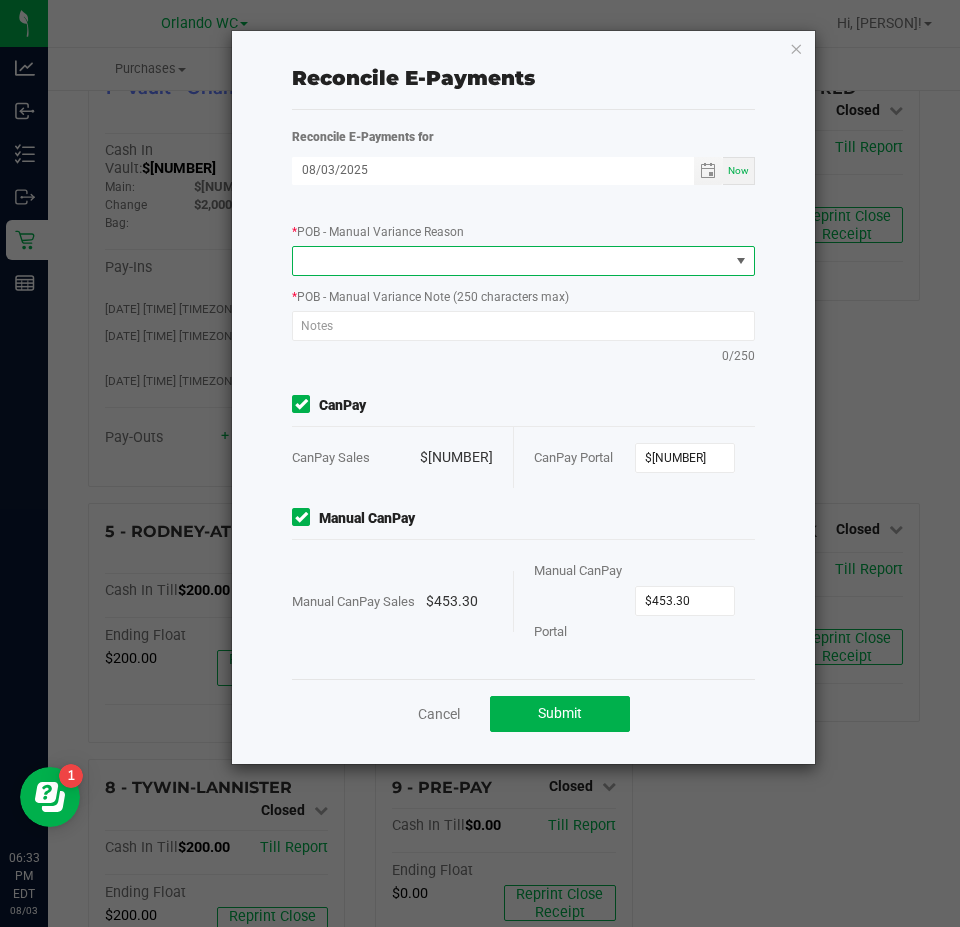 click at bounding box center [511, 261] 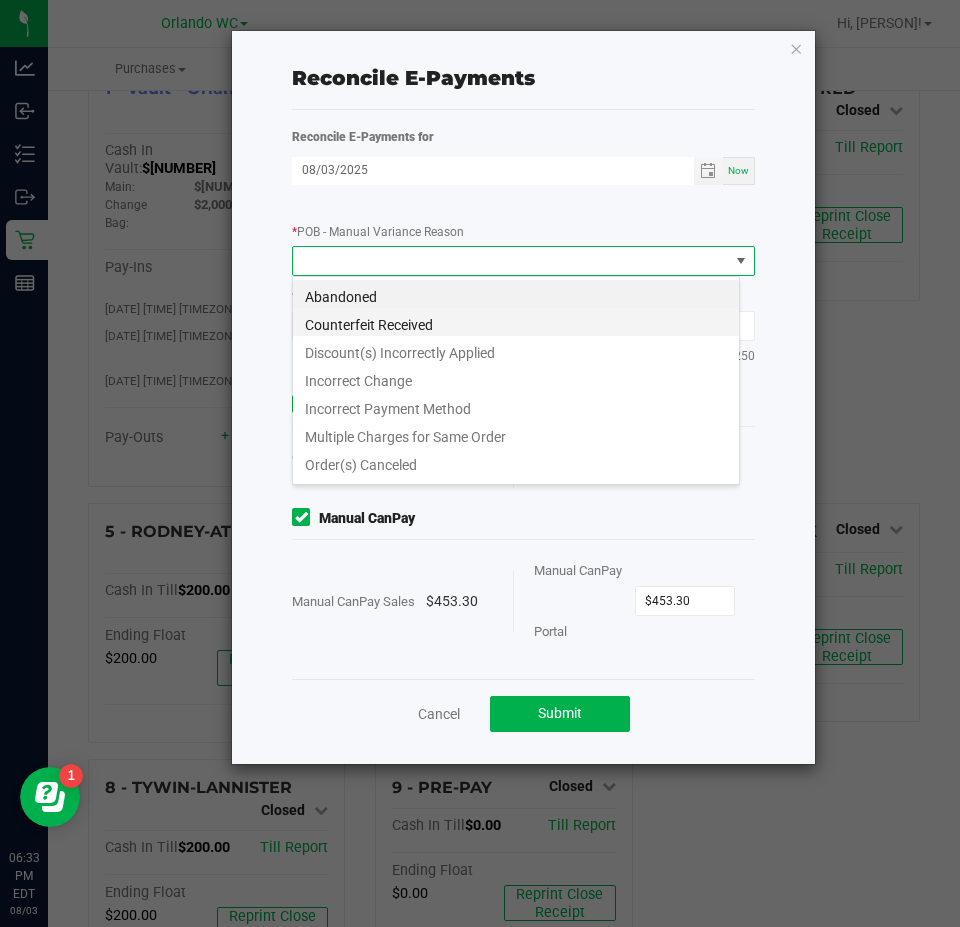 scroll, scrollTop: 99970, scrollLeft: 99552, axis: both 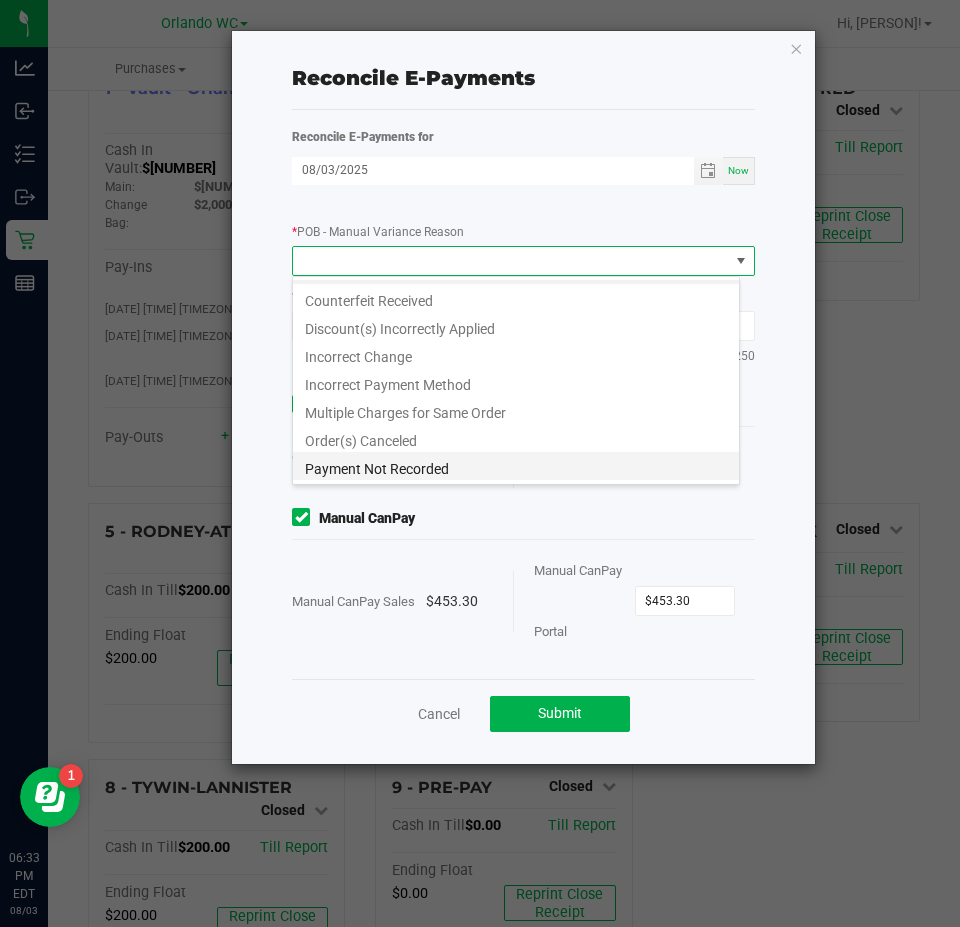 click on "Payment Not Recorded" at bounding box center [516, 466] 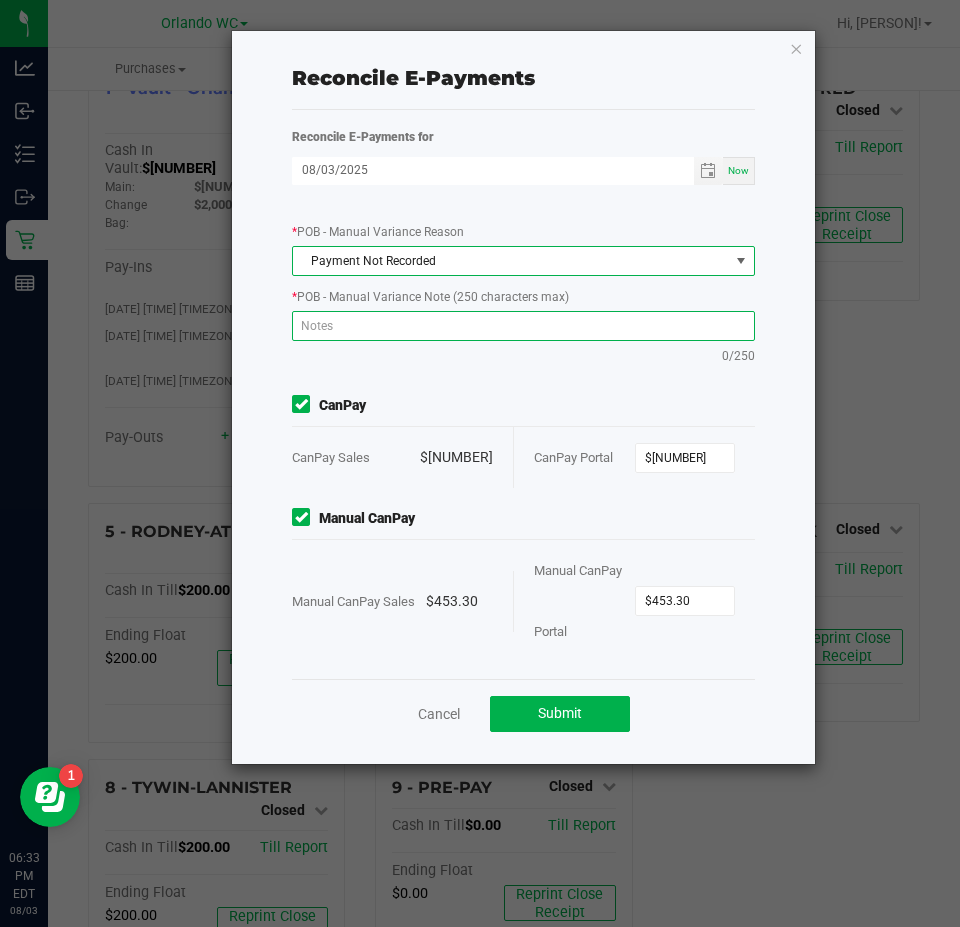 click at bounding box center [523, 326] 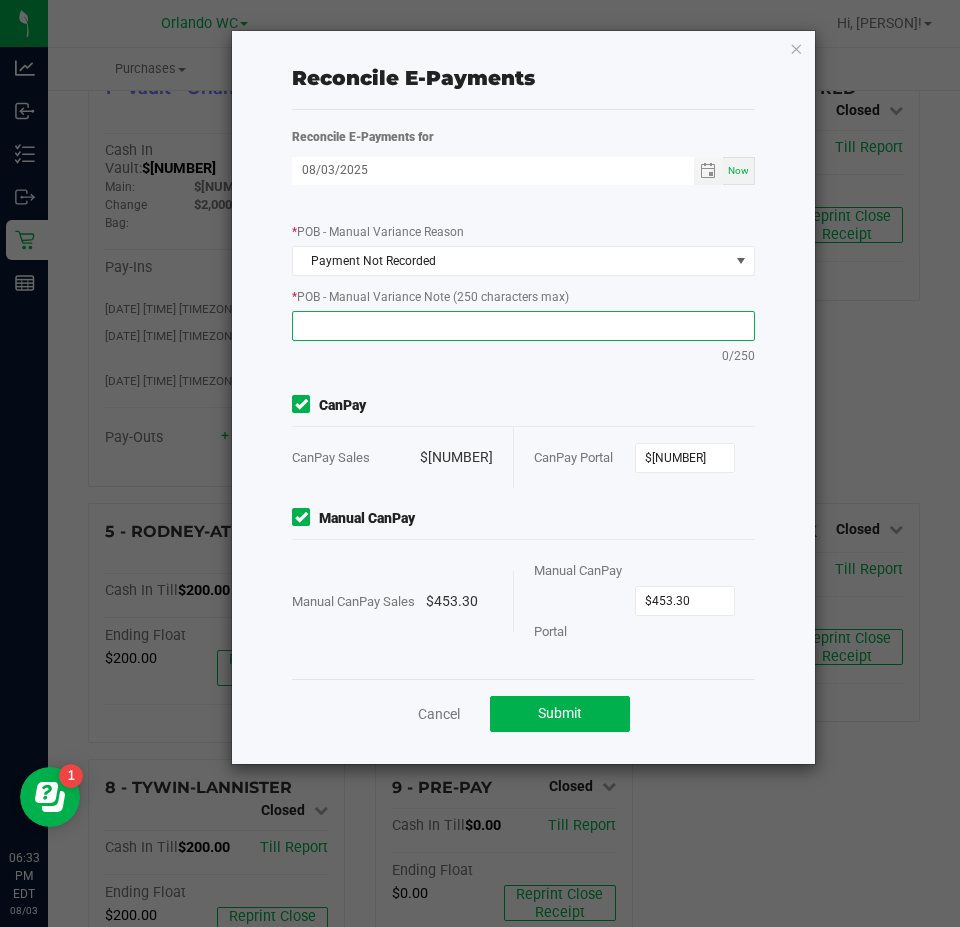 paste on "Went through on debit terminal but not Flourish. -MH" 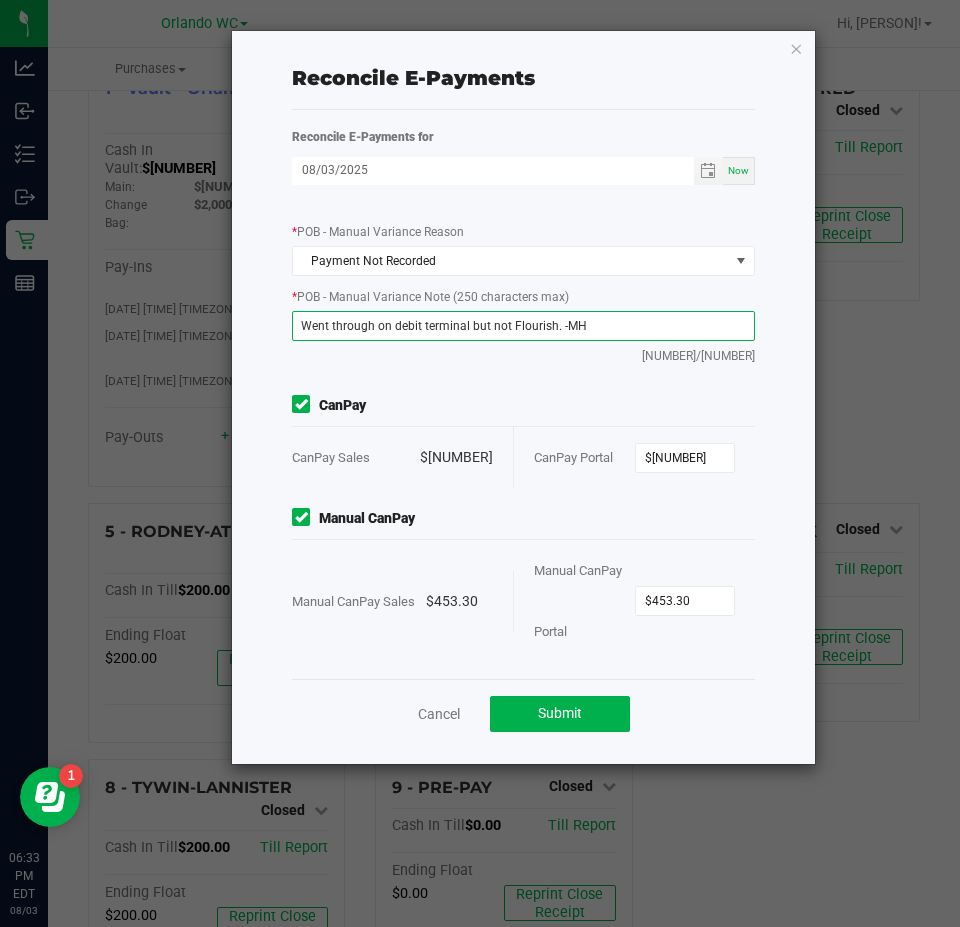 type on "Went through on debit terminal but not Flourish. -MH" 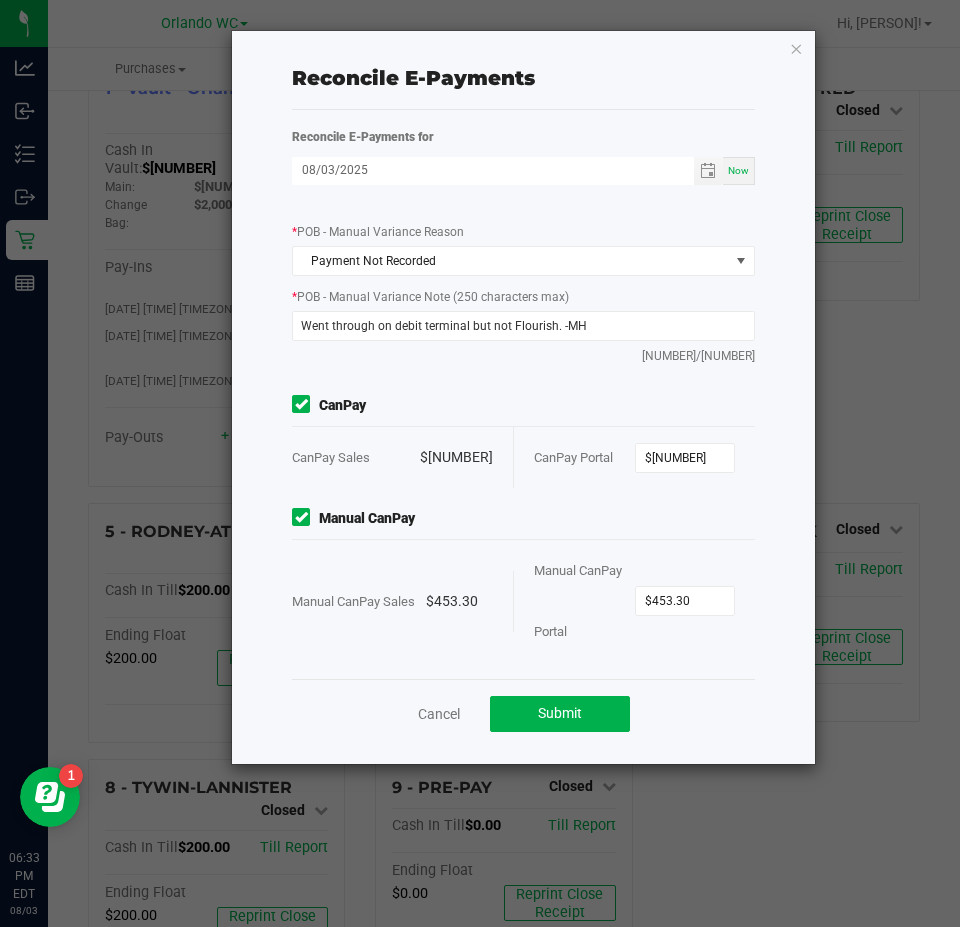 click on "Reconcile E-Payments  Reconcile E-Payments for [DATE] Now Point of Banking (POB)  (By Till)   TILL NAME   POS TOTAL SALES   TERMINAL TOTAL SALES   [PERSON]   $[MONEY]  $[MONEY]  [PERSON]   $[MONEY]  $[MONEY]  [PERSON]   $[MONEY]  $[MONEY]  Total   $[MONEY]   $[MONEY]   A difference of $[MONEY] has been identified. Please note the reason for the difference.  *  Point of Banking (POB) Variance Reason  Payment Not Recorded *  Point of Banking (POB) Variance Note (250 characters max)  Went through on debit terminal but not Flourish. -MH  [NUMBER]/[NUMBER]  POB - Manual  (By Till)   TILL NAME   POS TOTAL SALES   TERMINAL TOTAL SALES   [PERSON]   $[MONEY]  $[MONEY]  Total   $[MONEY]   $[MONEY]   A difference of $[MONEY] has been identified. Please note the reason for the difference.  *  POB - Manual Variance Reason  Payment Not Recorded *  POB - Manual Variance Note (250 characters max)  Went through on debit terminal but not Flourish. -MH  [NUMBER]/[NUMBER]  CanPay  CanPay Sales   $[MONEY]   CanPay Portal  $[MONEY] Manual CanPay  Manual CanPay Sales   $[MONEY]   Manual CanPay Portal  $[MONEY]" 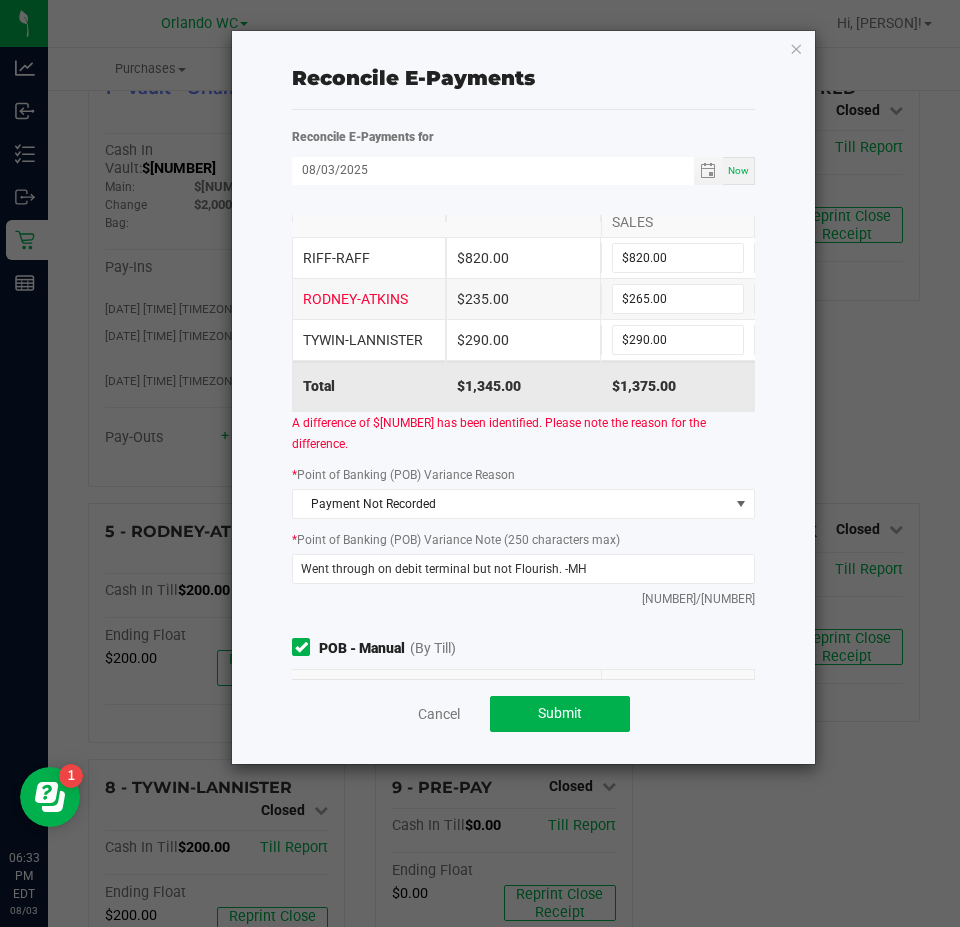 scroll, scrollTop: 0, scrollLeft: 0, axis: both 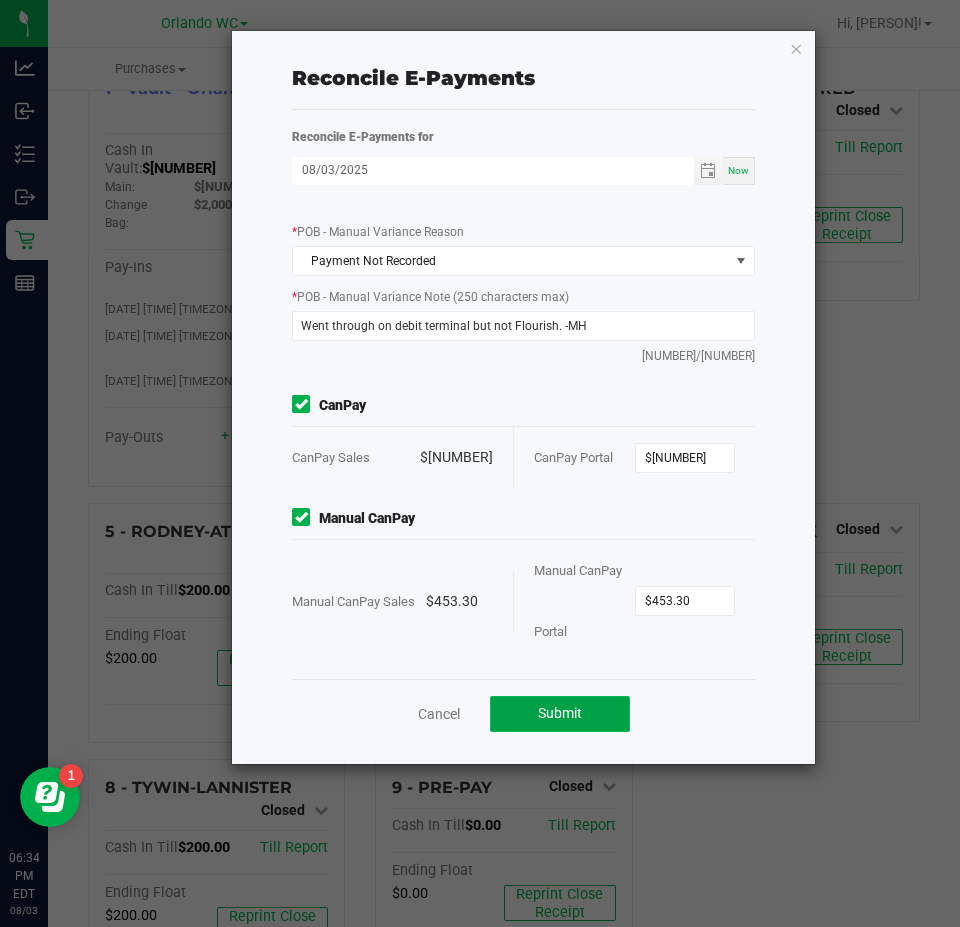 click on "Submit" 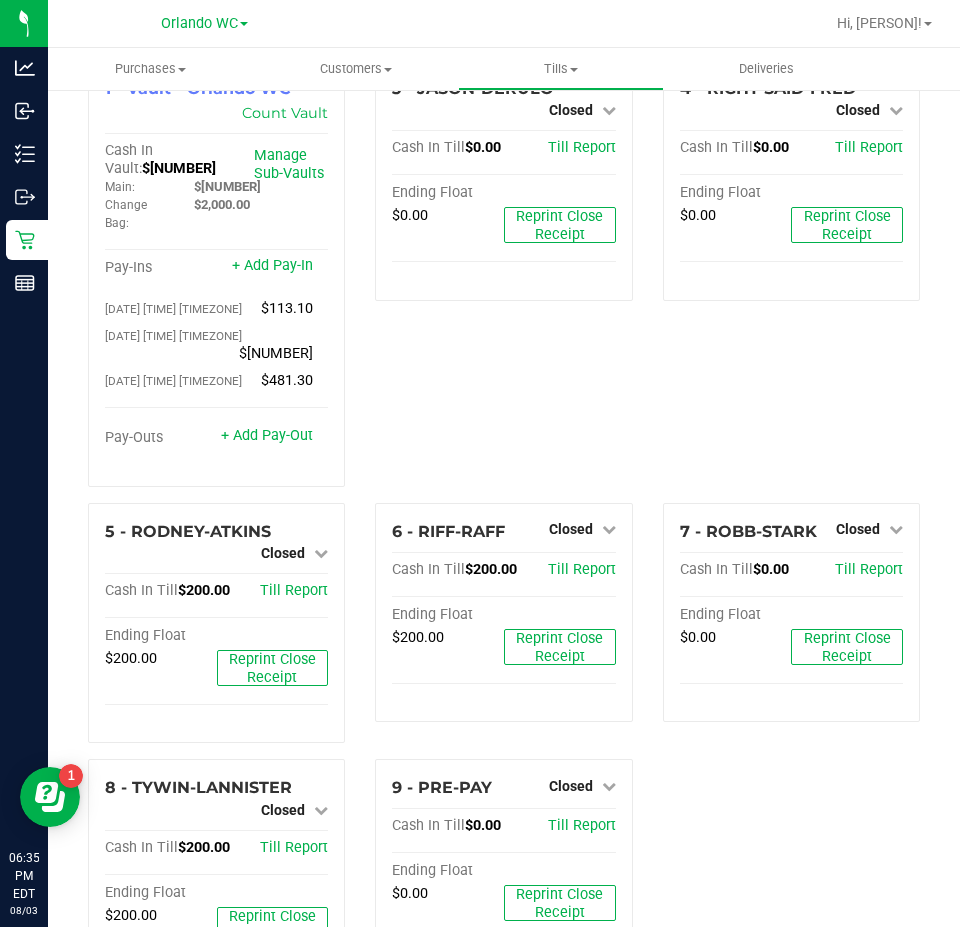 scroll, scrollTop: 0, scrollLeft: 0, axis: both 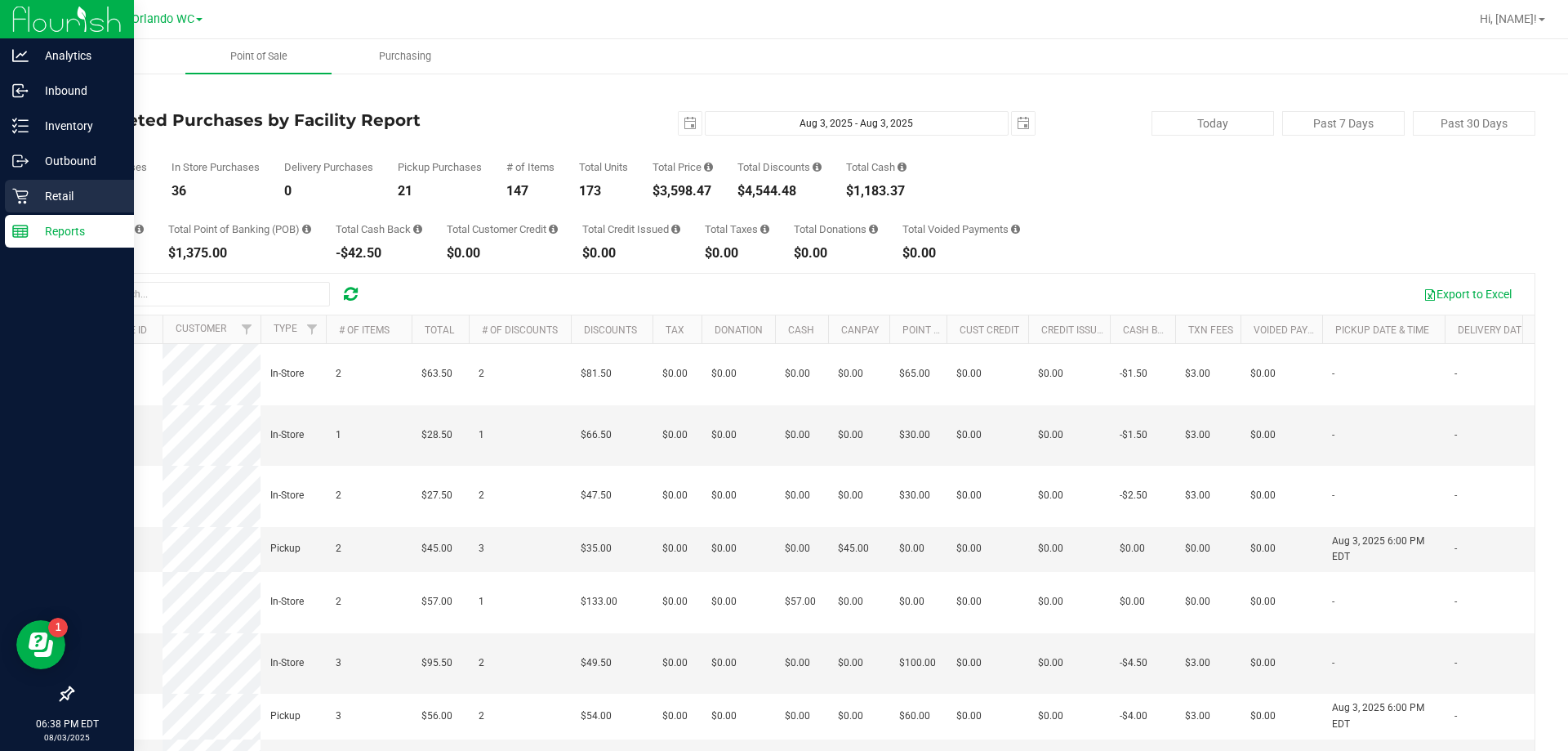 click 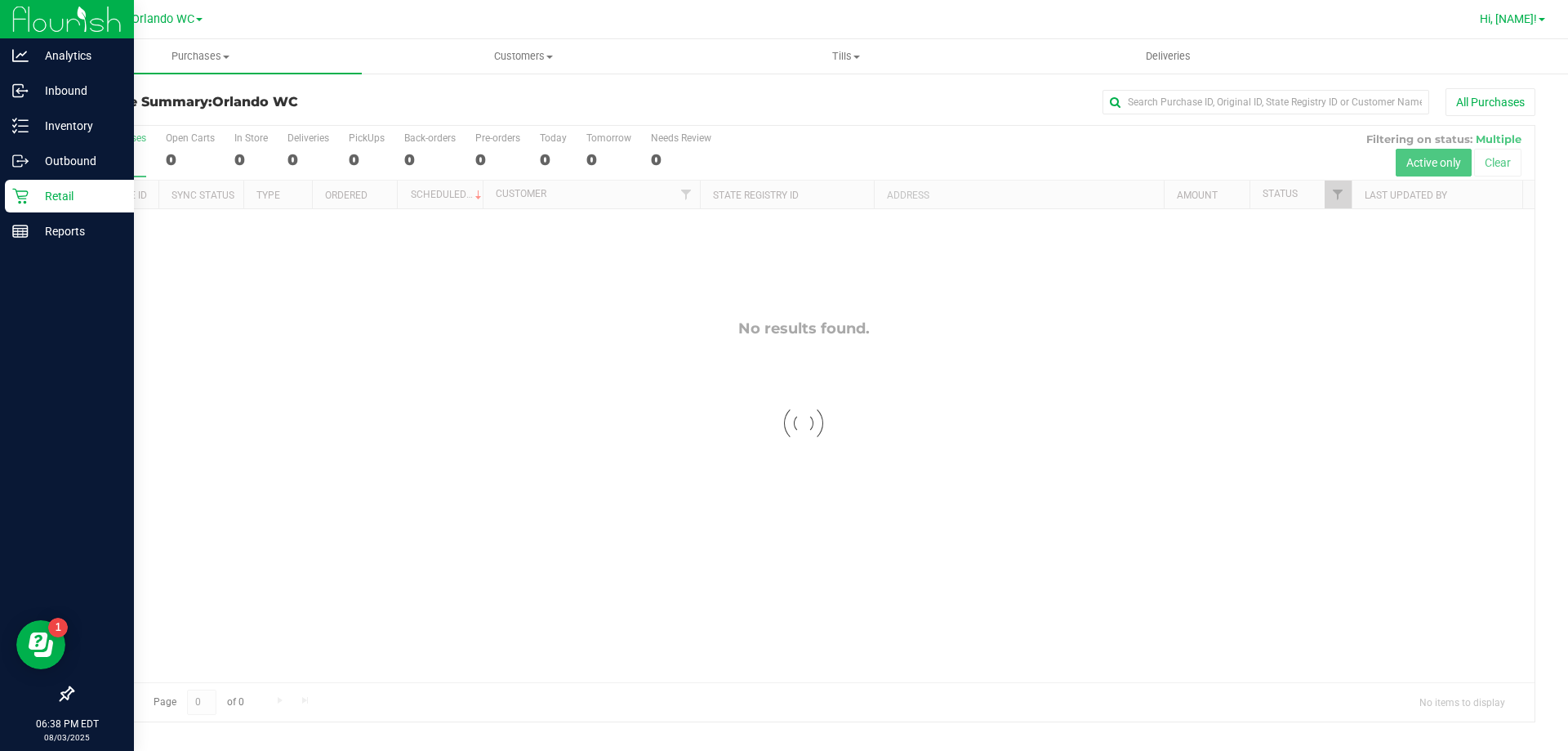 click on "Hi, [PERSON]!" at bounding box center [1508, 19] 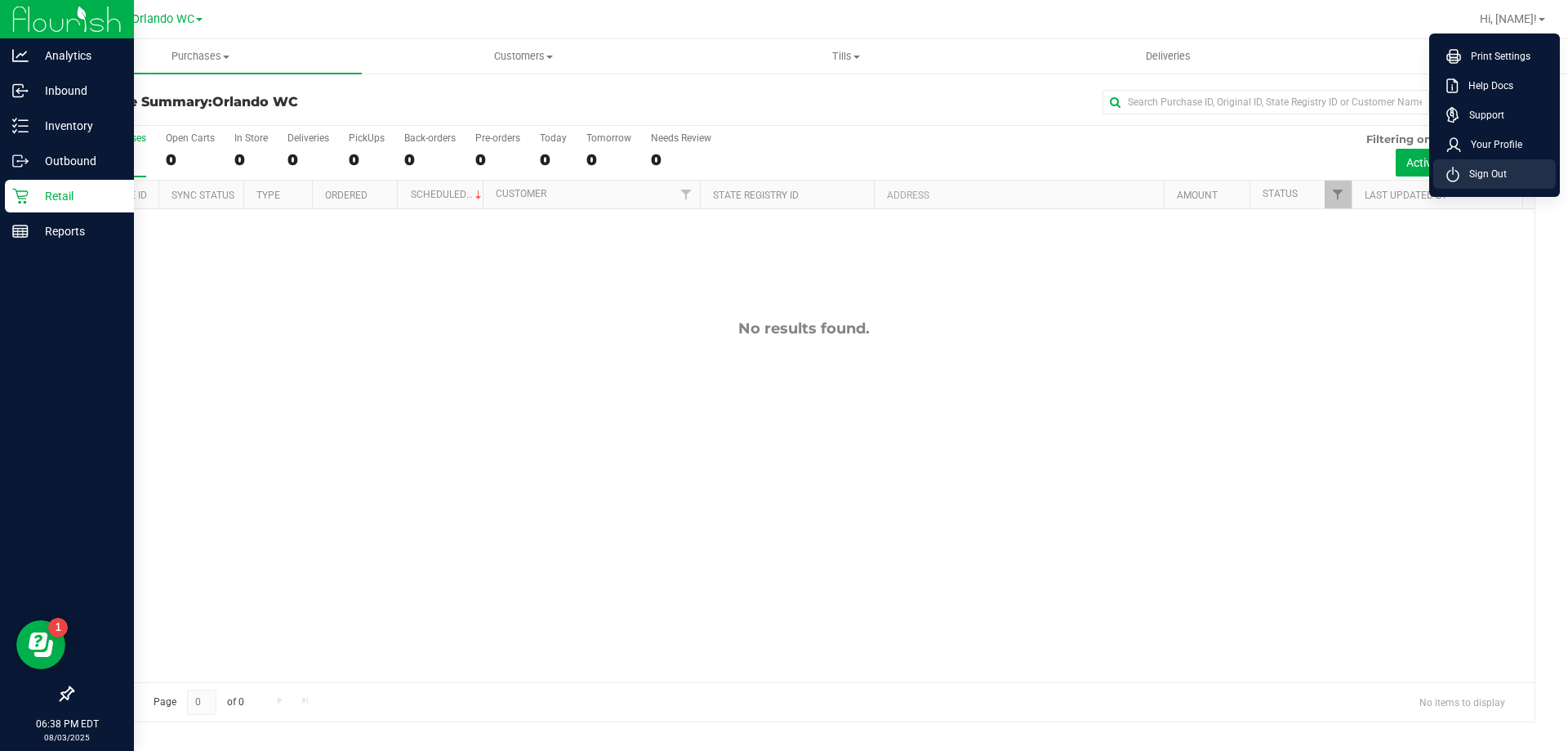 click on "Sign Out" at bounding box center (1483, 174) 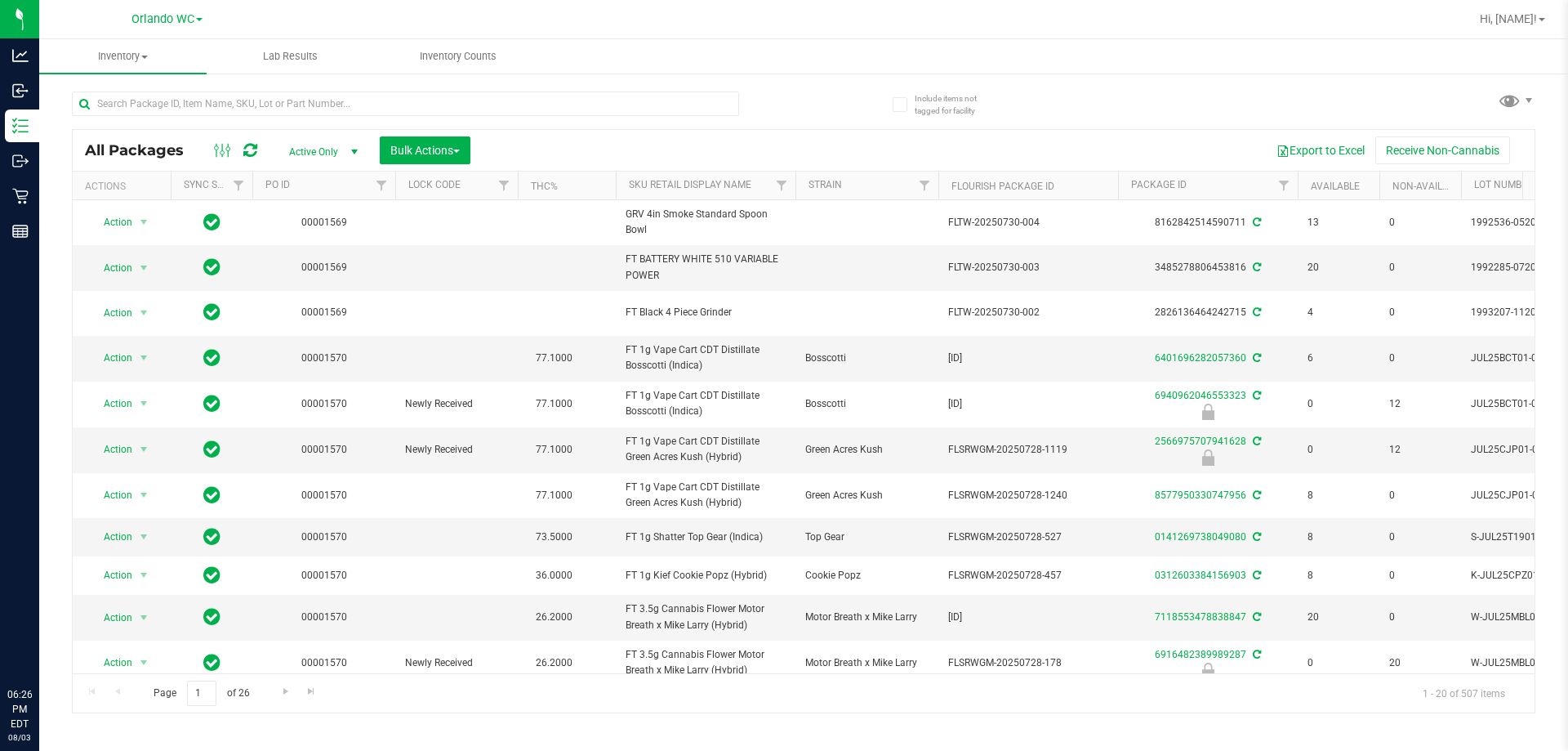 scroll, scrollTop: 0, scrollLeft: 0, axis: both 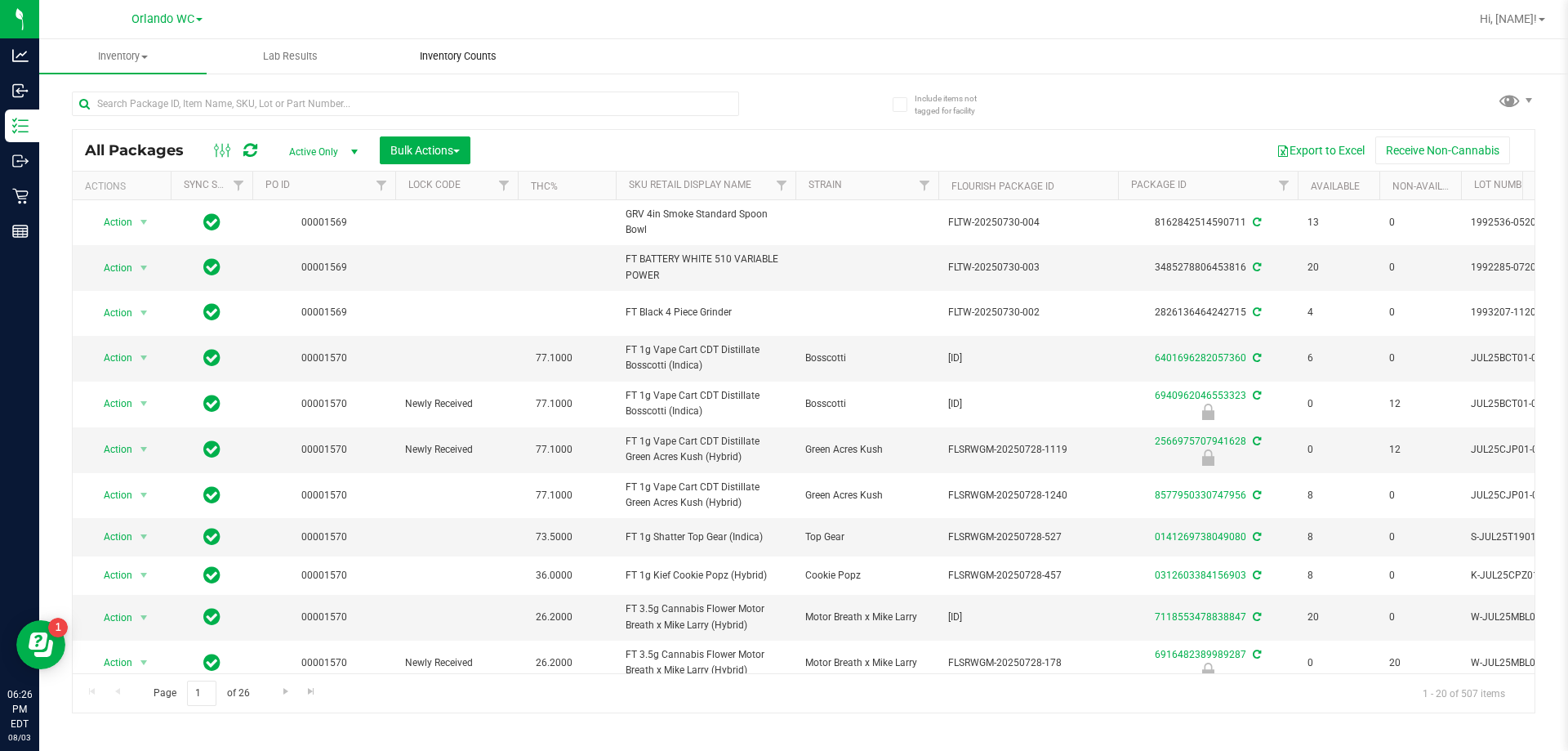click on "Inventory Counts" at bounding box center [458, 56] 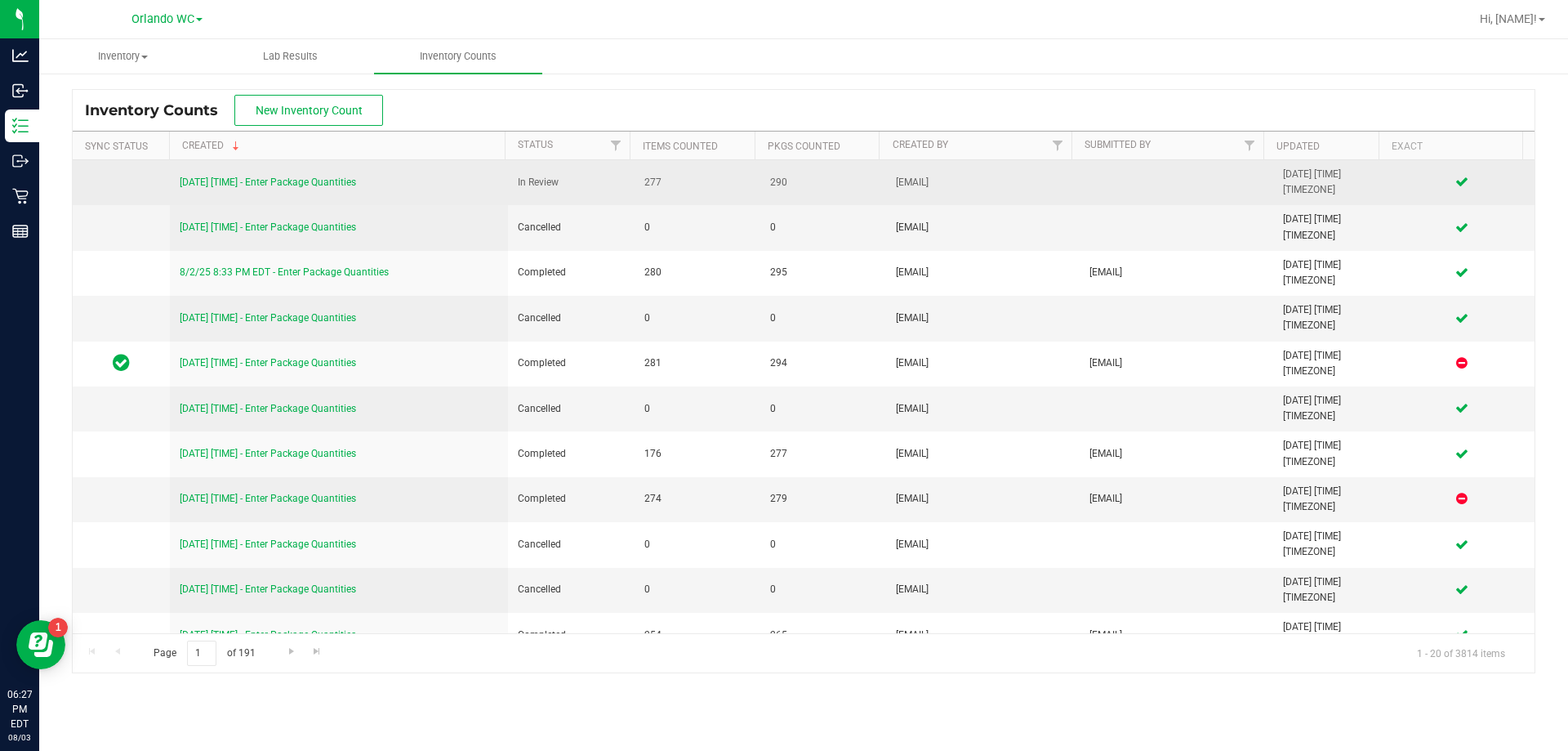 click on "8/3/25 6:09 PM EDT - Enter Package Quantities" at bounding box center [268, 182] 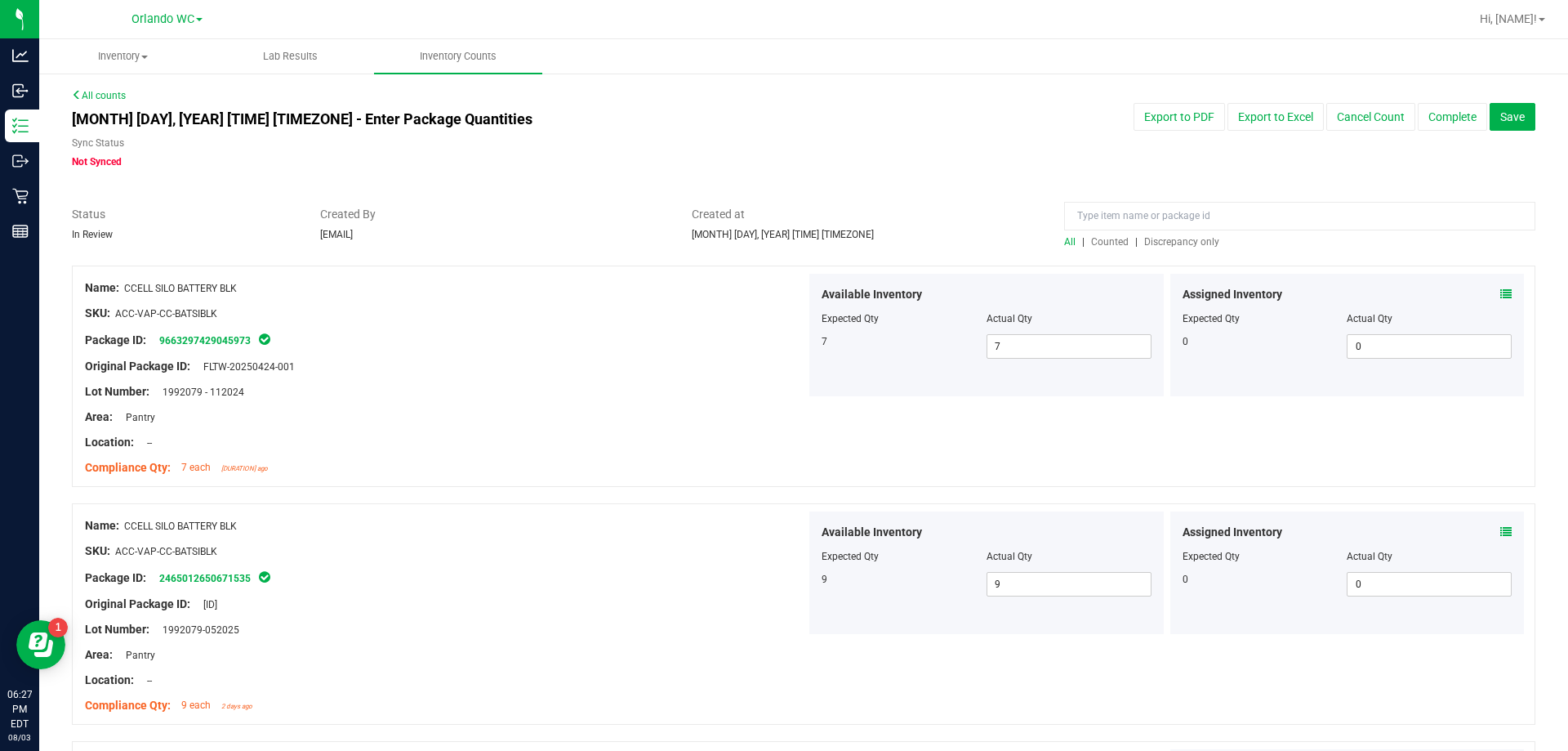 click on "Discrepancy only" at bounding box center [1182, 242] 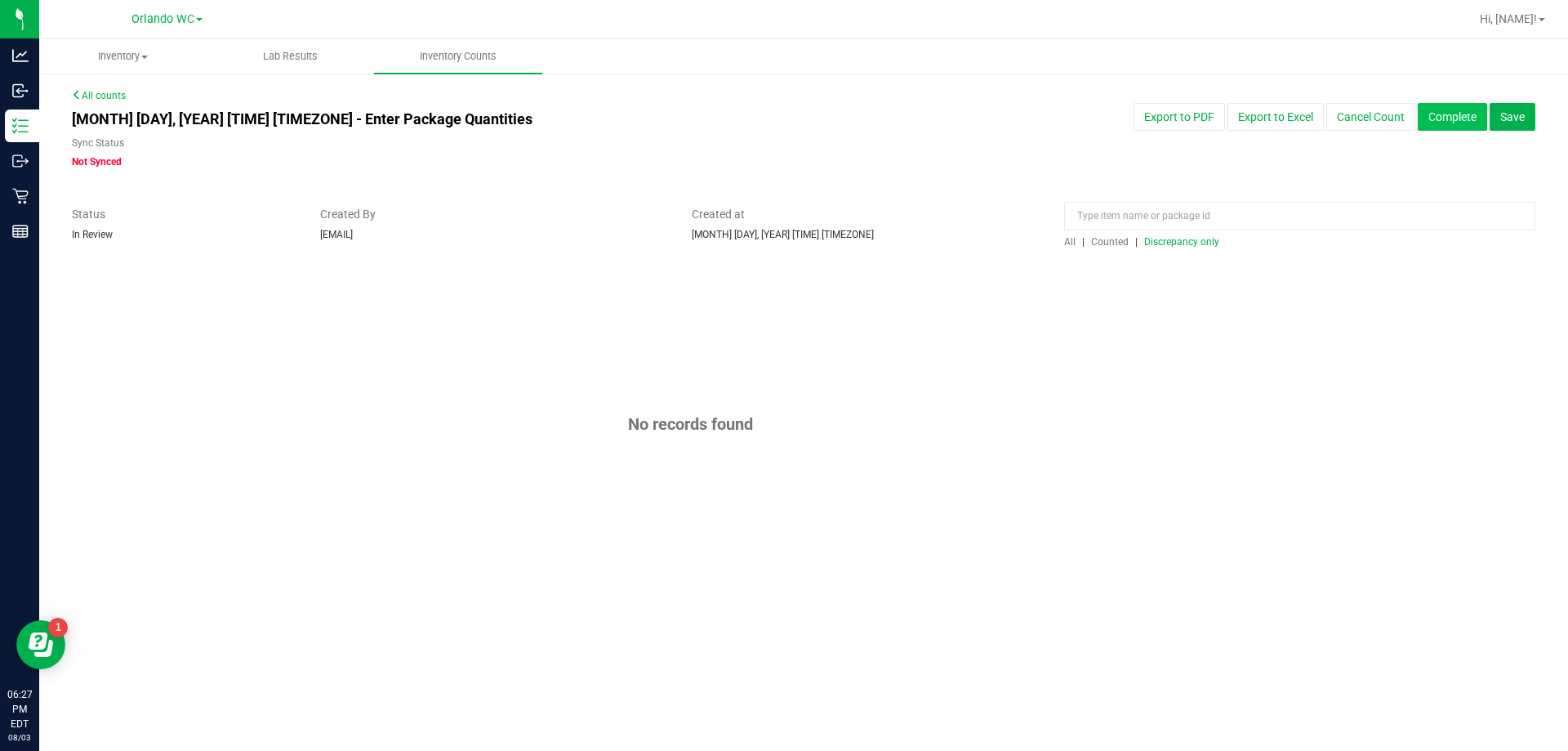 click on "Complete" at bounding box center (1452, 117) 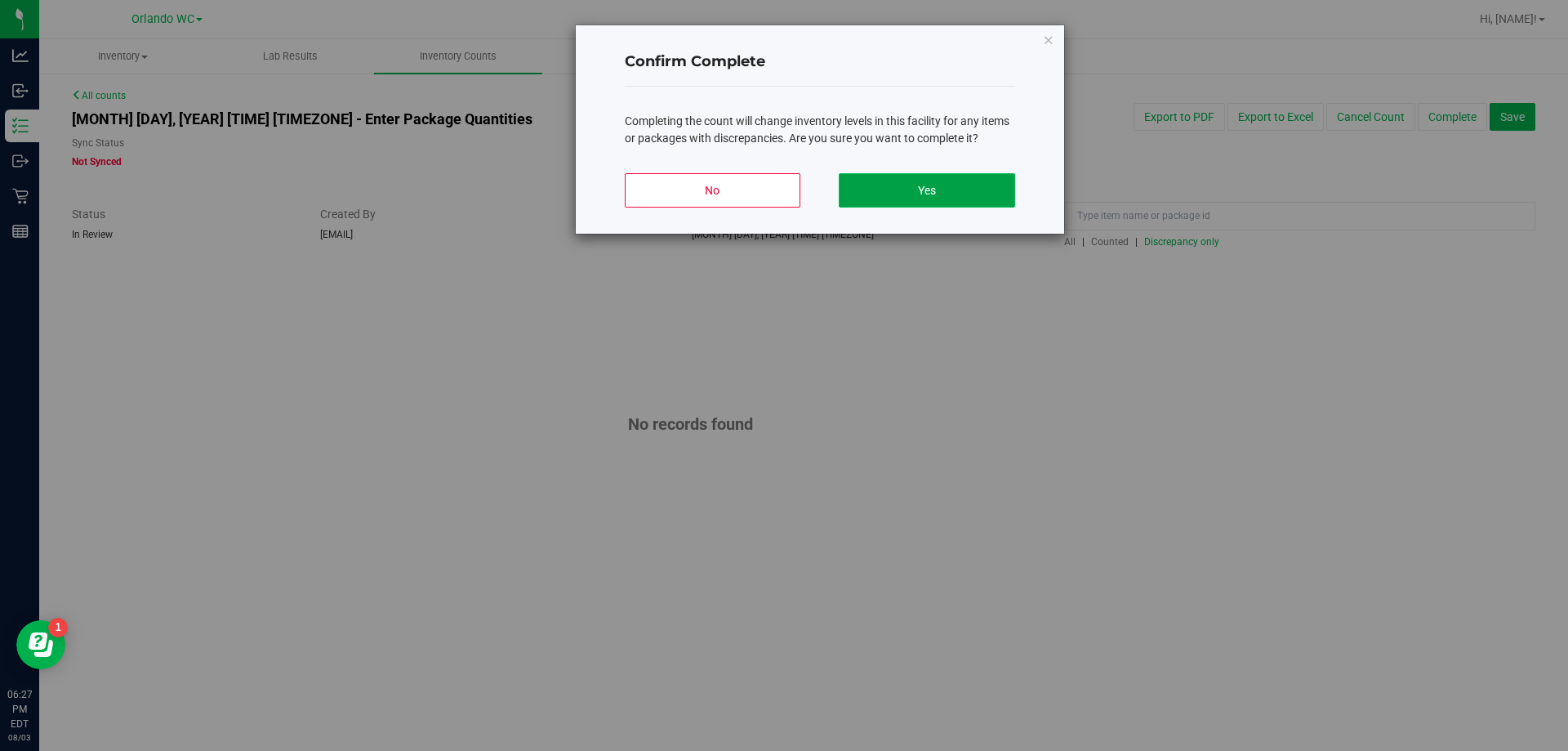 click on "Yes" at bounding box center [926, 190] 